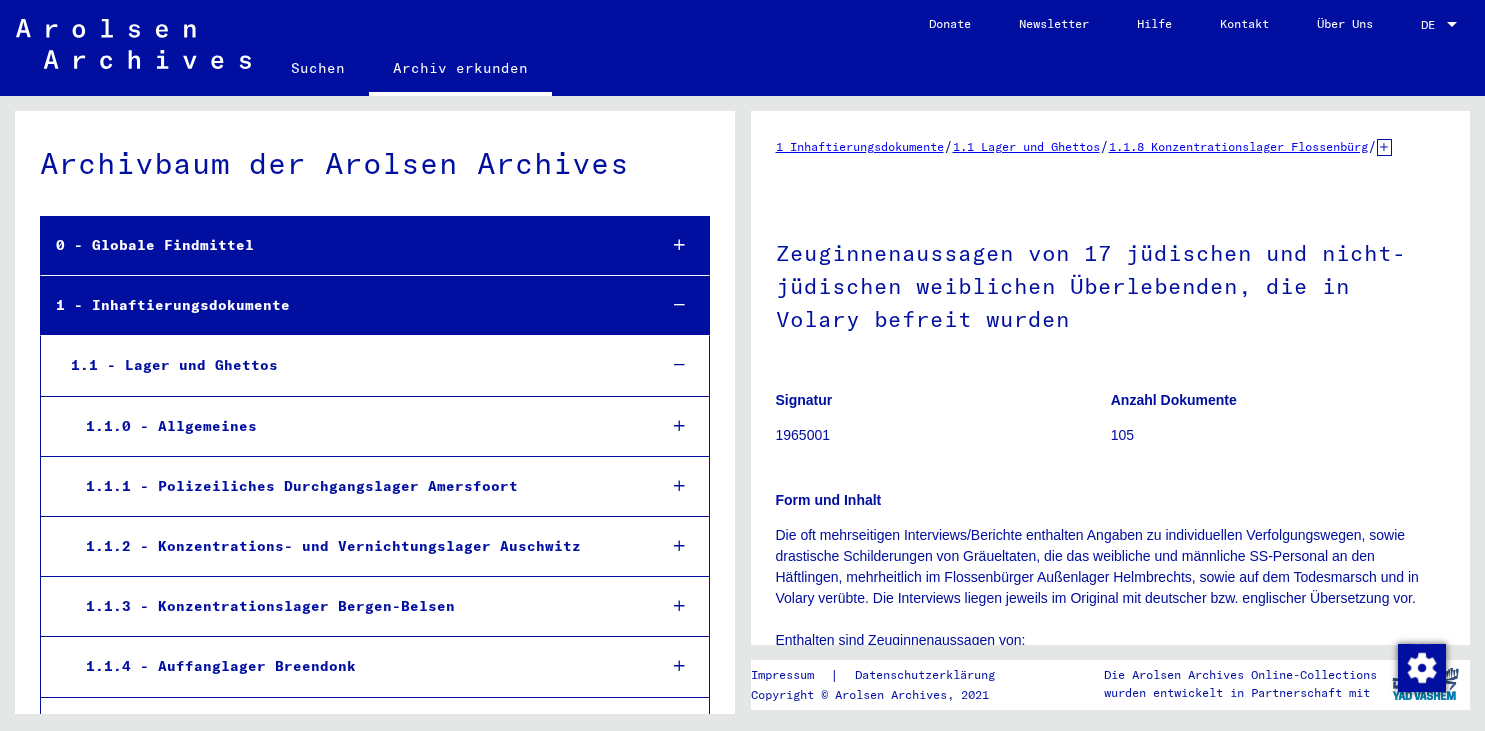 scroll, scrollTop: 0, scrollLeft: 0, axis: both 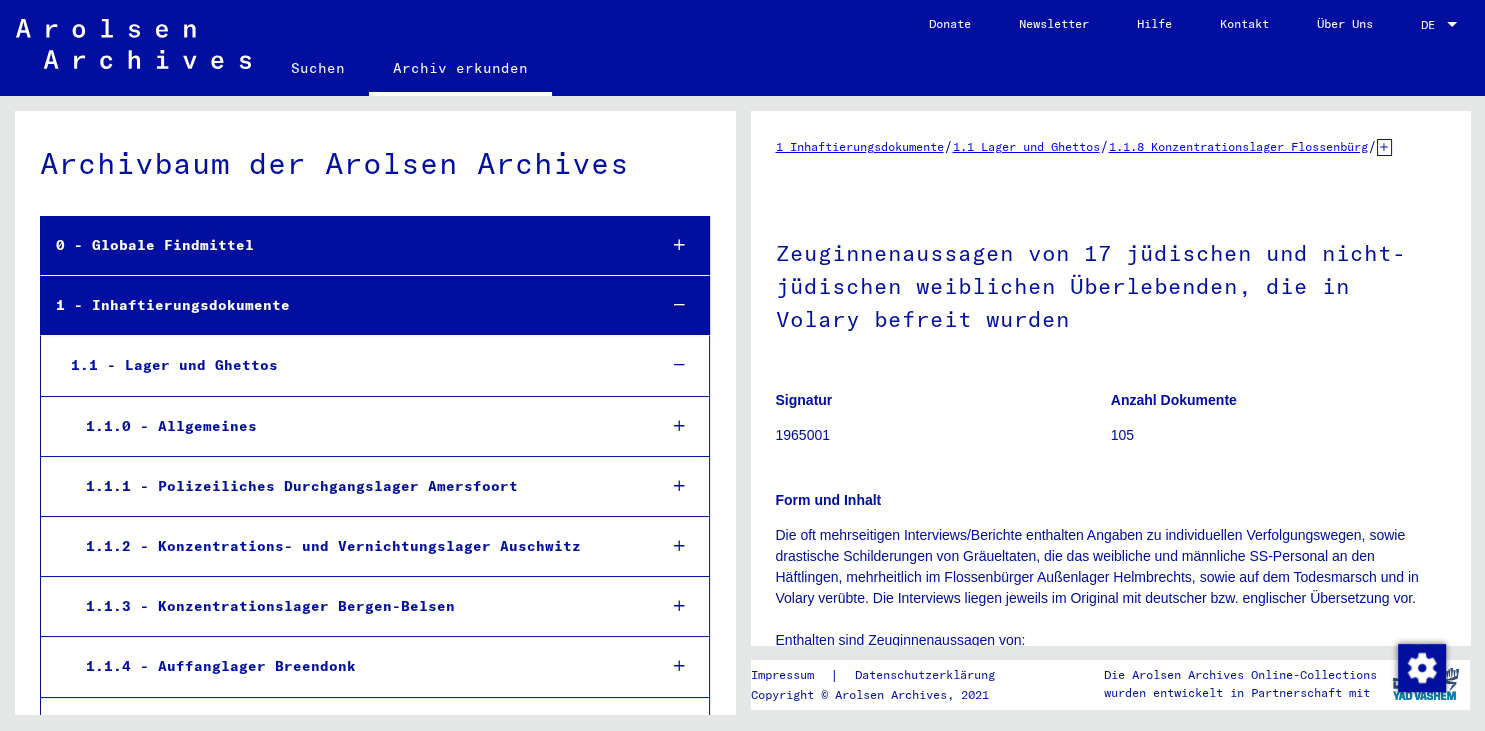 drag, startPoint x: 1457, startPoint y: 146, endPoint x: 1454, endPoint y: 187, distance: 41.109608 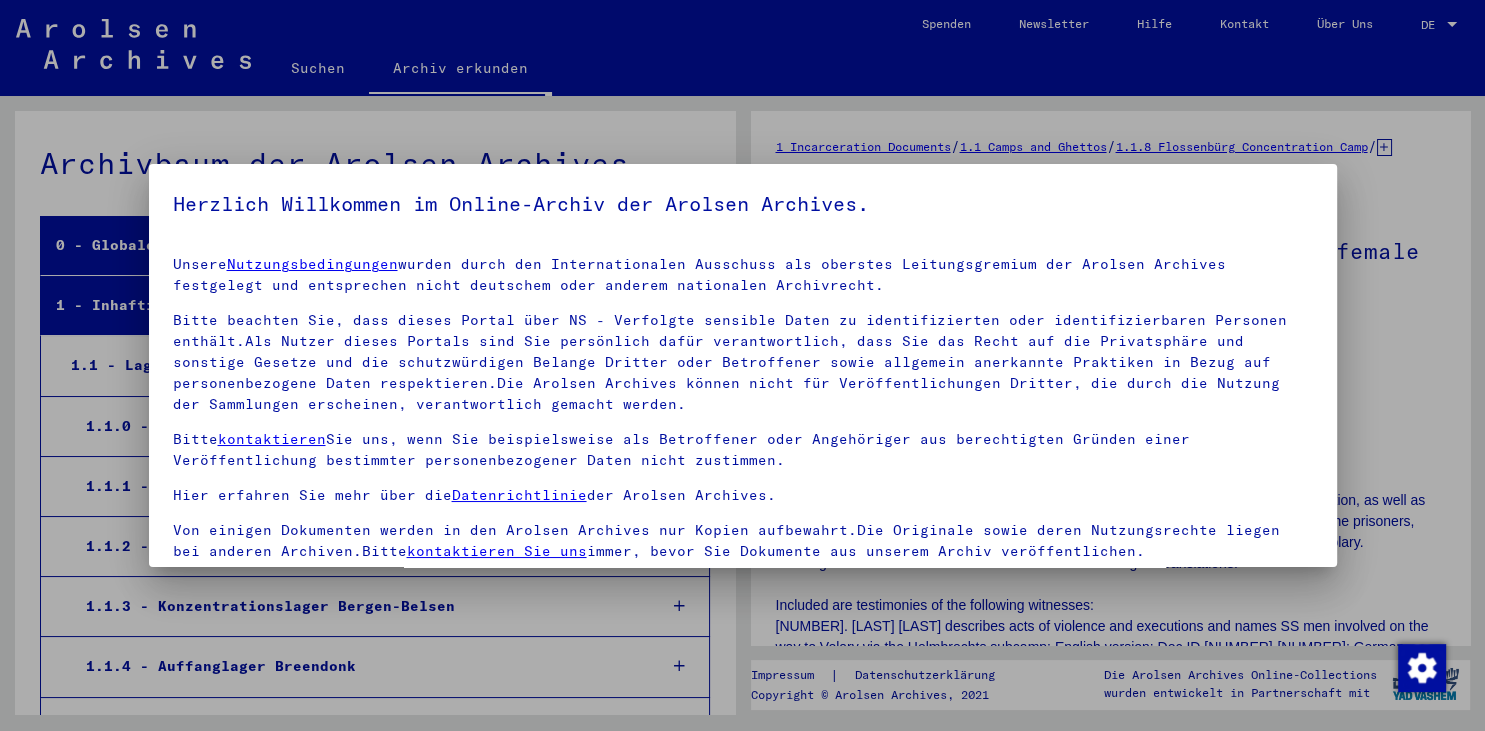 click at bounding box center [742, 365] 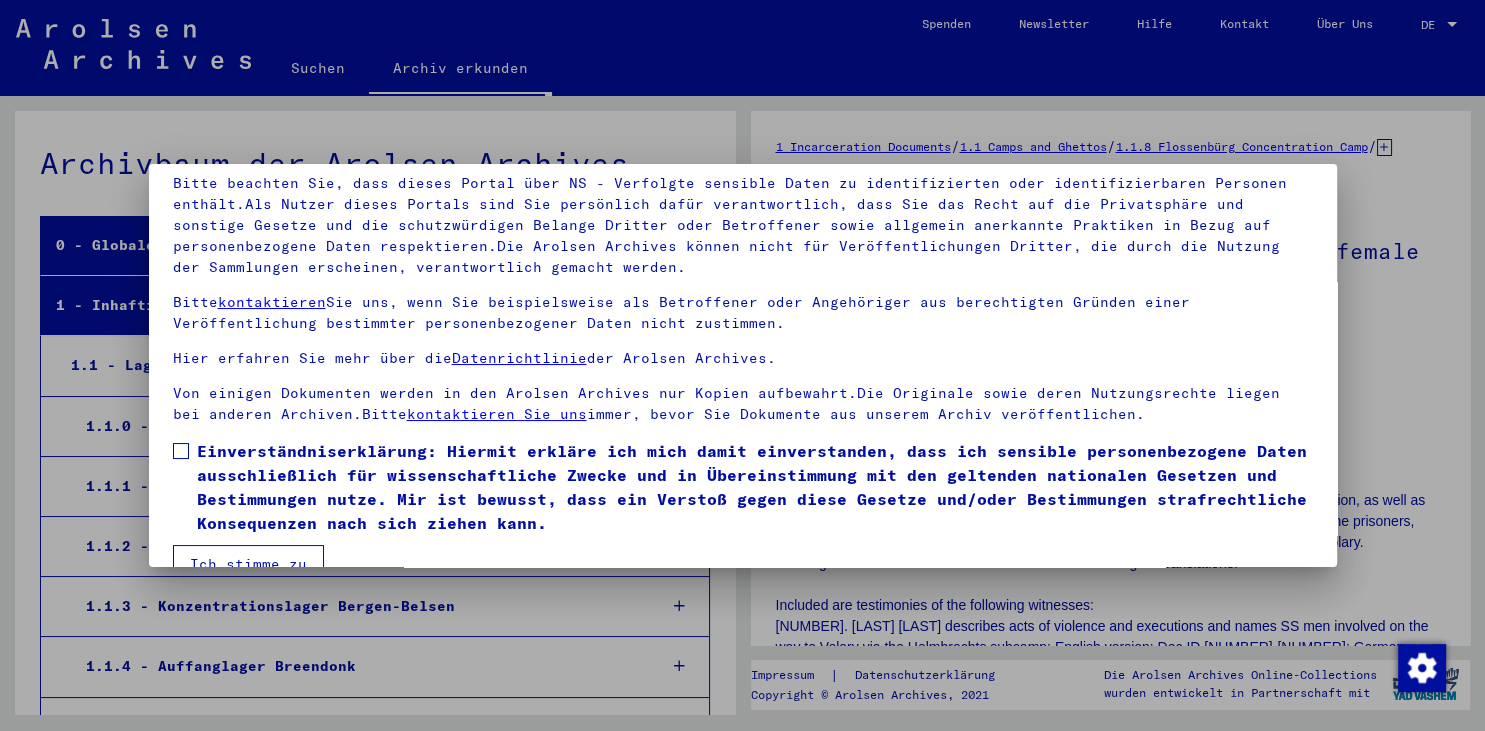 scroll, scrollTop: 138, scrollLeft: 0, axis: vertical 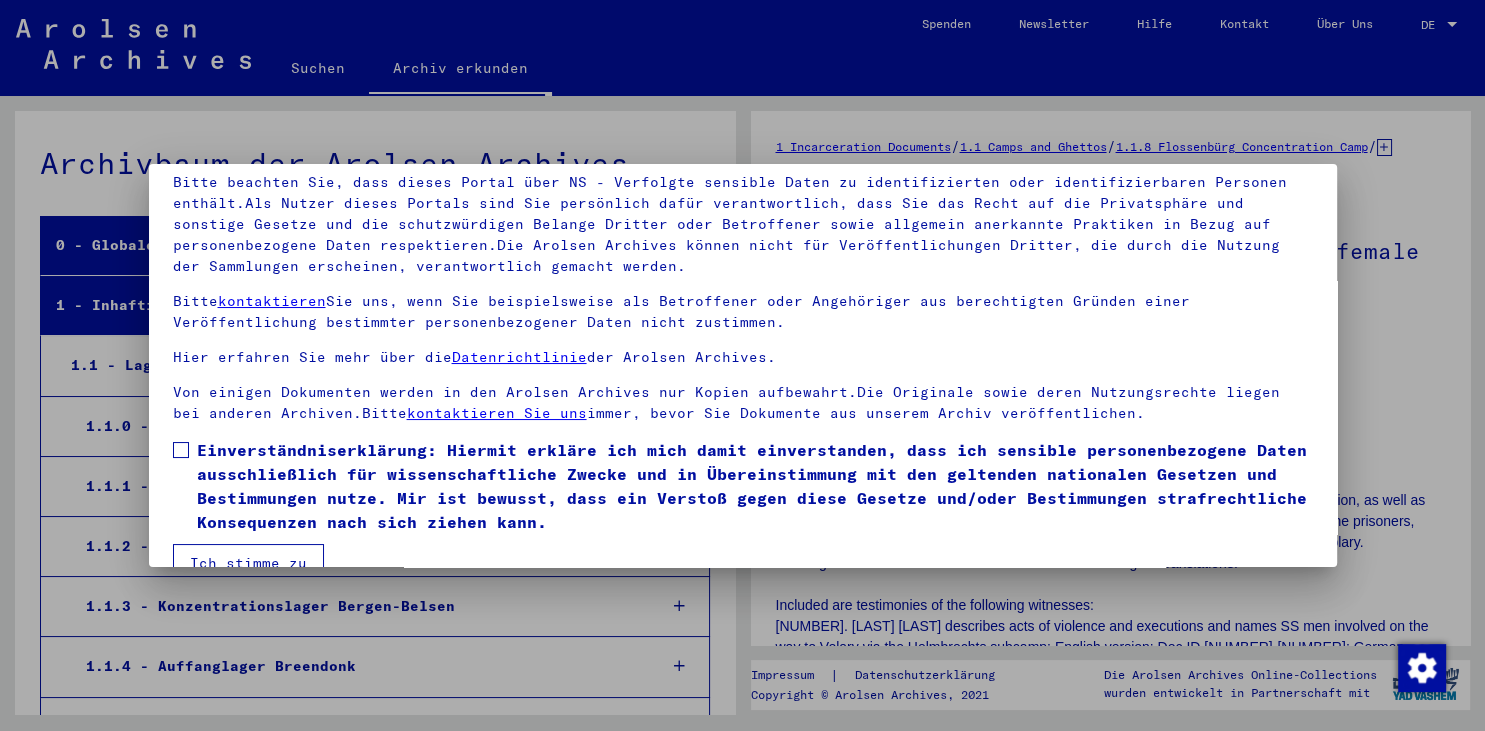 click at bounding box center [181, 450] 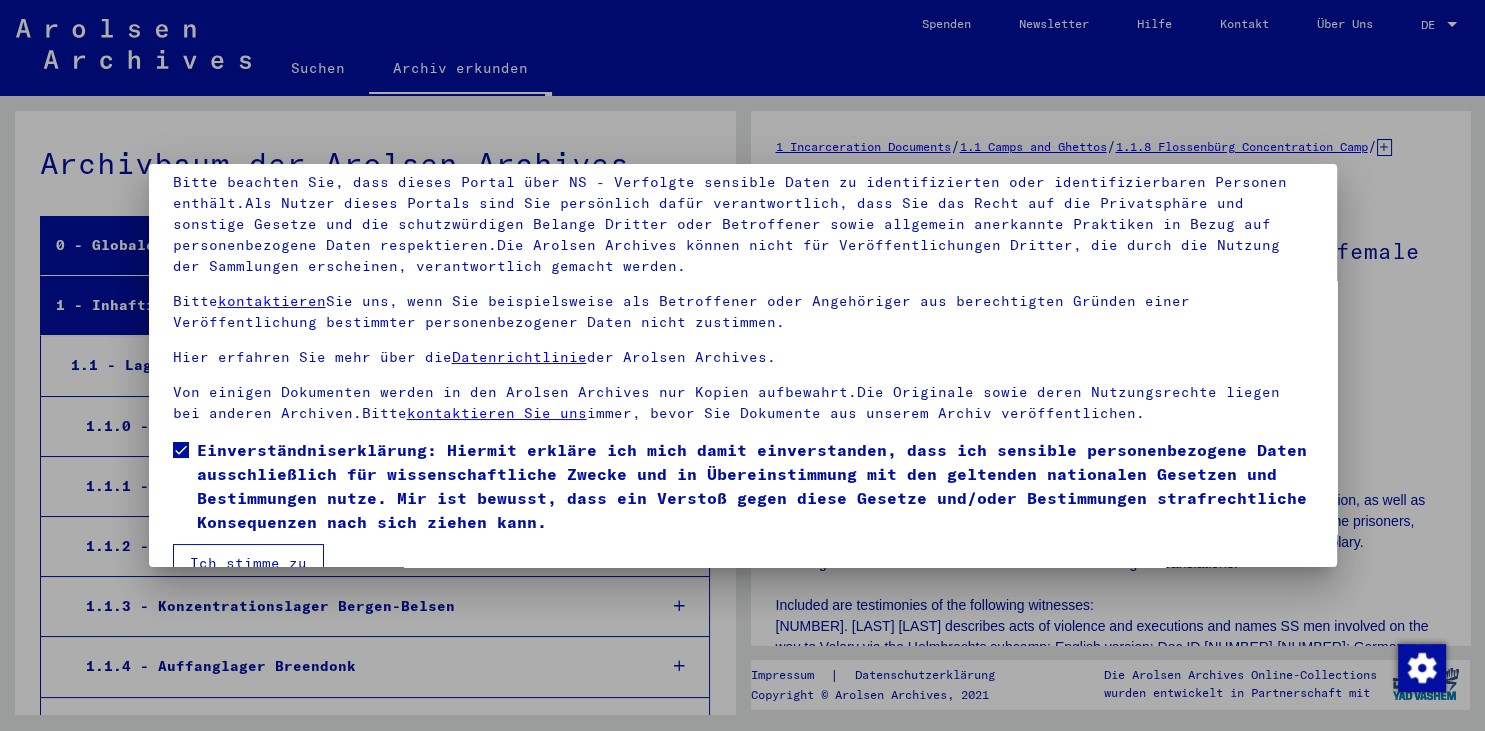 click on "Ich stimme zu" at bounding box center (248, 563) 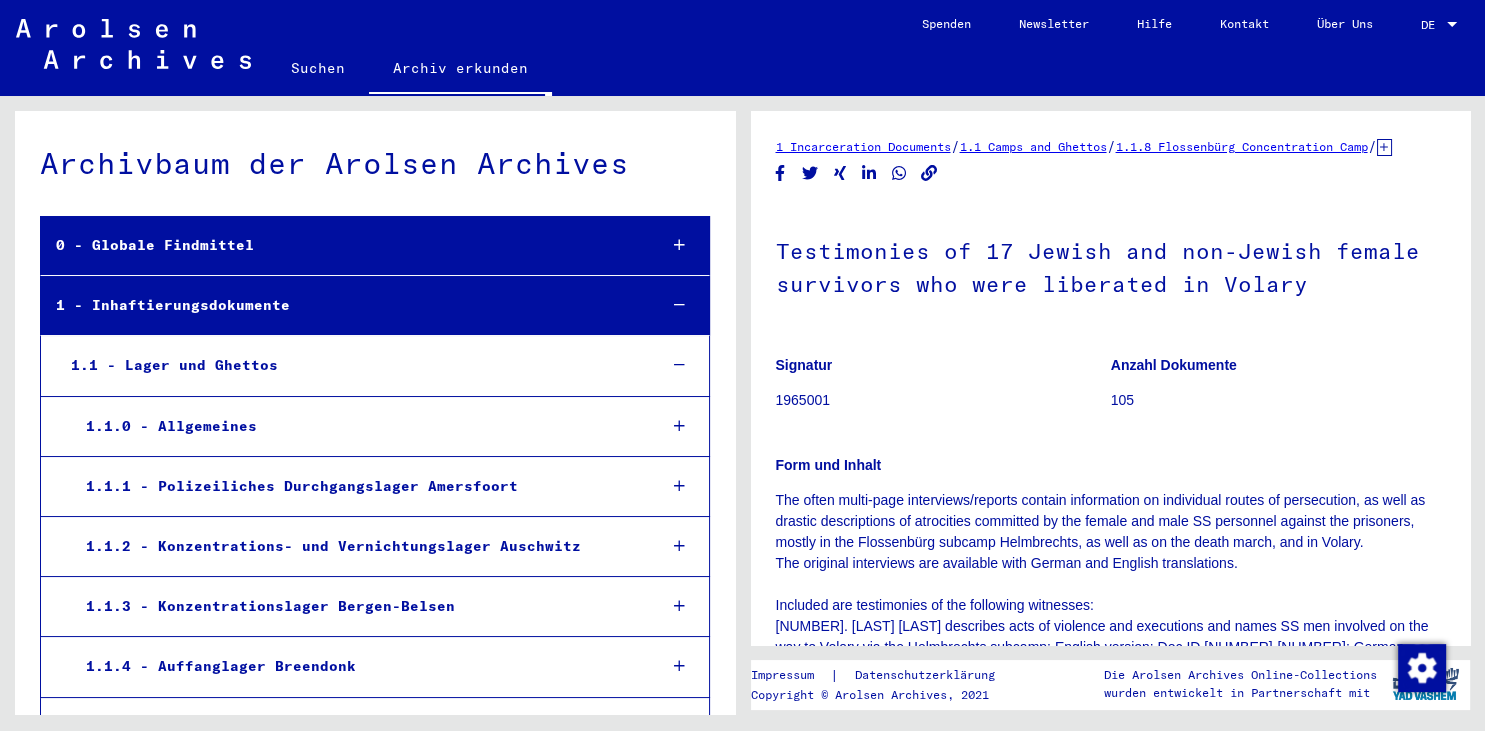 scroll, scrollTop: 308, scrollLeft: 0, axis: vertical 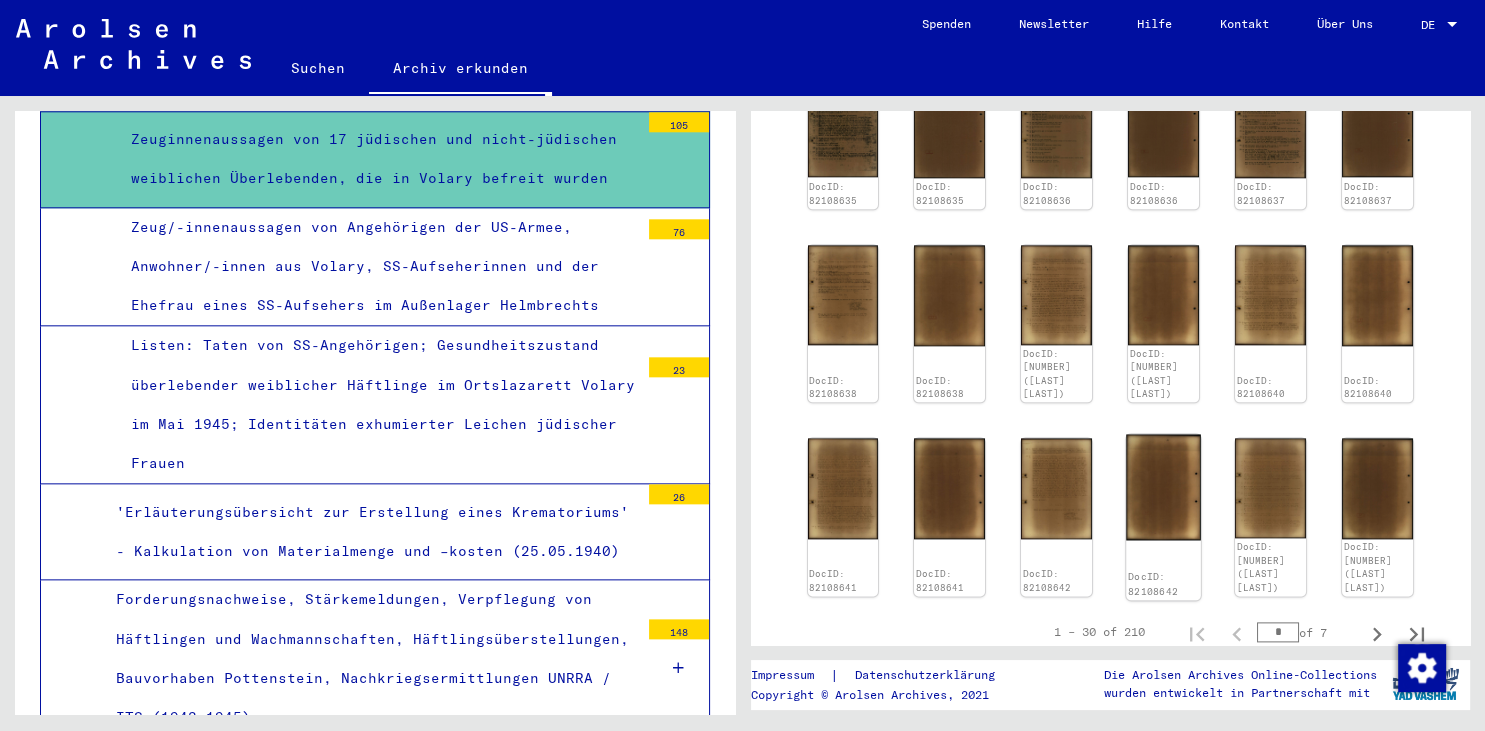 click 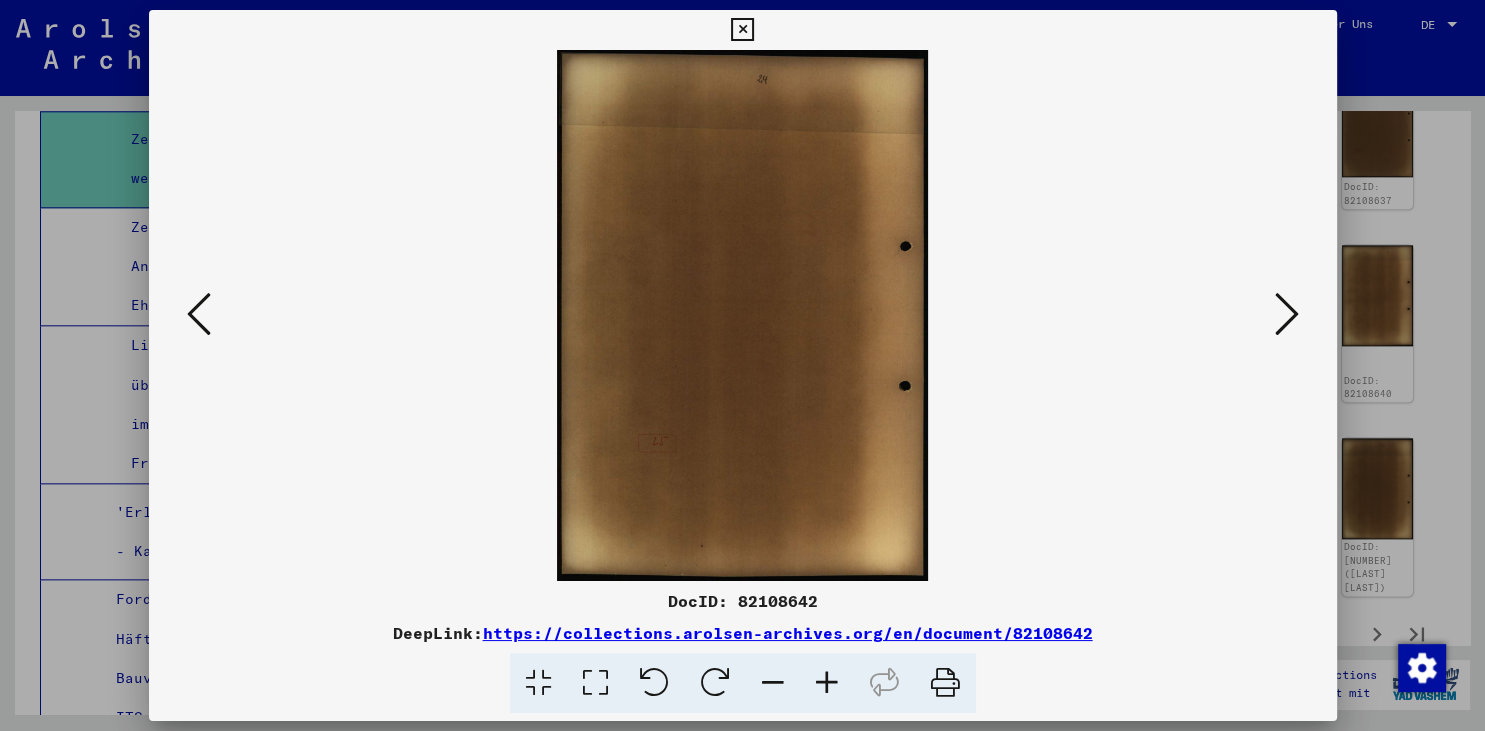 click at bounding box center [1287, 314] 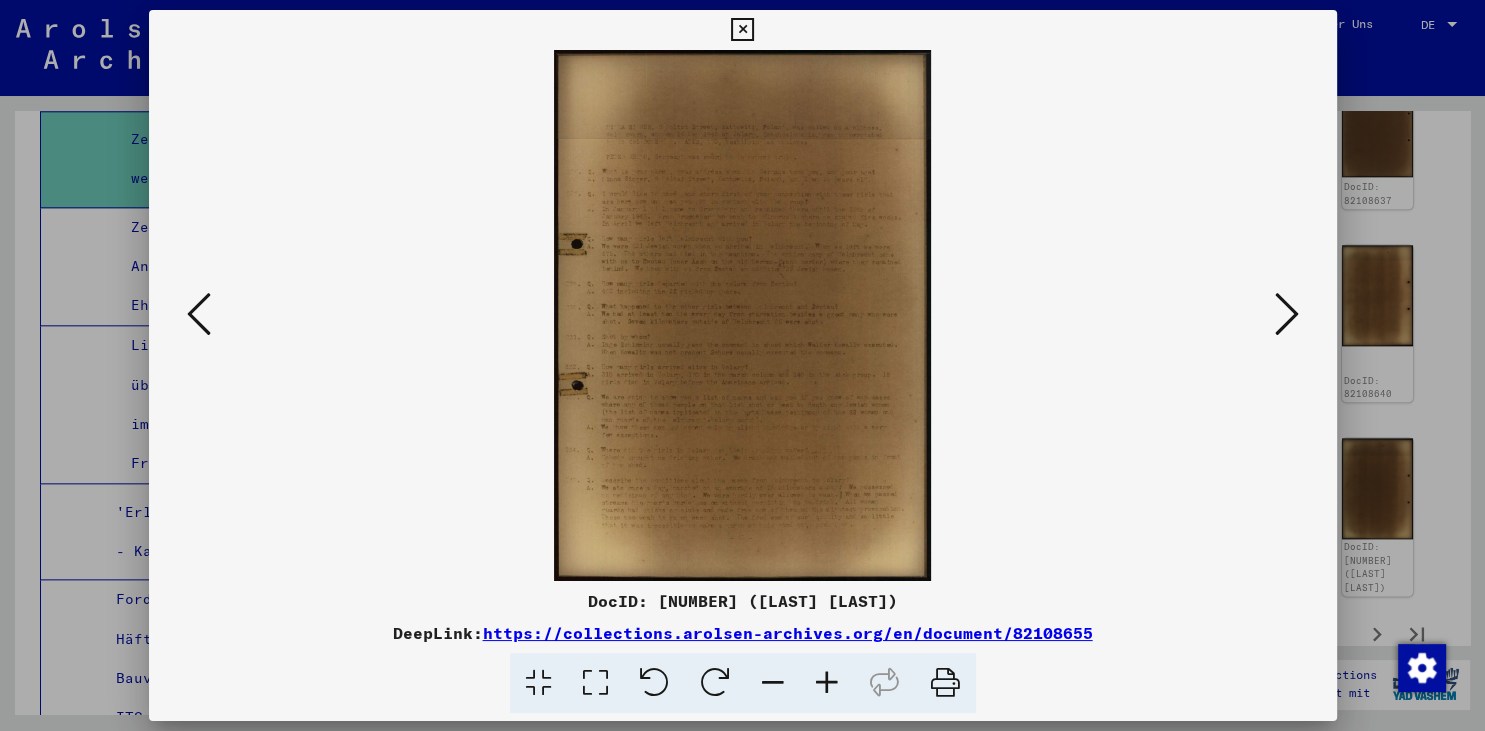 click at bounding box center [742, 30] 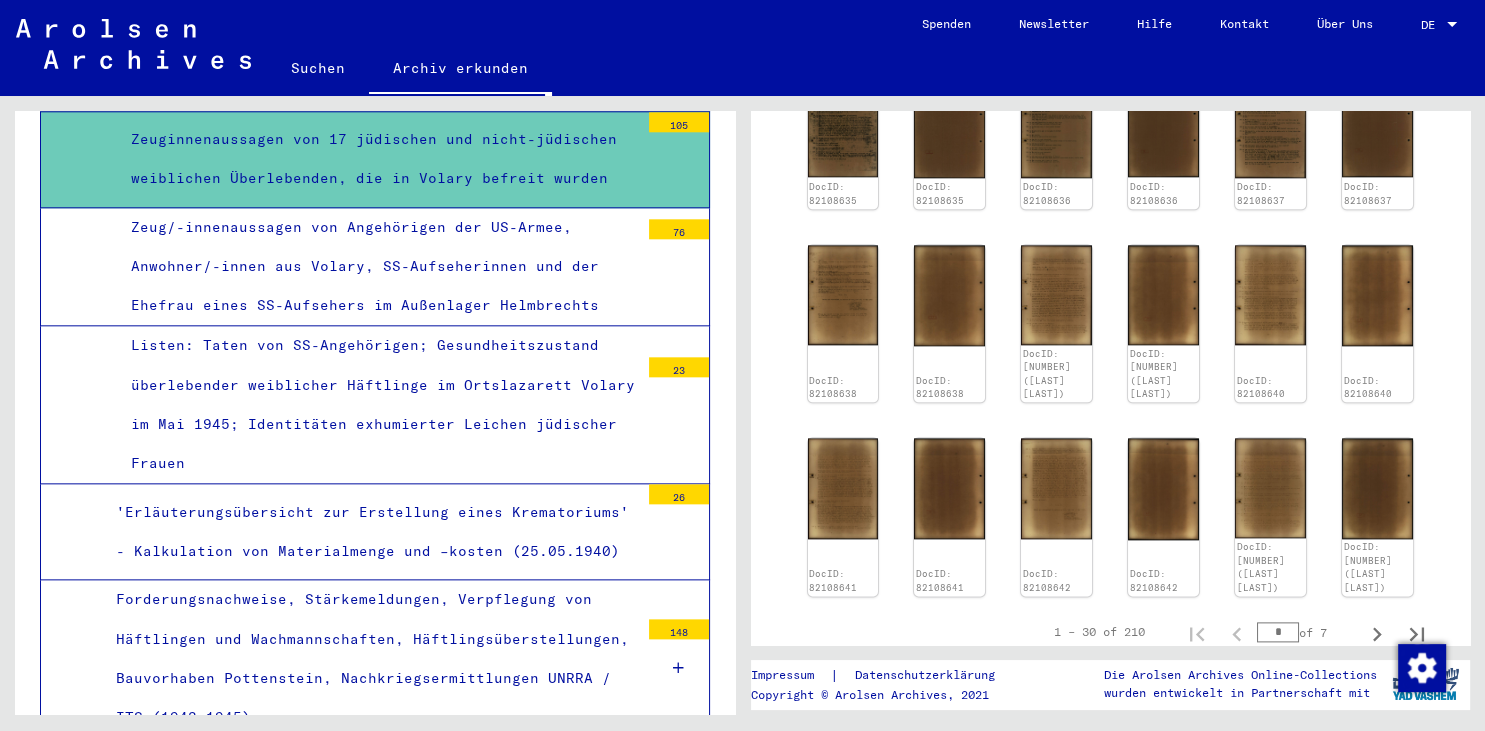 click on "1 Incarceration Documents   /   1.1 Camps and Ghettos   /   1.1.8 Flossenbürg Concentration Camp   /   1.1.8.0 General Information on Flossenbürg Concentration Camp   /   Investigations by the US Army on the mistreatment and shooting of female      (Jewish) prisoners, in particular on the death march via the Helmbrechts      subcamp to Volary (Wallern): Testimonies and lists (1945)   /  Testimonies of 17 Jewish and non-Jewish female survivors who were      liberated in Volary  Signatur [NUMBER] Anzahl Dokumente [NUMBER] Form und Inhalt The often multi-page interviews/reports contain information on individual      routes of persecution, as well as drastic descriptions of atrocities      committed by the female and male SS personnel against the prisoners,      mostly in the Flossenbürg subcamp Helmbrechts, as well as on the death      march, and in Volary. The original interviews are available with German      and English translations. Included are testimonies of the following      witnesses: Abgebende Stelle * *" 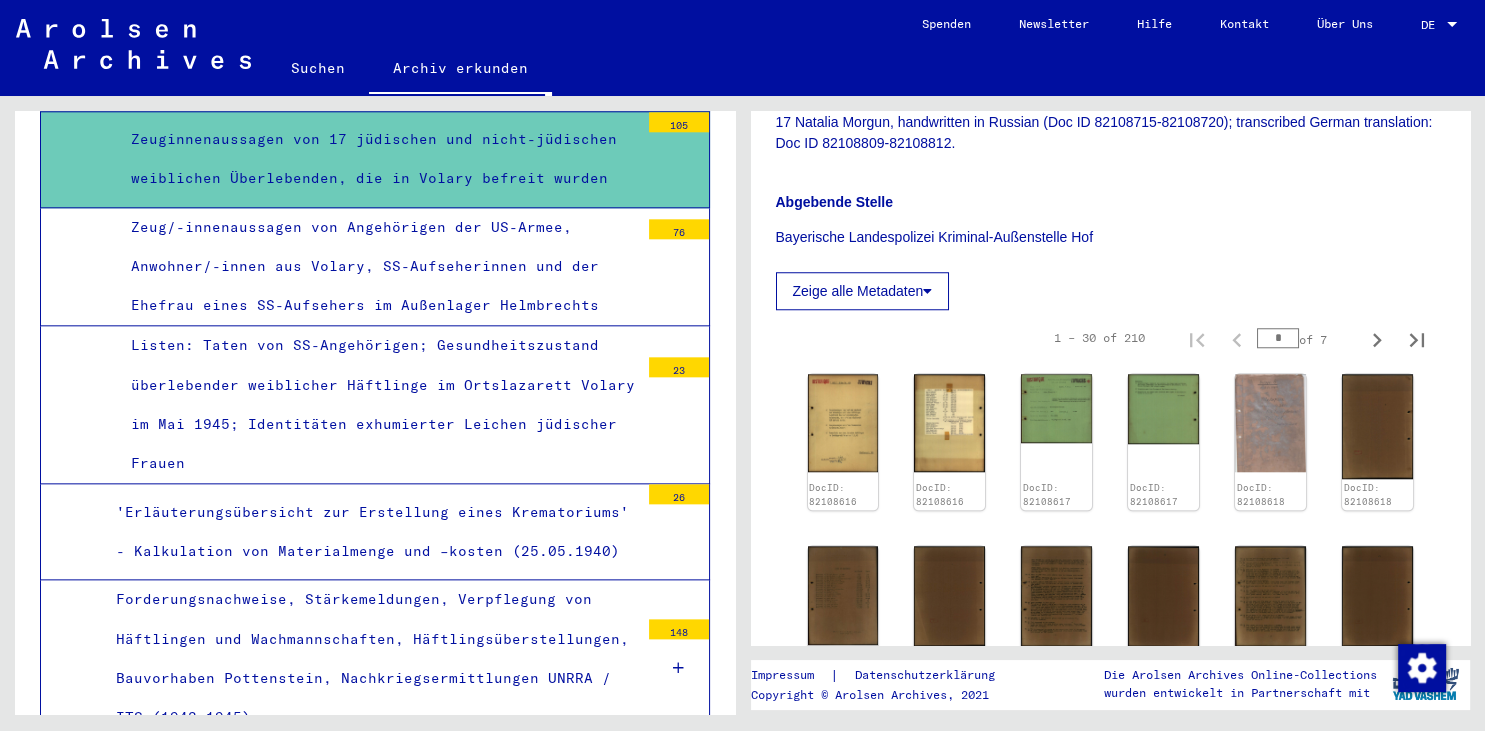 scroll, scrollTop: 1735, scrollLeft: 0, axis: vertical 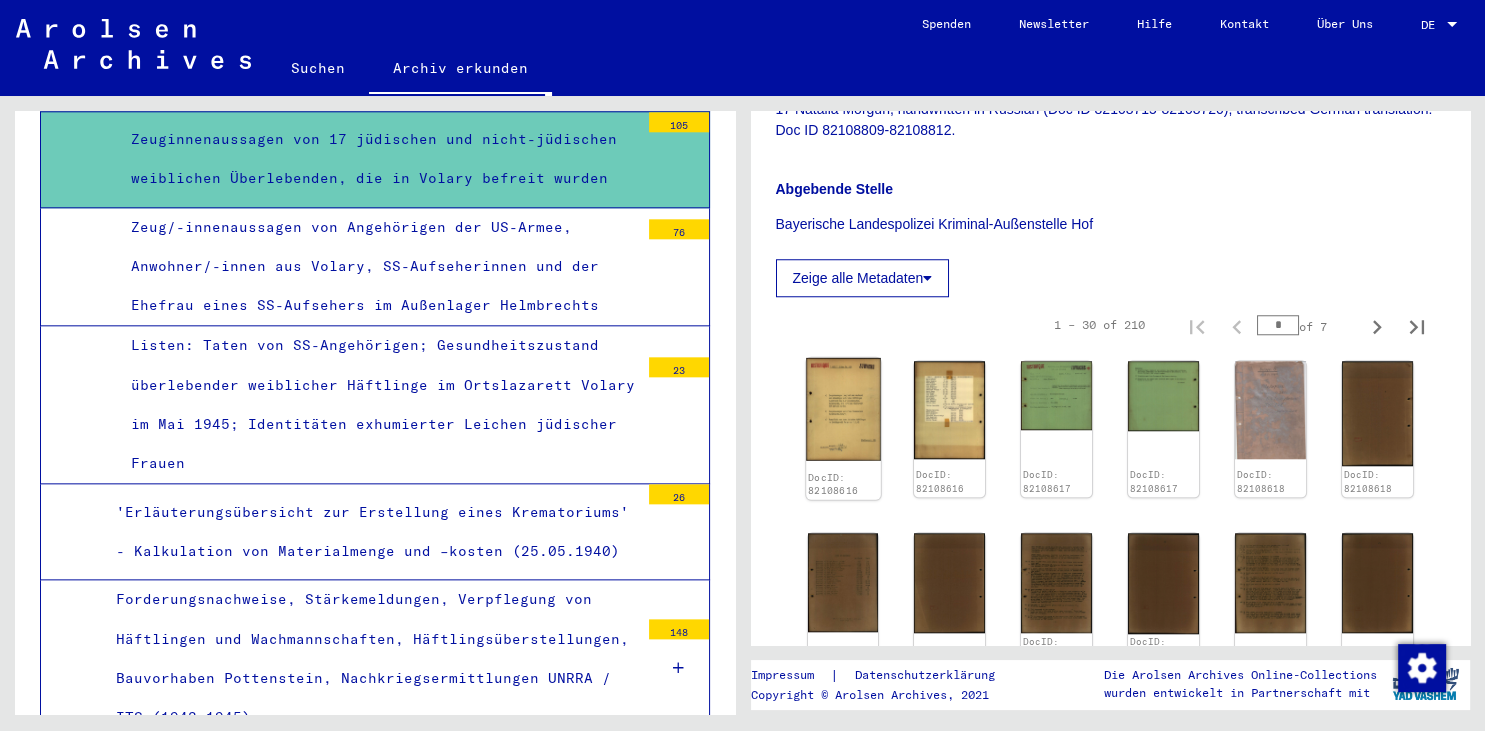 click 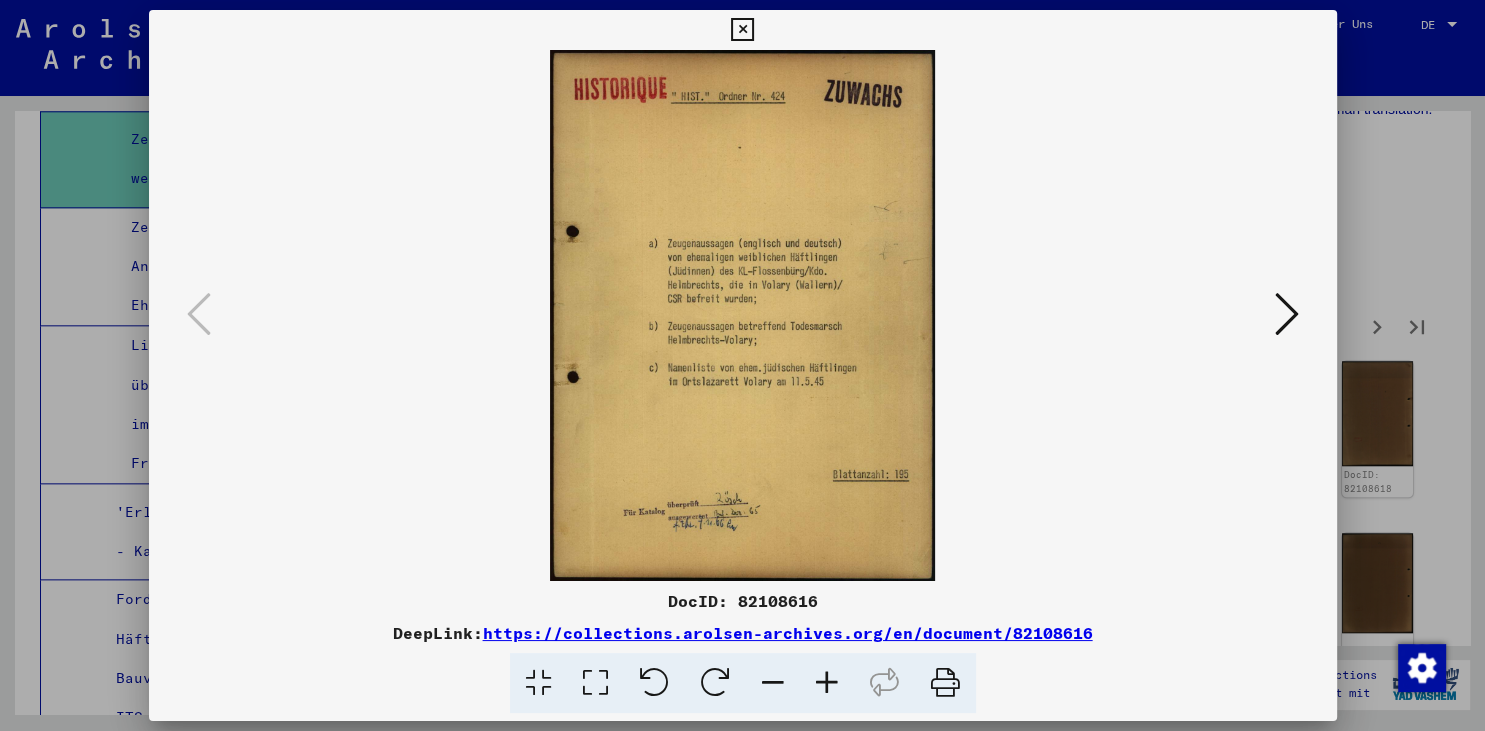click at bounding box center [743, 315] 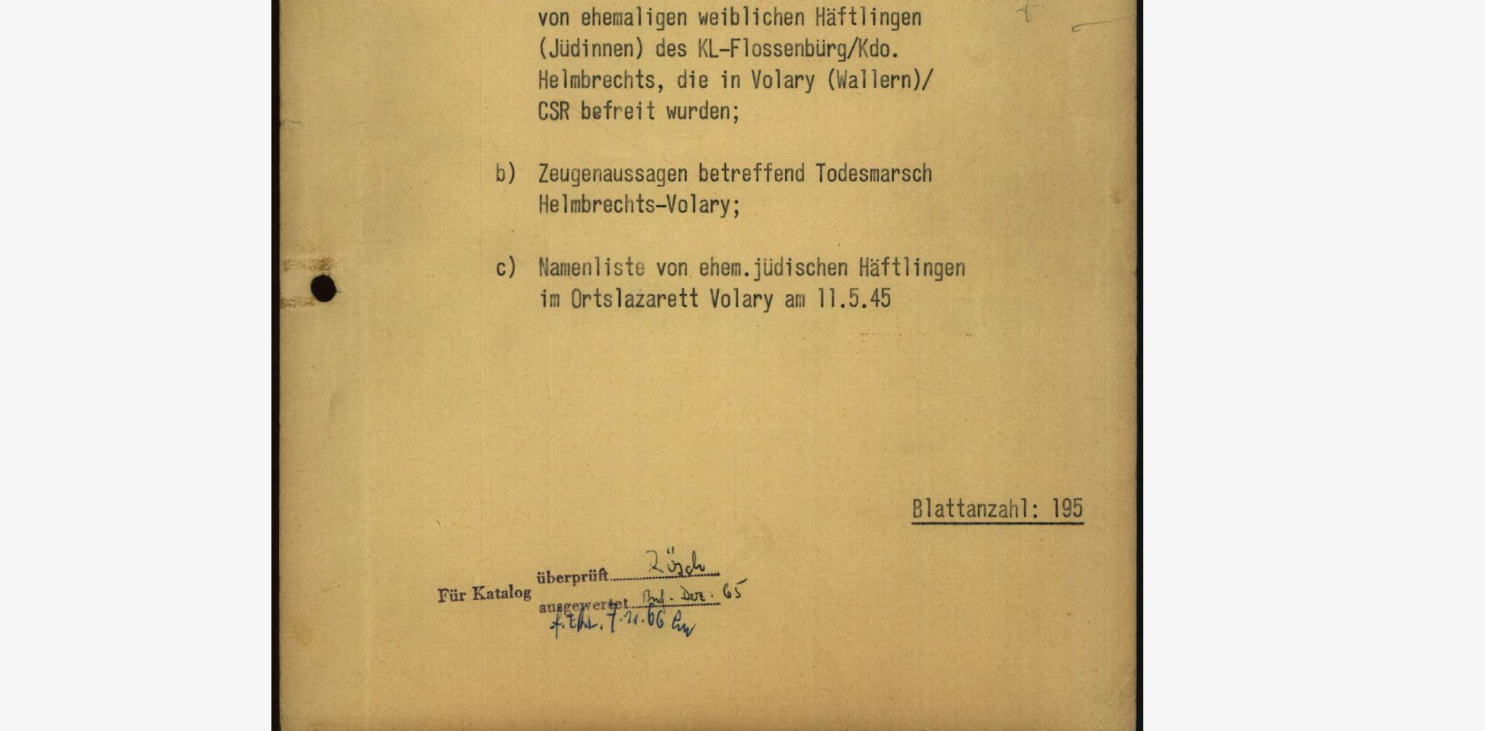 scroll, scrollTop: 2250, scrollLeft: 0, axis: vertical 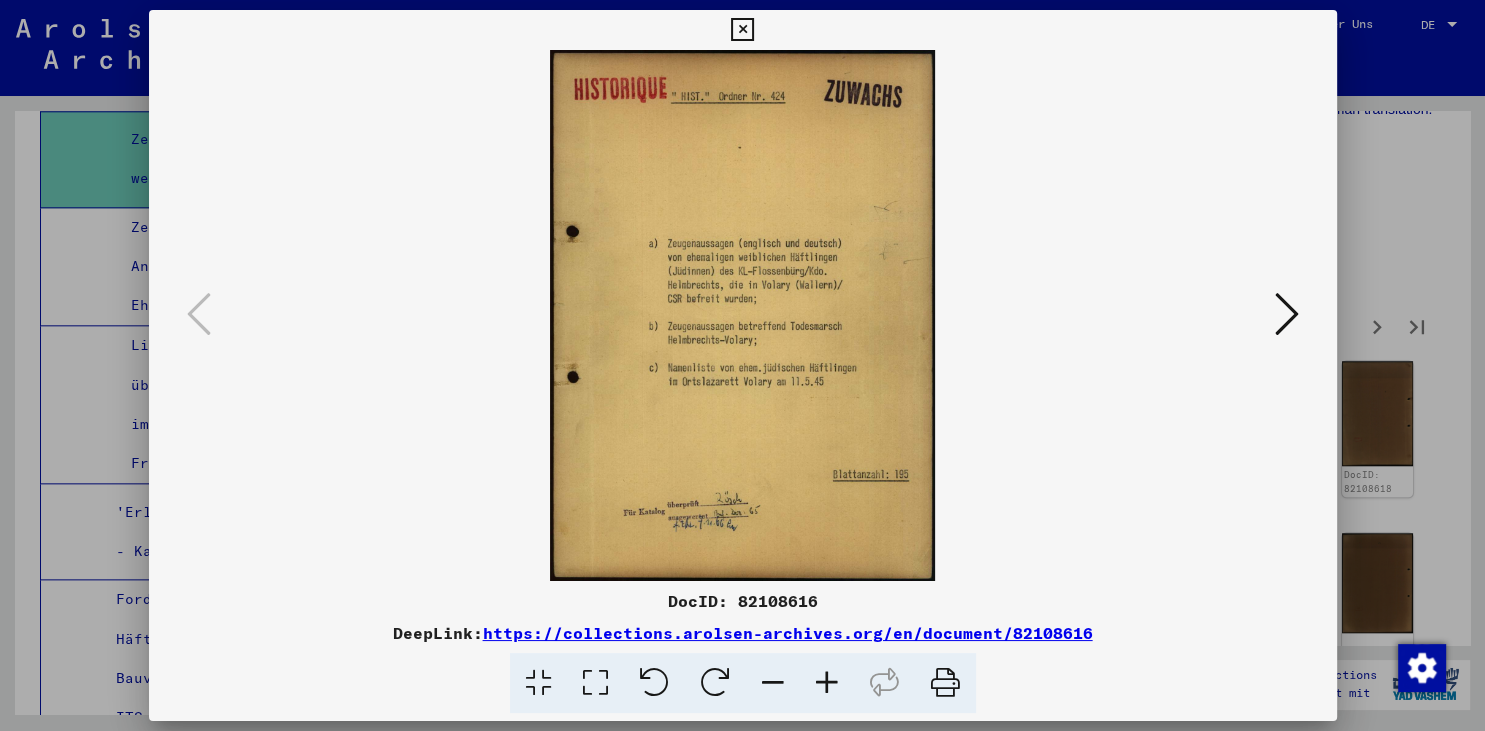 click at bounding box center [1287, 314] 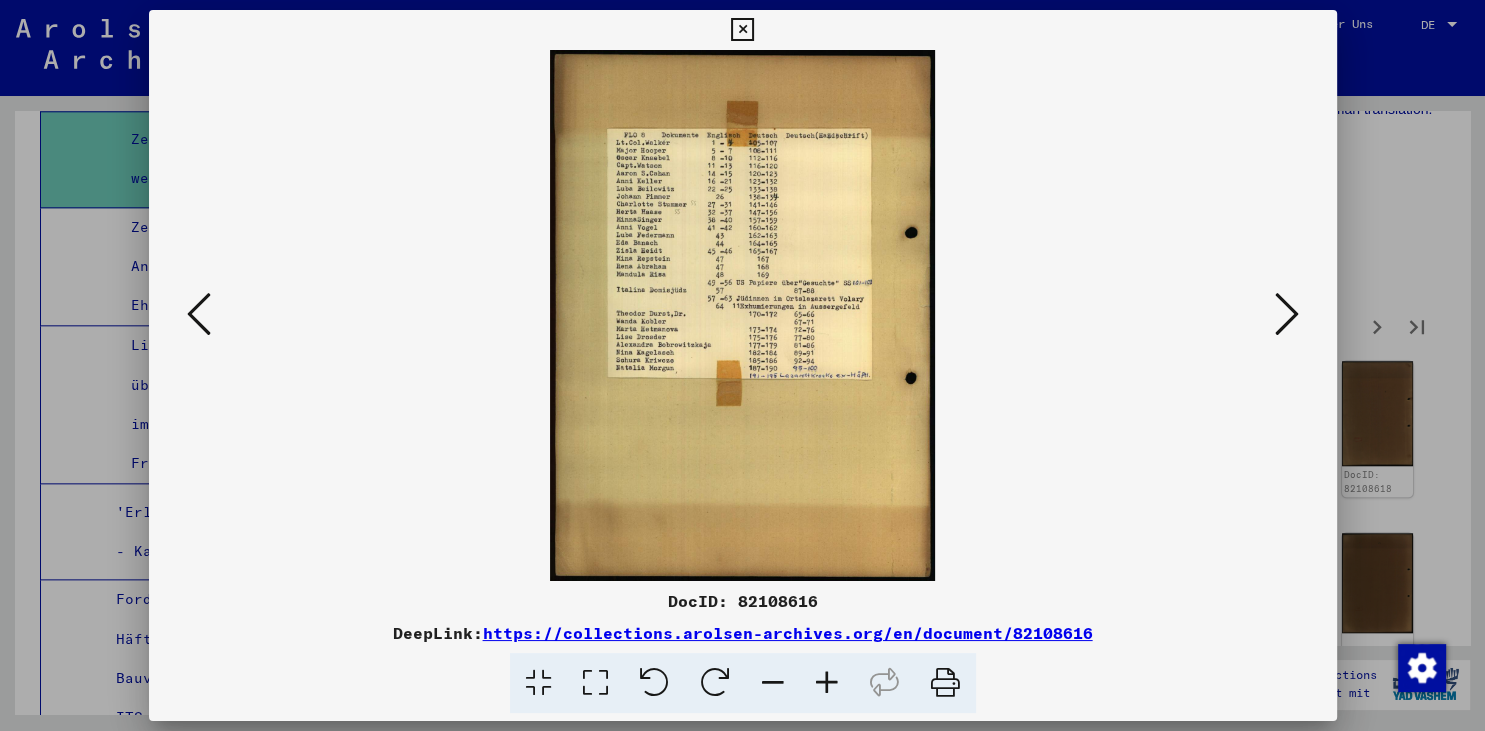 click at bounding box center (1287, 314) 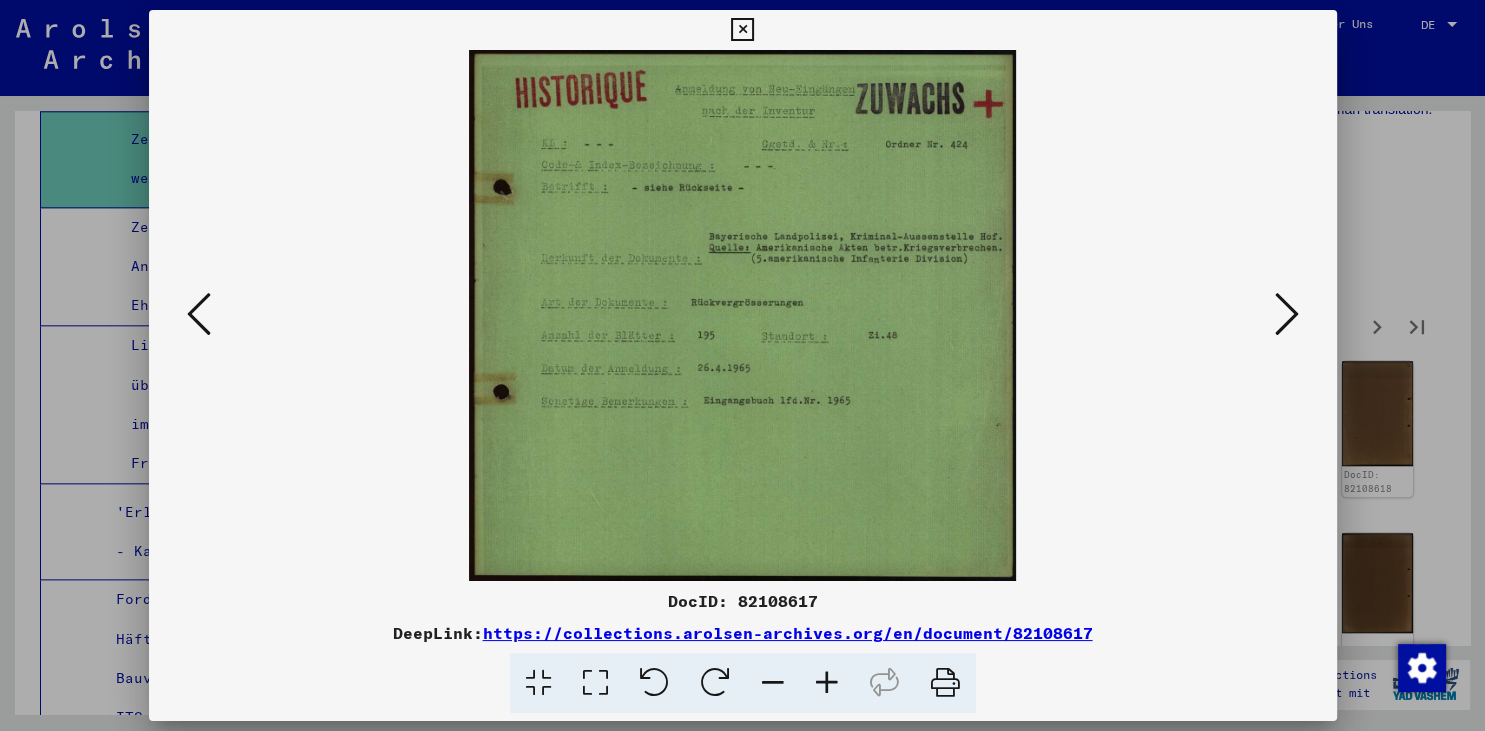 click at bounding box center [1287, 314] 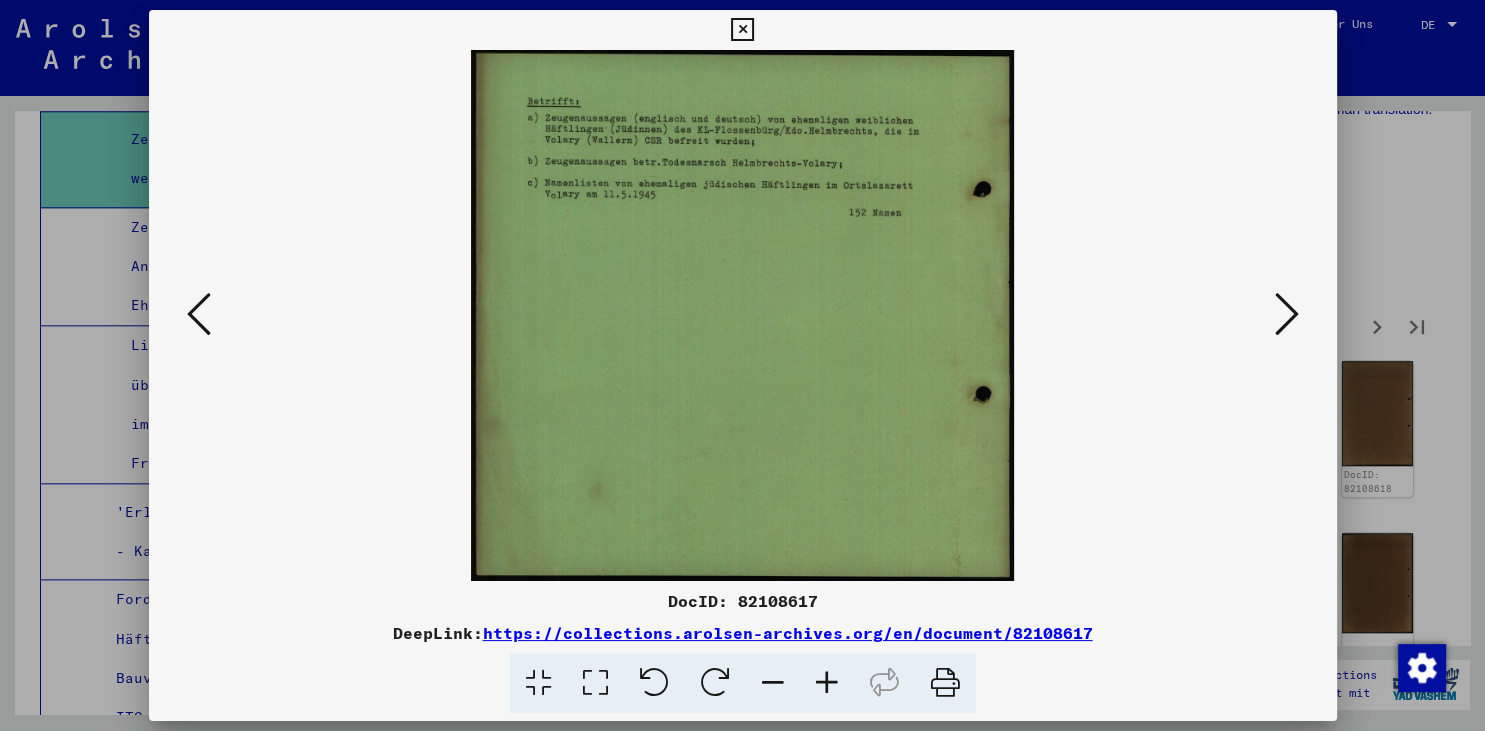 click at bounding box center [1287, 314] 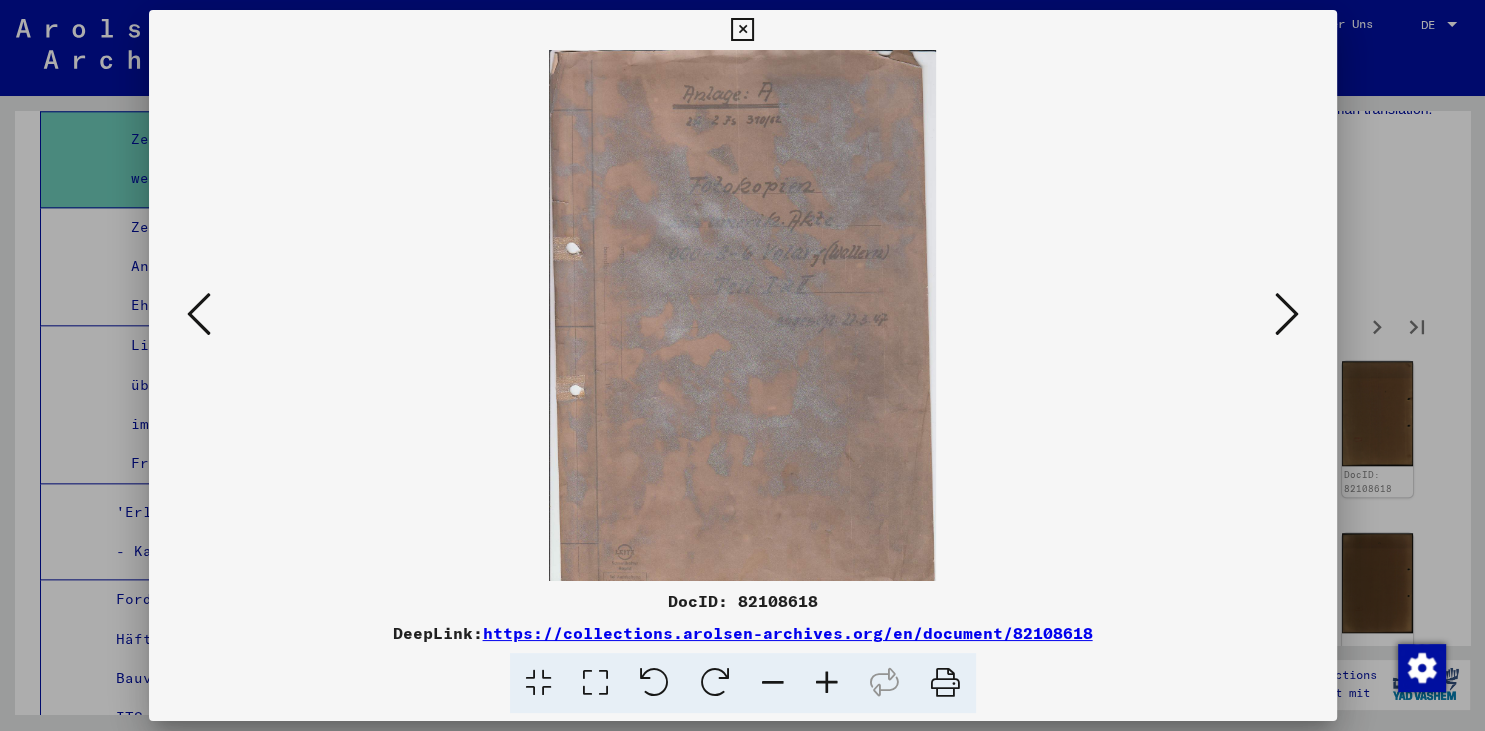 click at bounding box center [1287, 314] 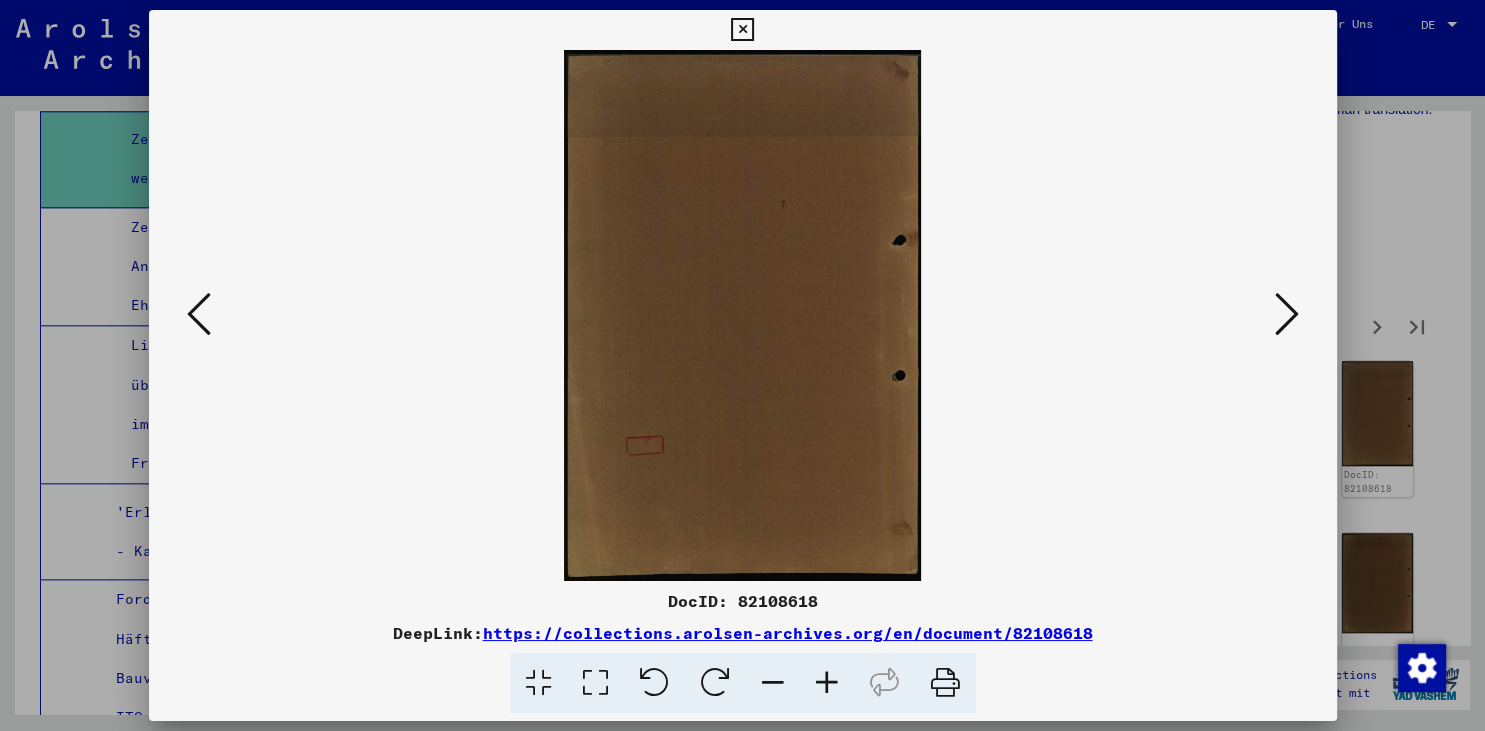 click at bounding box center [1287, 314] 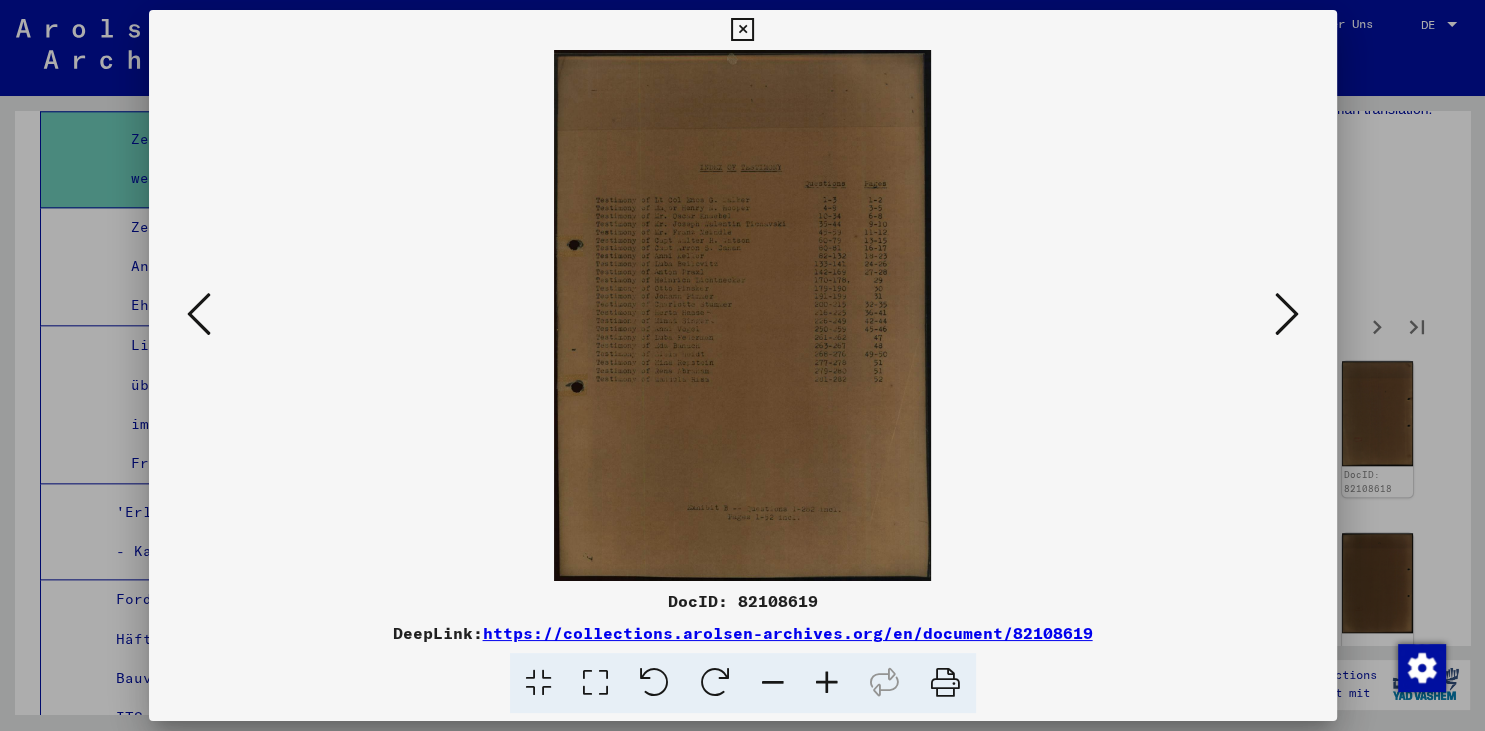 click at bounding box center (1287, 314) 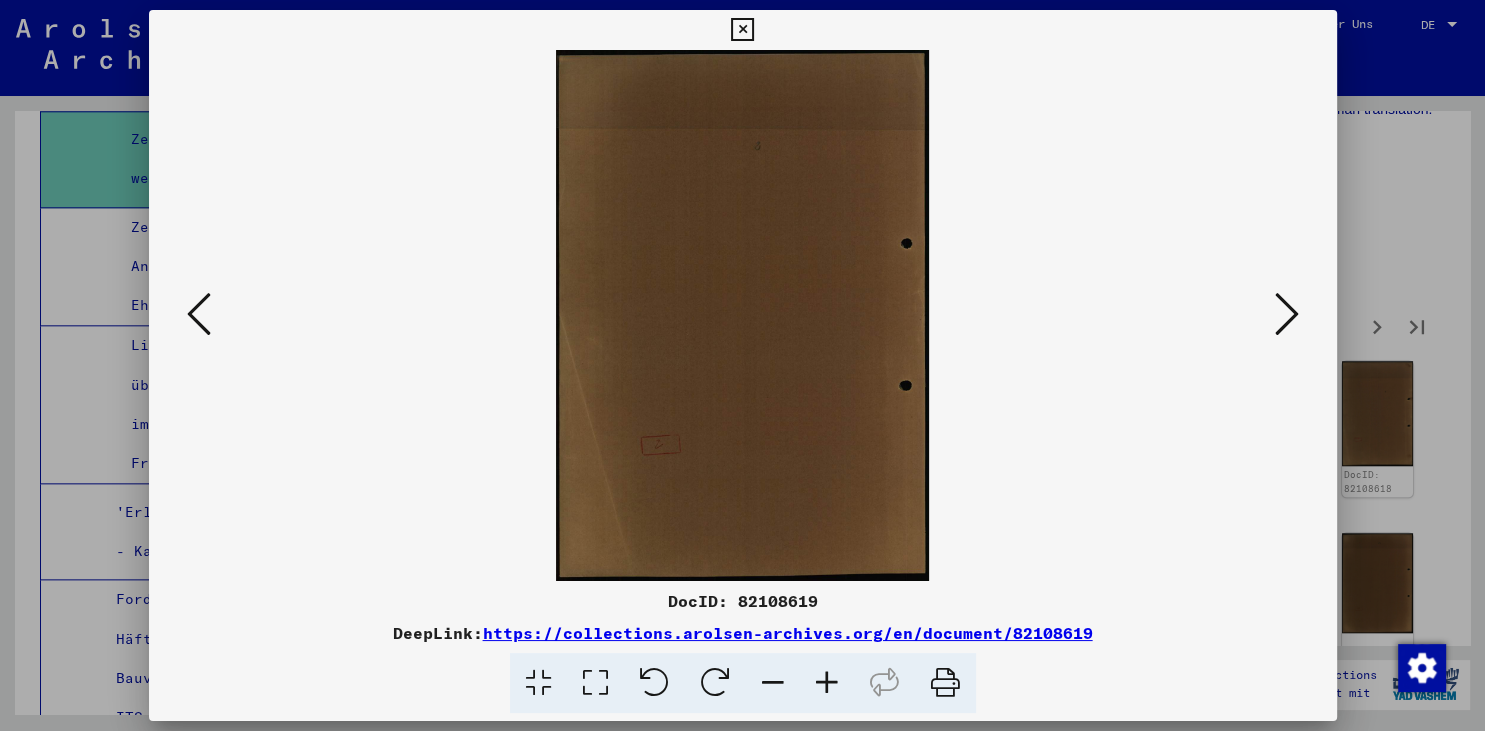 click at bounding box center (1287, 314) 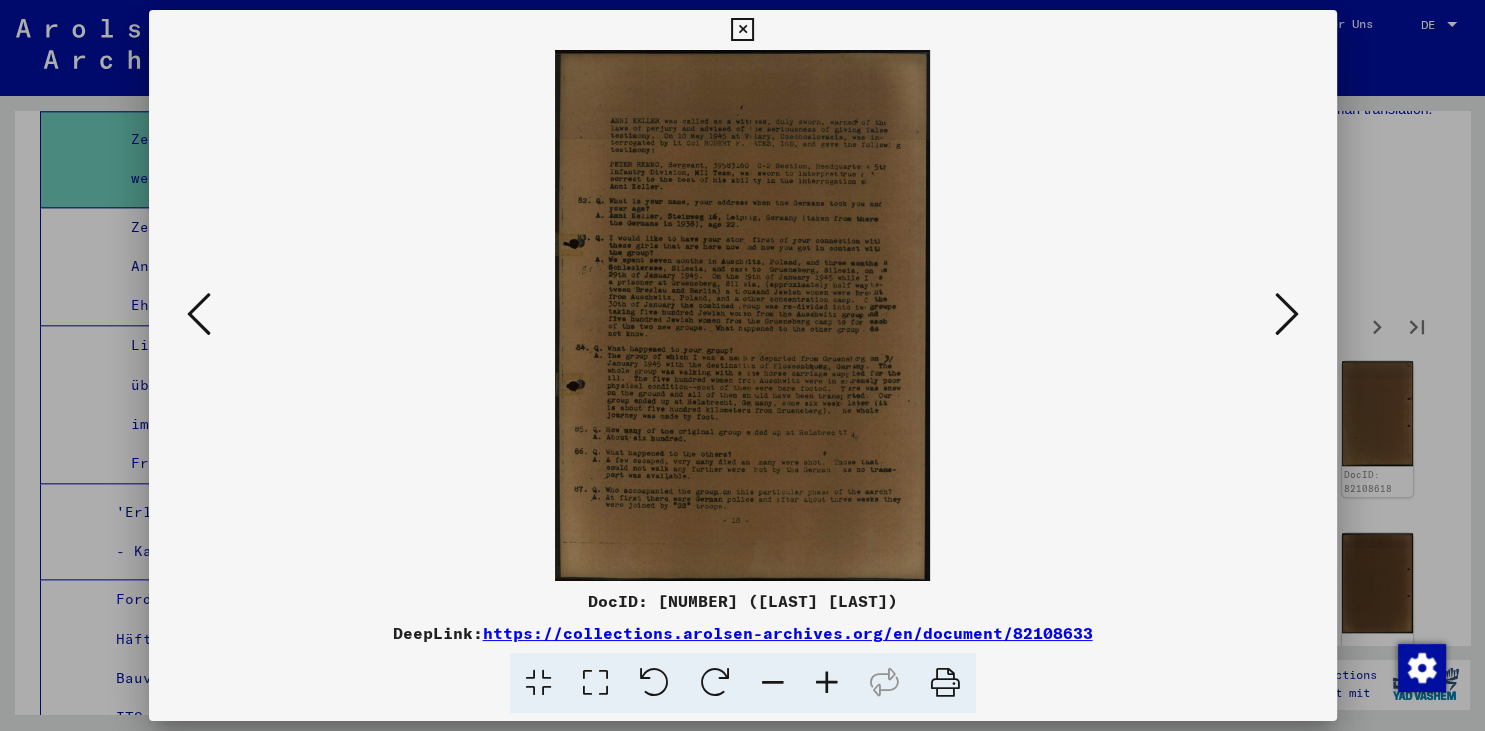 click at bounding box center (1287, 314) 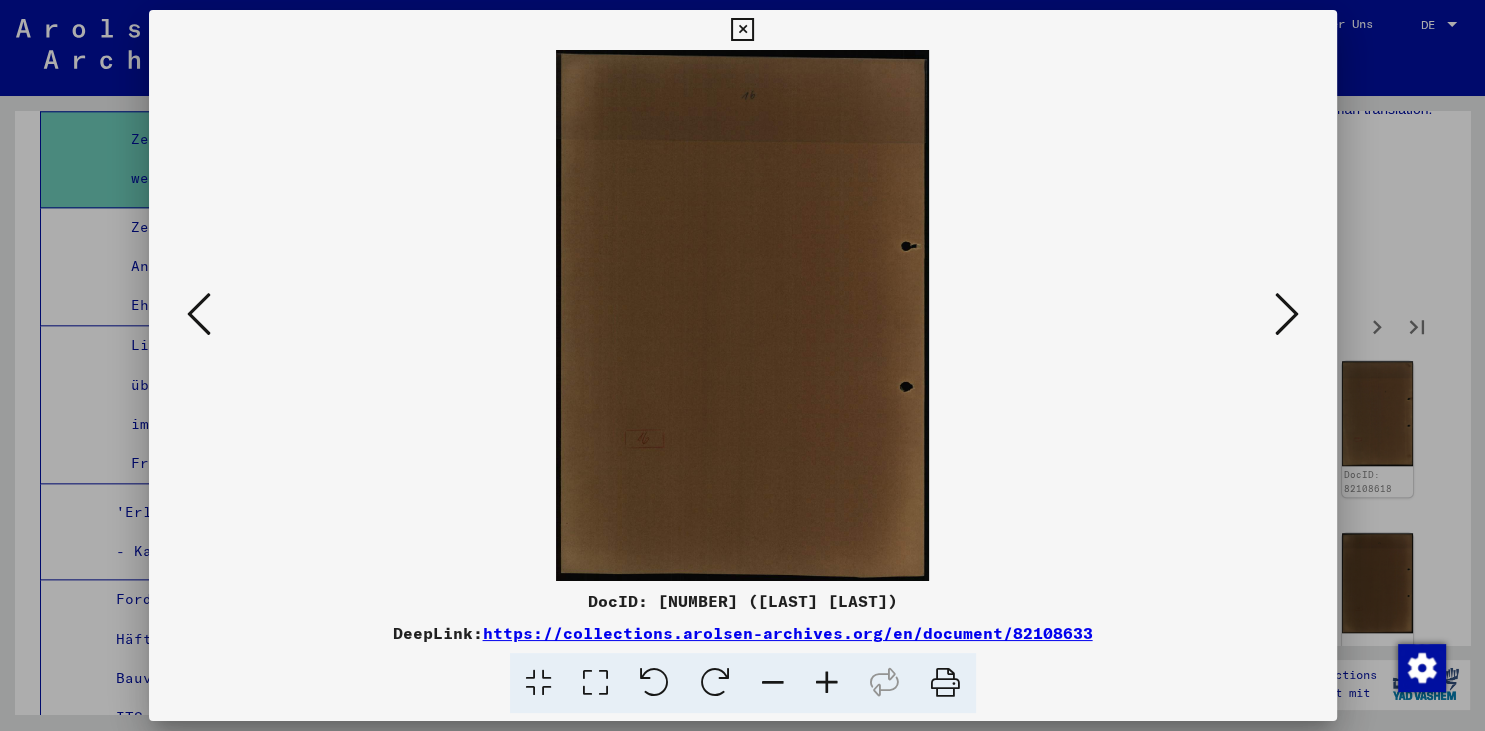 click at bounding box center [1287, 314] 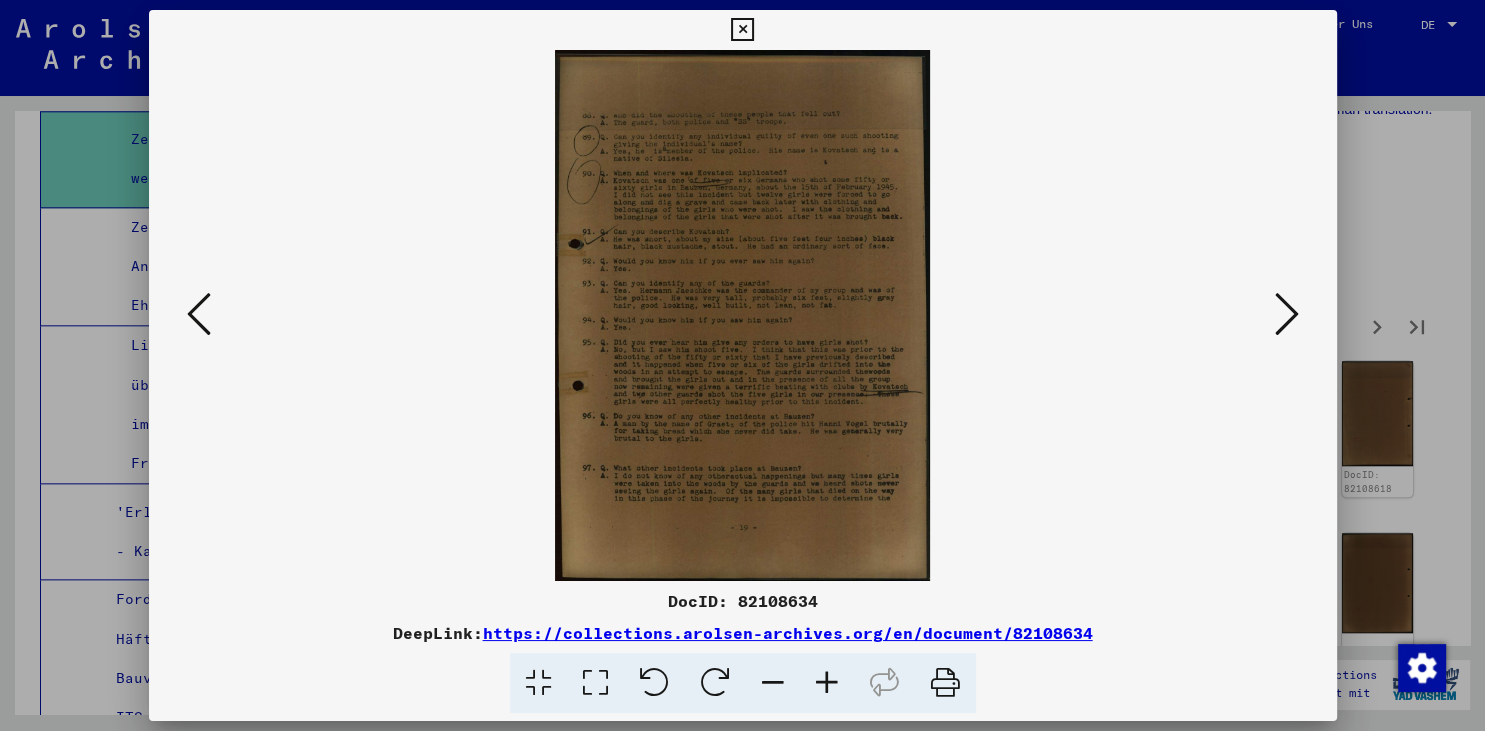 click at bounding box center [1287, 314] 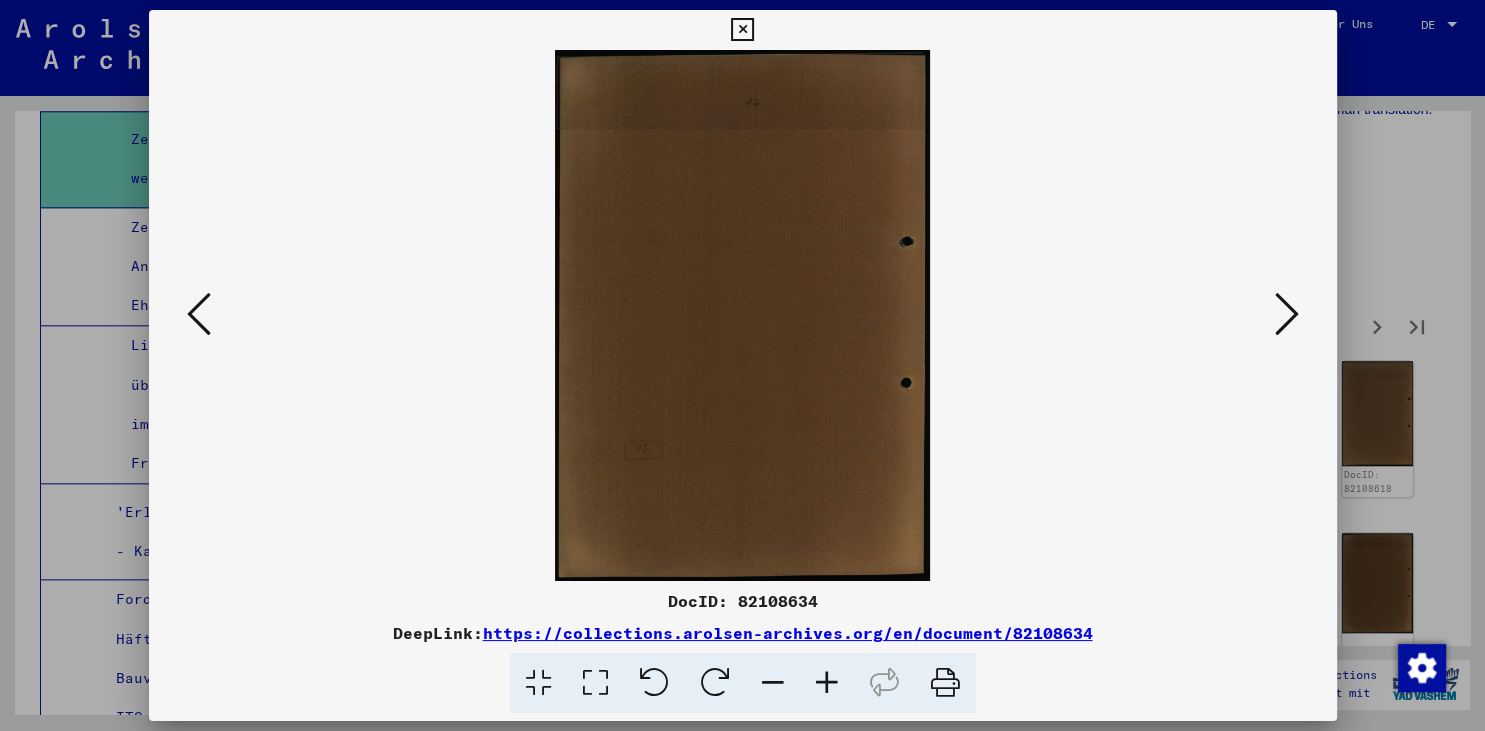 click at bounding box center (1287, 314) 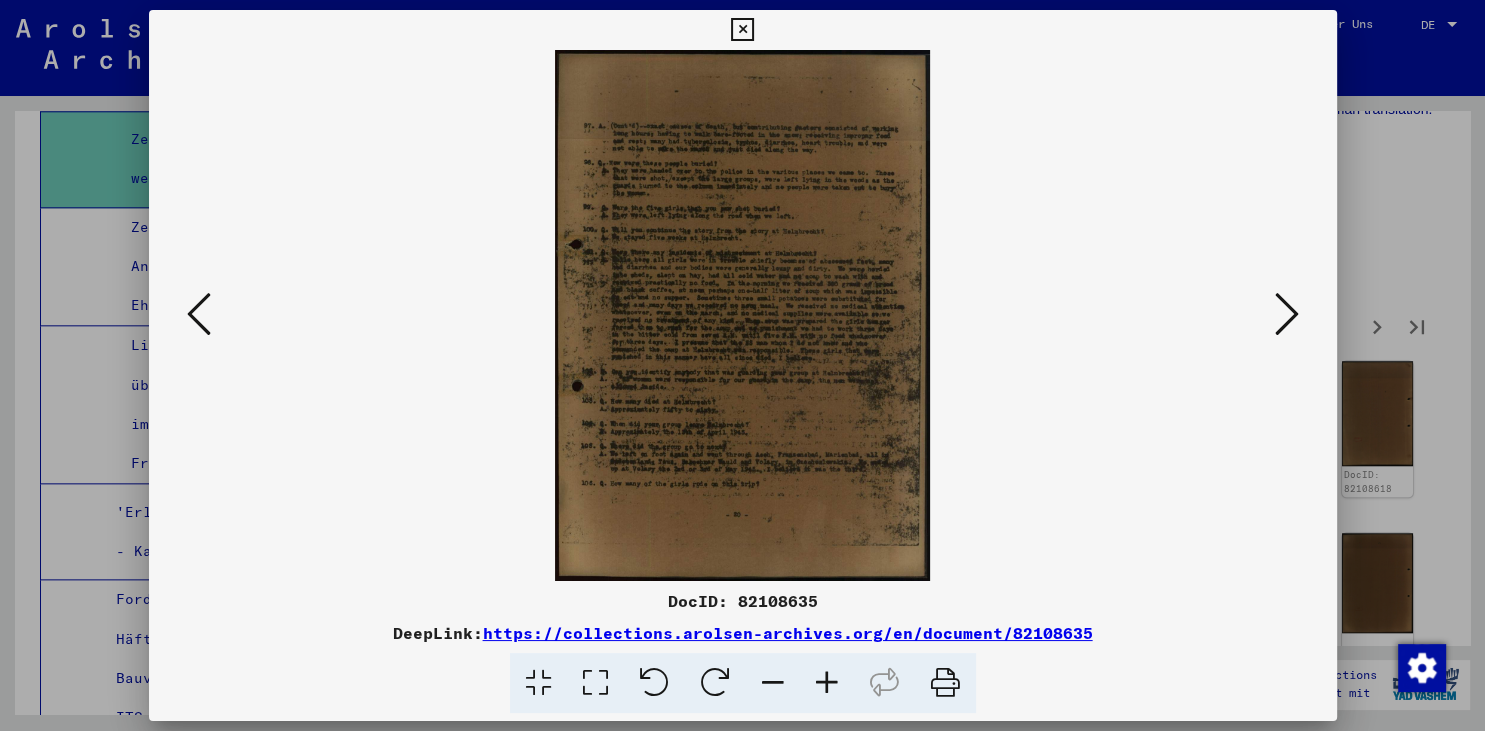 click at bounding box center [1287, 314] 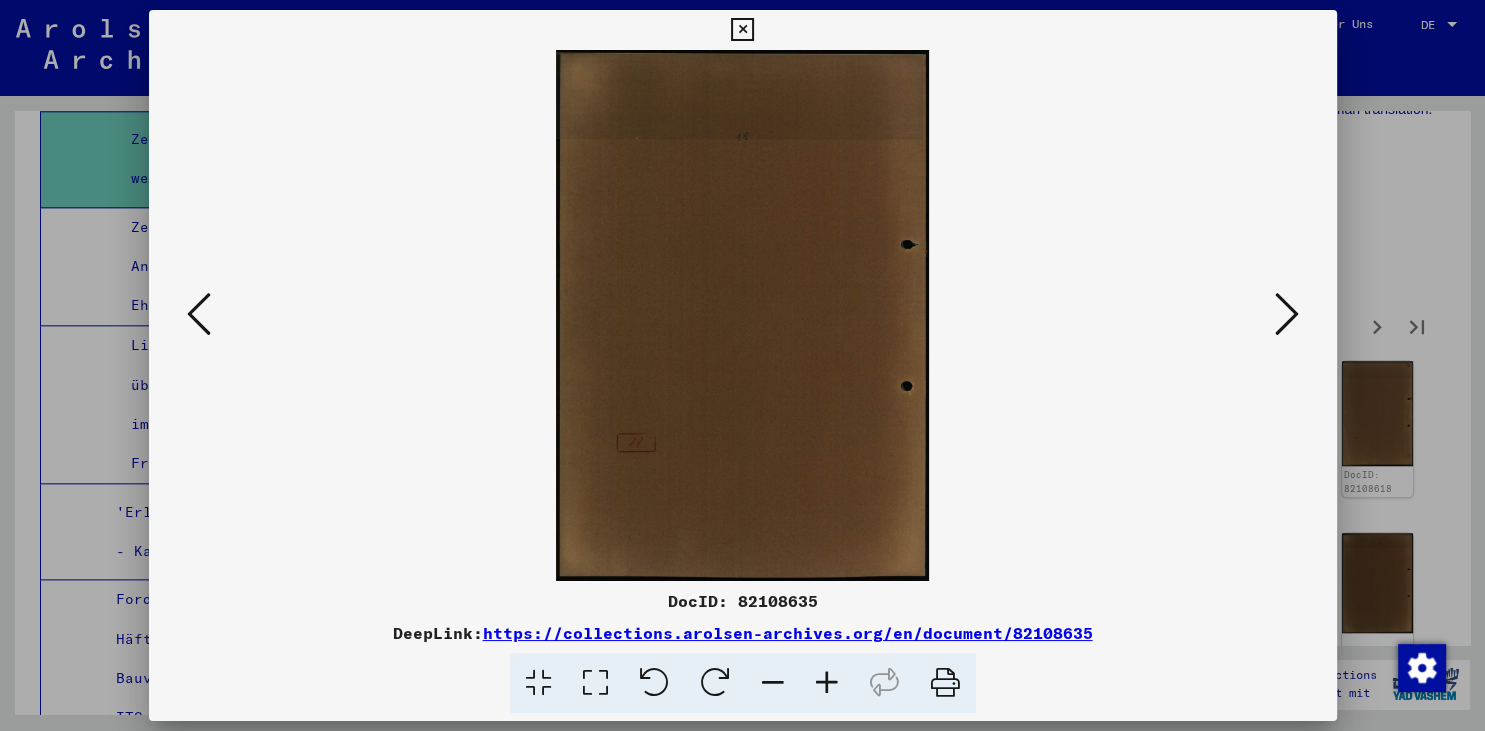 click at bounding box center (1287, 314) 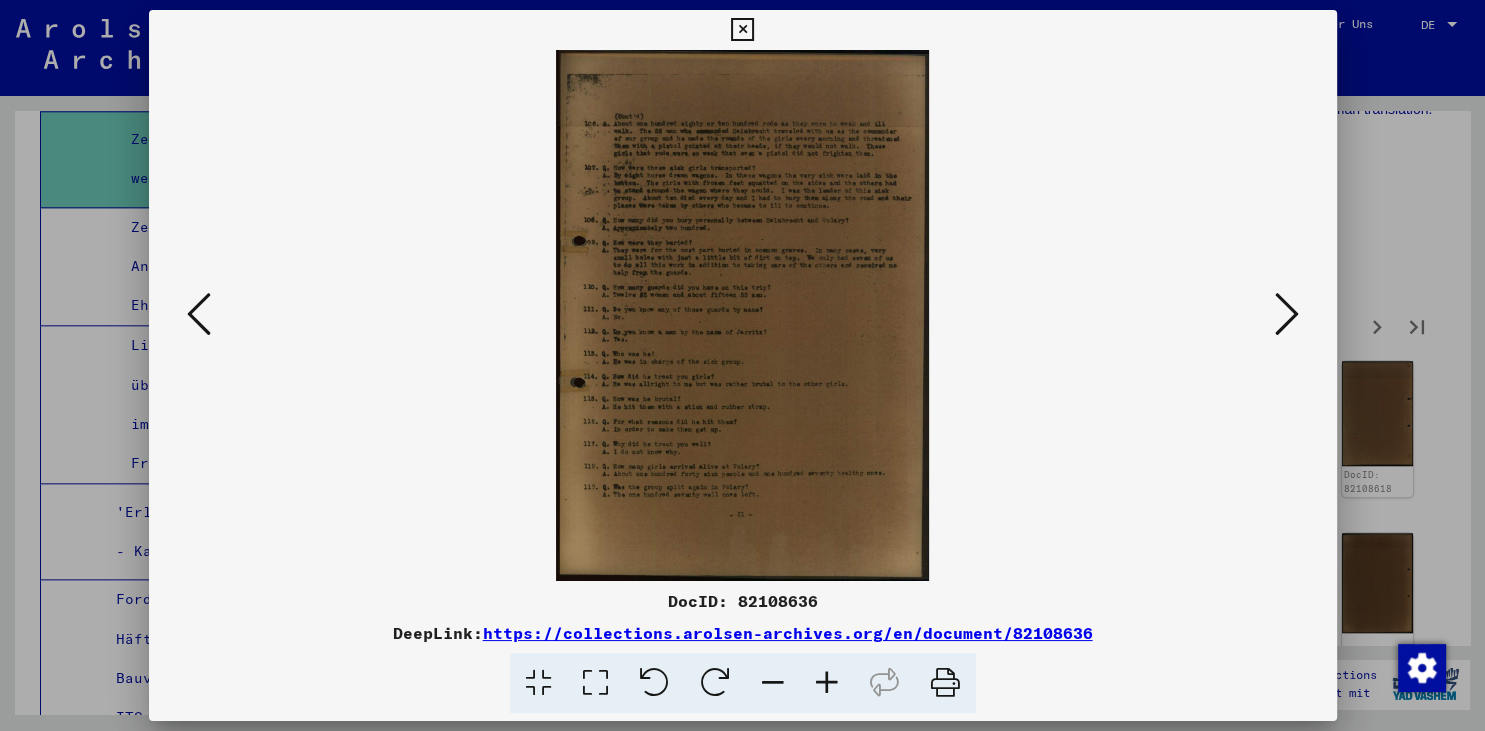 click at bounding box center (1287, 314) 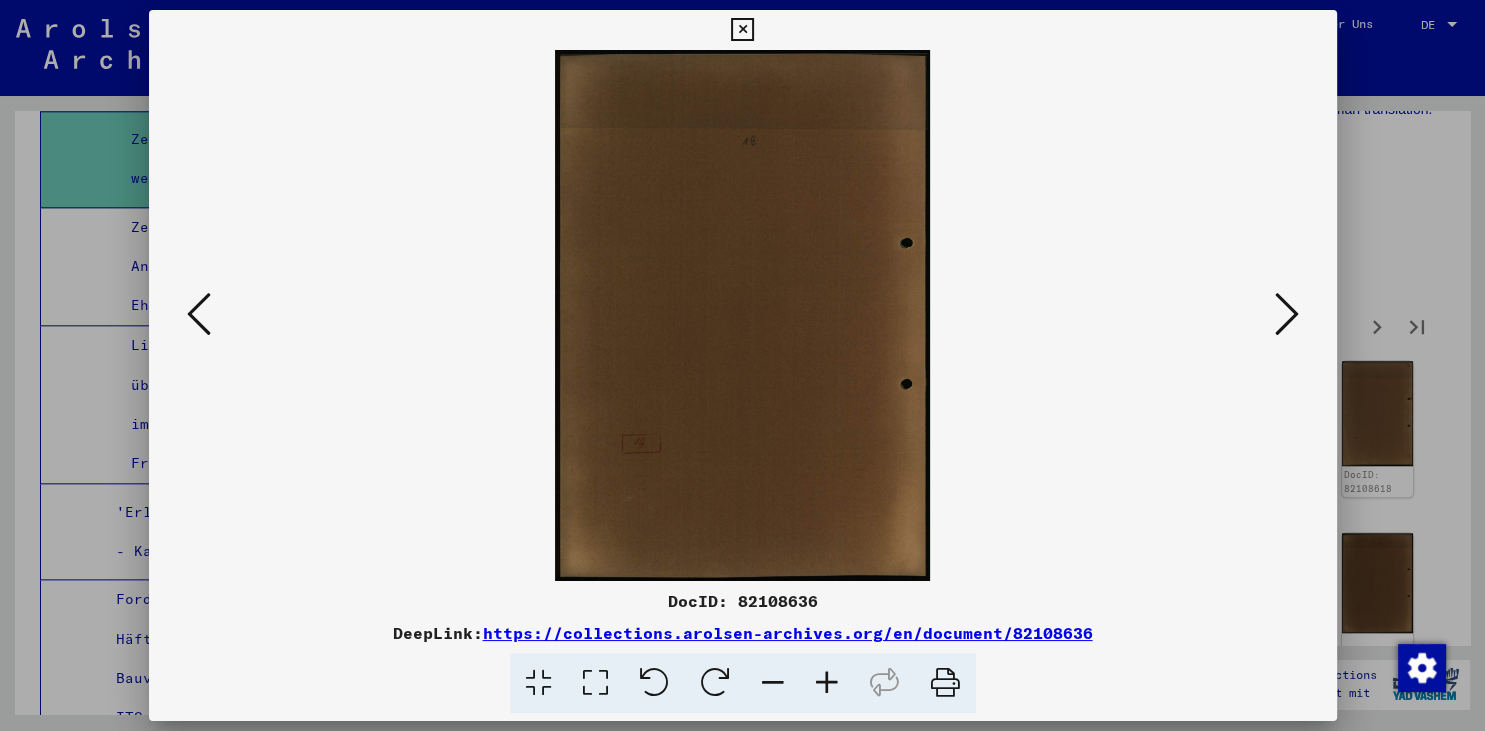 click at bounding box center (1287, 314) 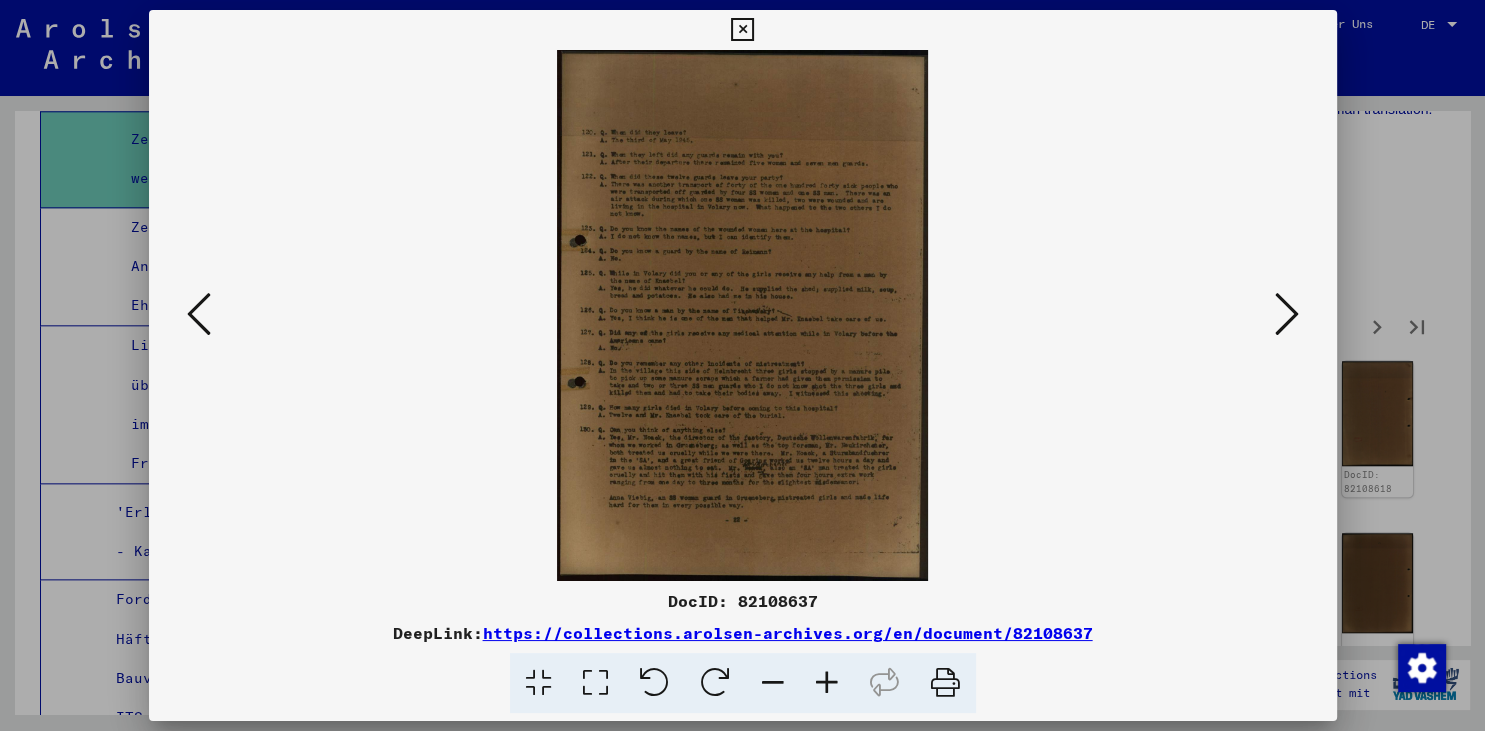click at bounding box center (1287, 314) 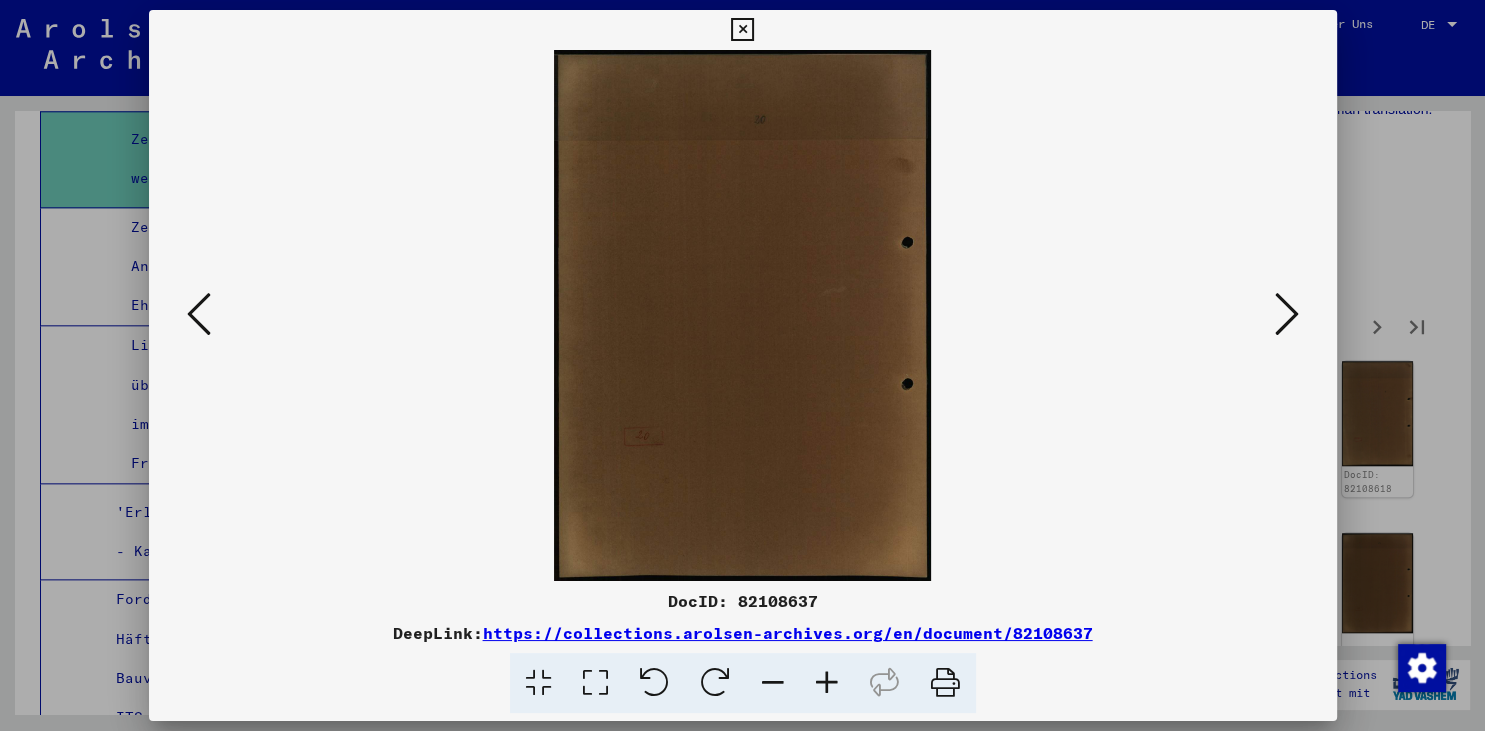 click at bounding box center (1287, 314) 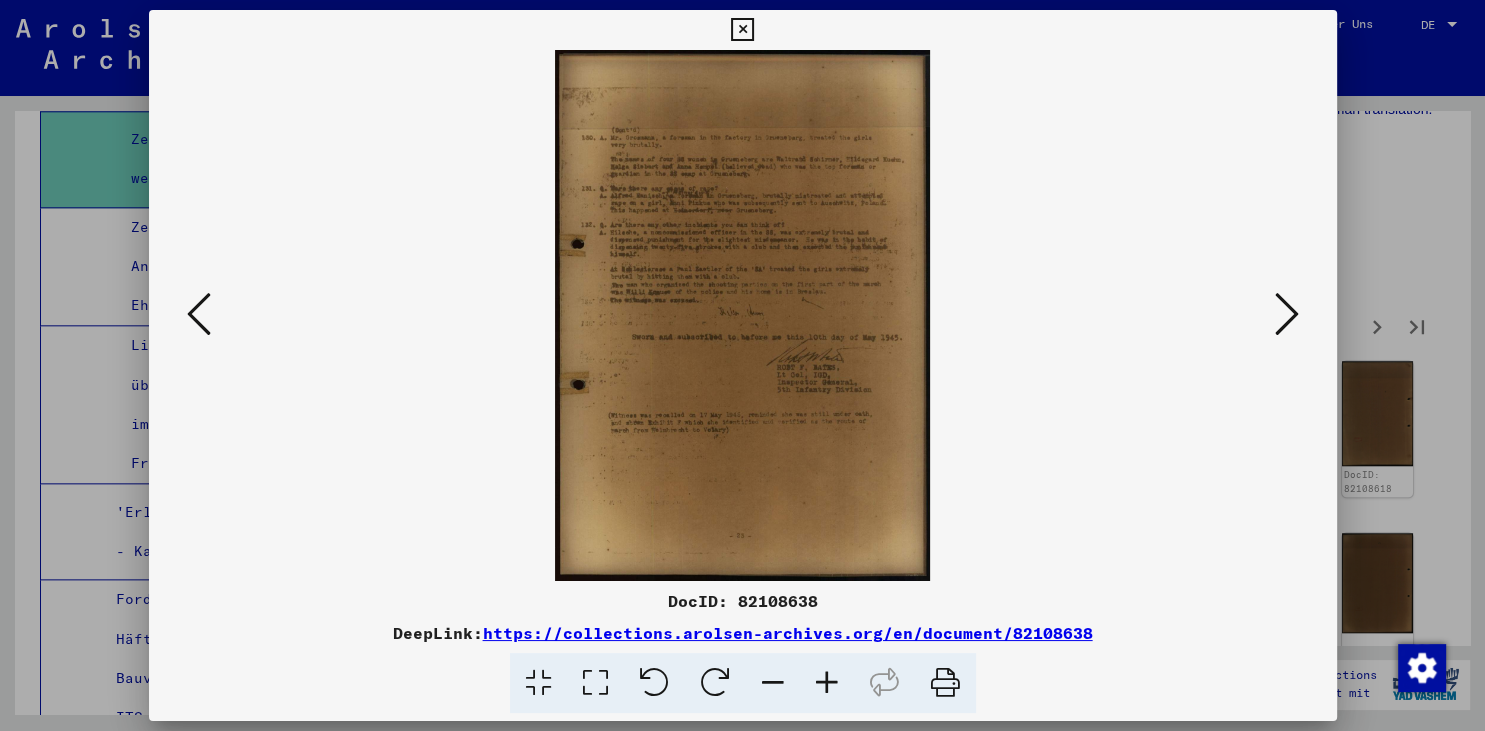 drag, startPoint x: 1286, startPoint y: 334, endPoint x: 1289, endPoint y: 310, distance: 24.186773 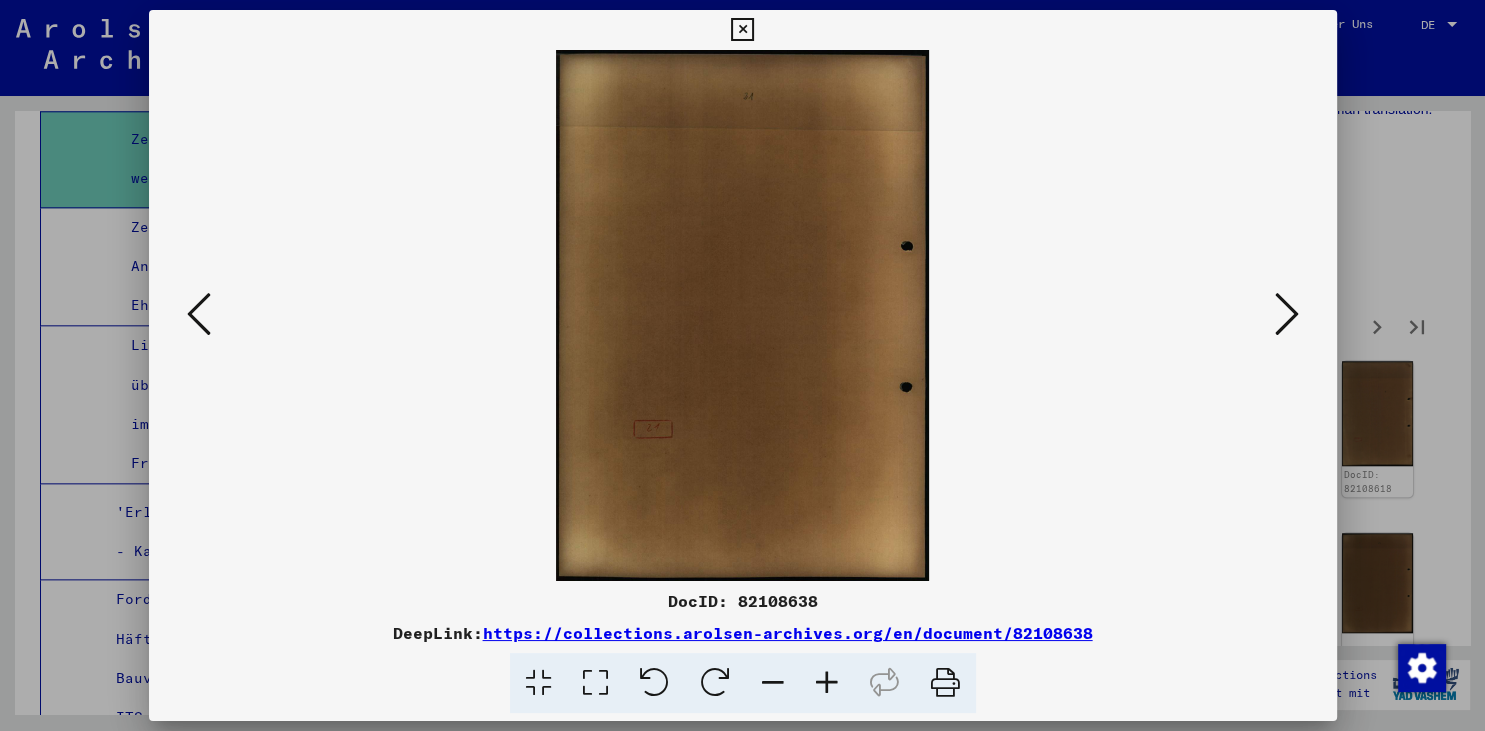 click at bounding box center (1287, 314) 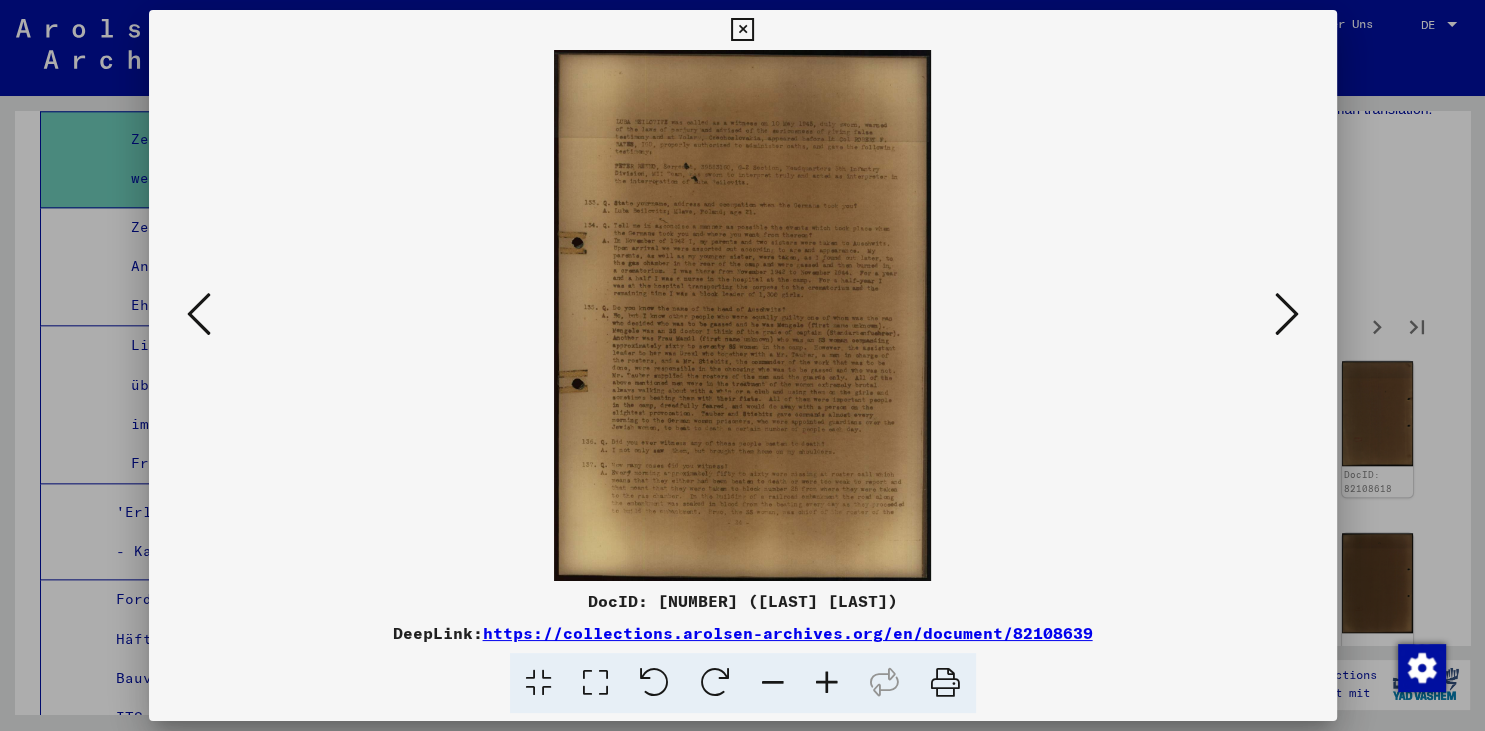 click at bounding box center (1287, 314) 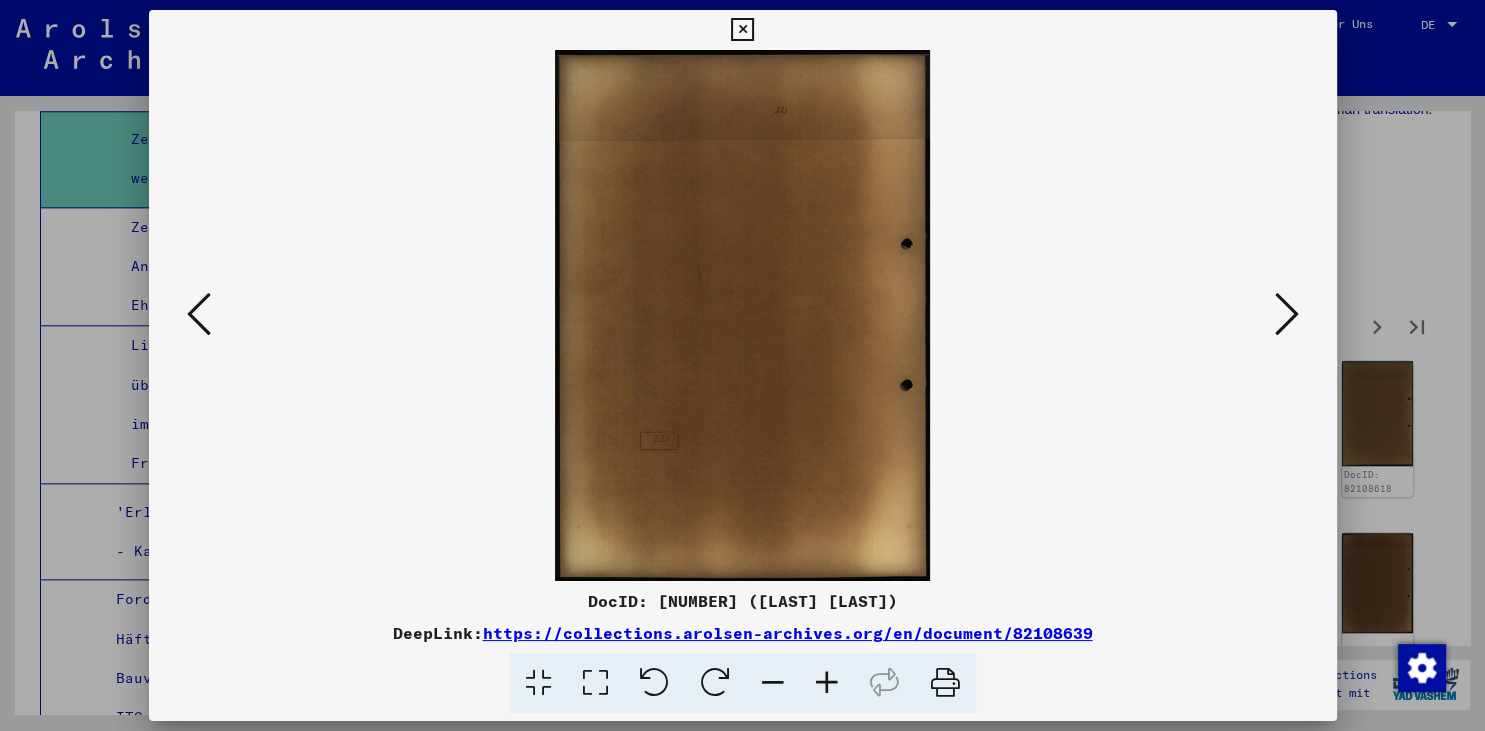 click at bounding box center (1287, 314) 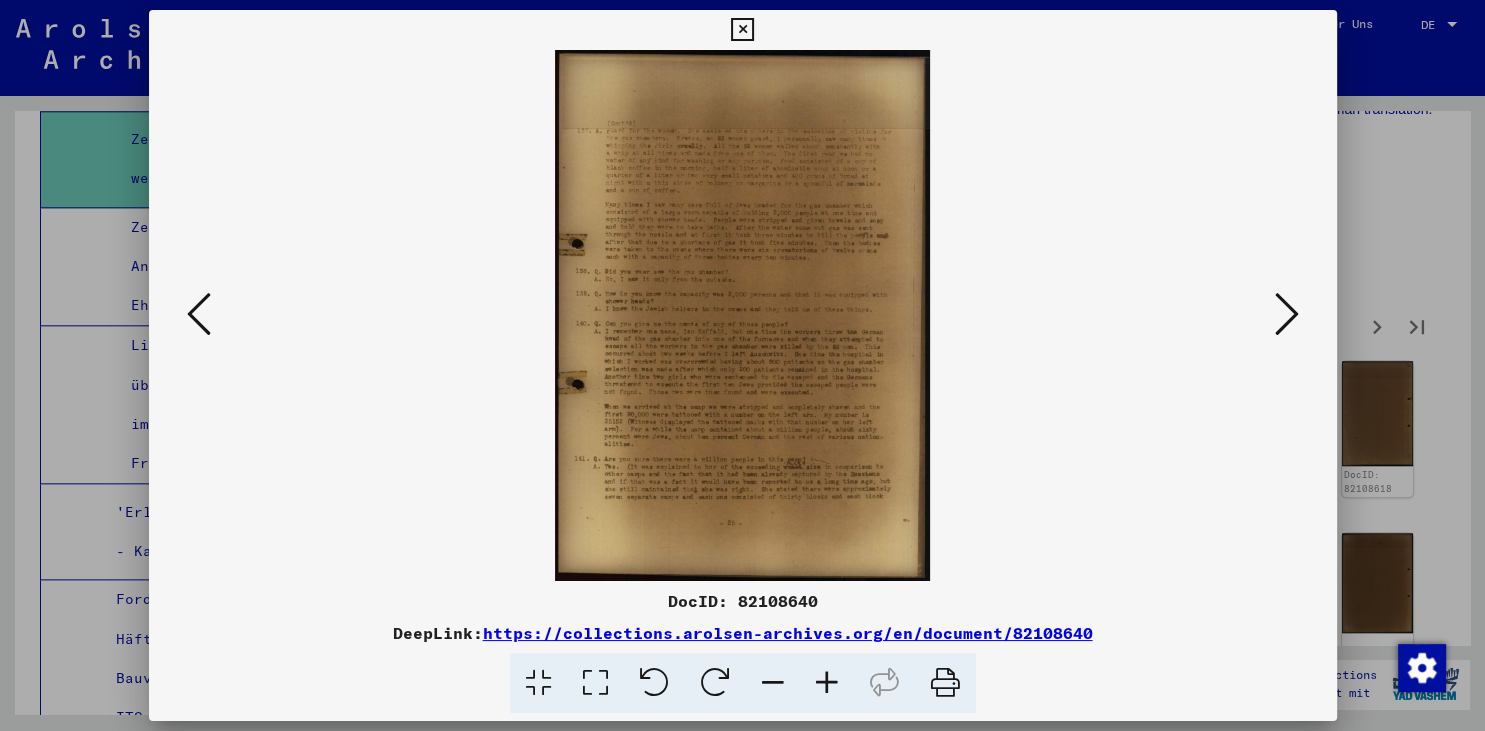 click at bounding box center [1287, 314] 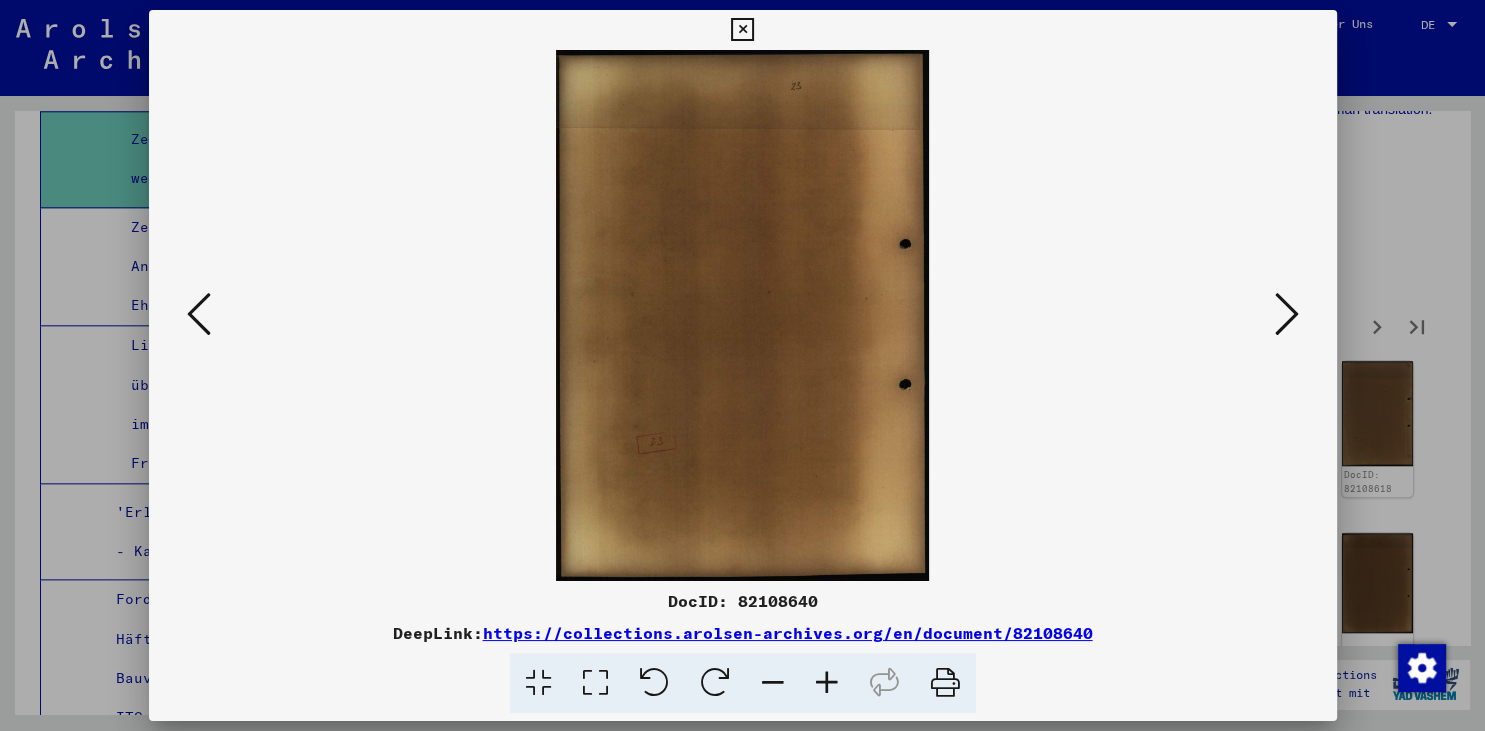 click at bounding box center (1287, 314) 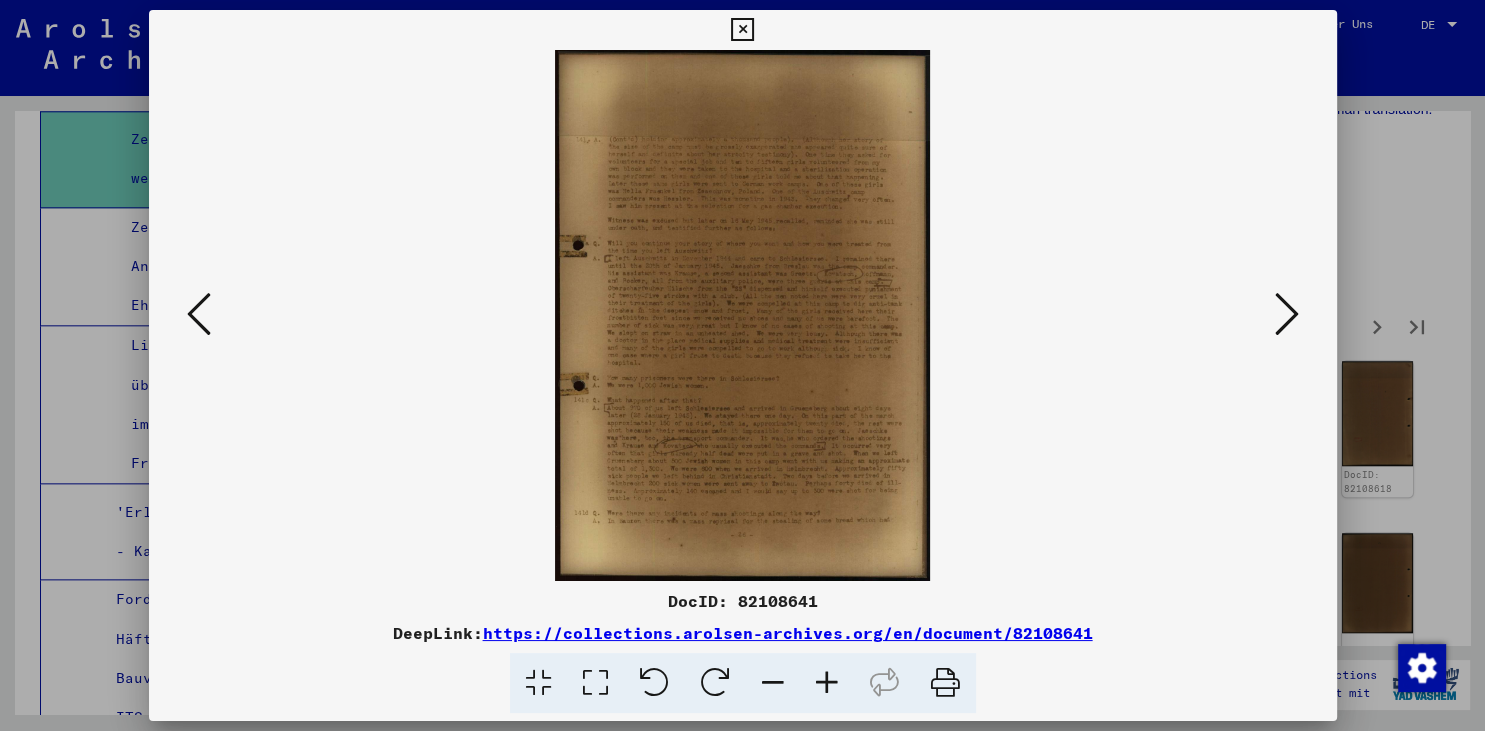 click at bounding box center (1287, 314) 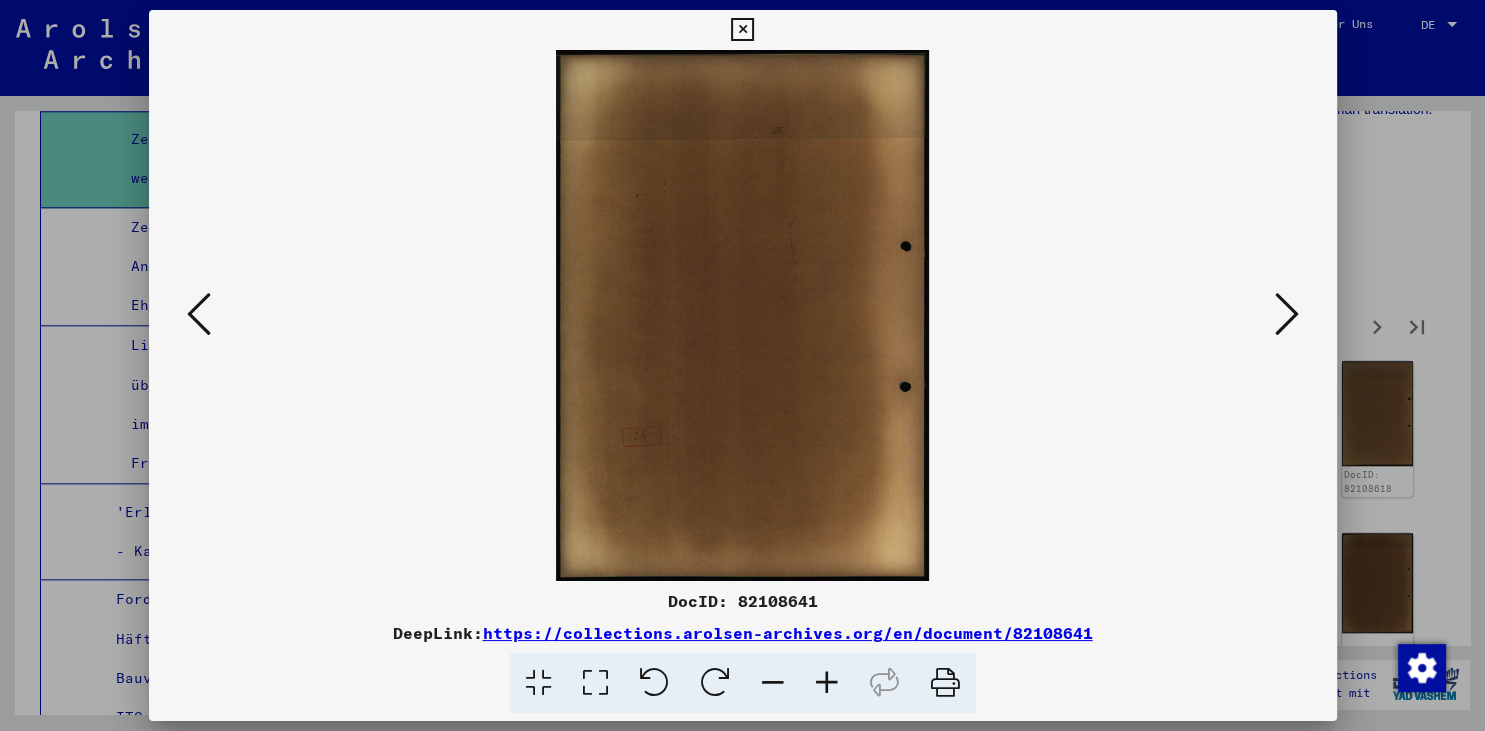 click at bounding box center (1287, 314) 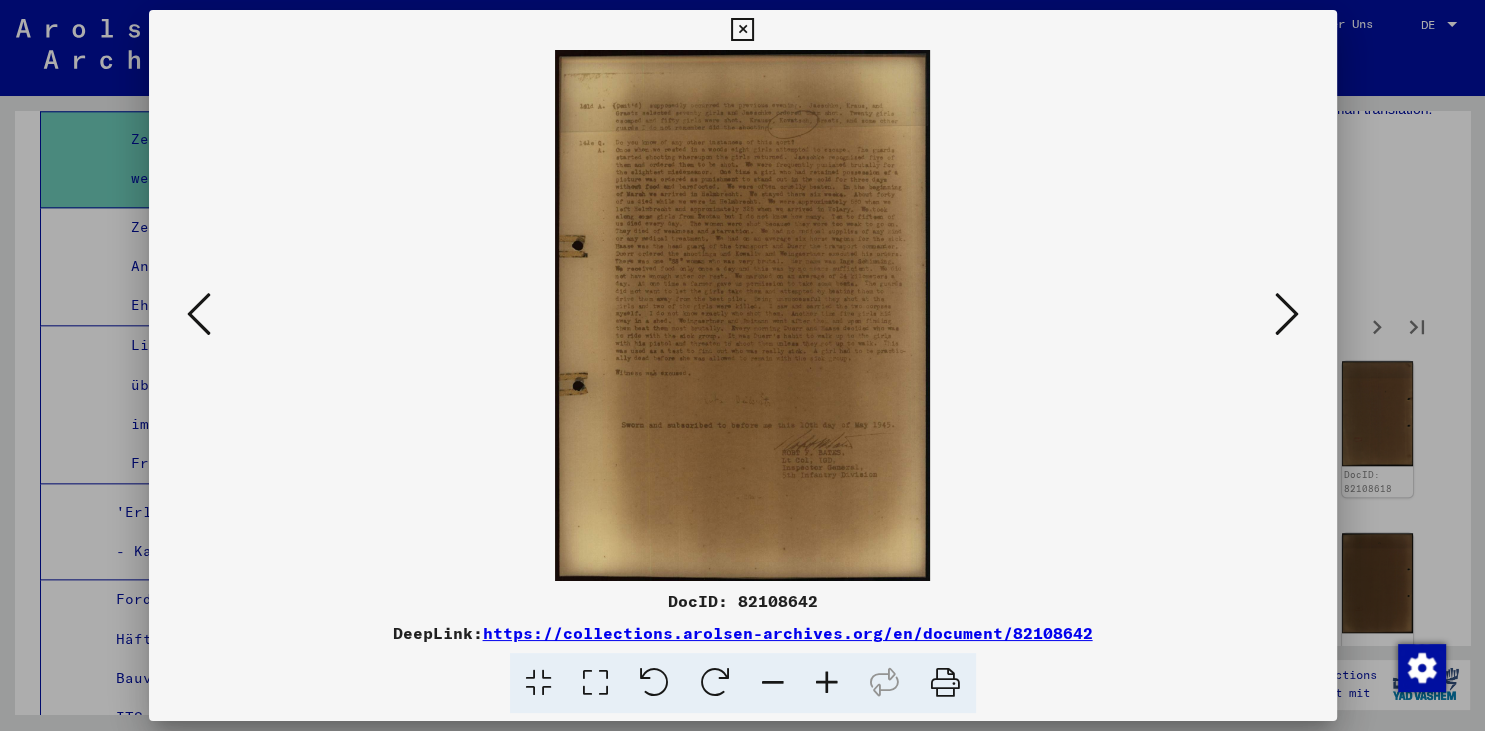click at bounding box center [1287, 314] 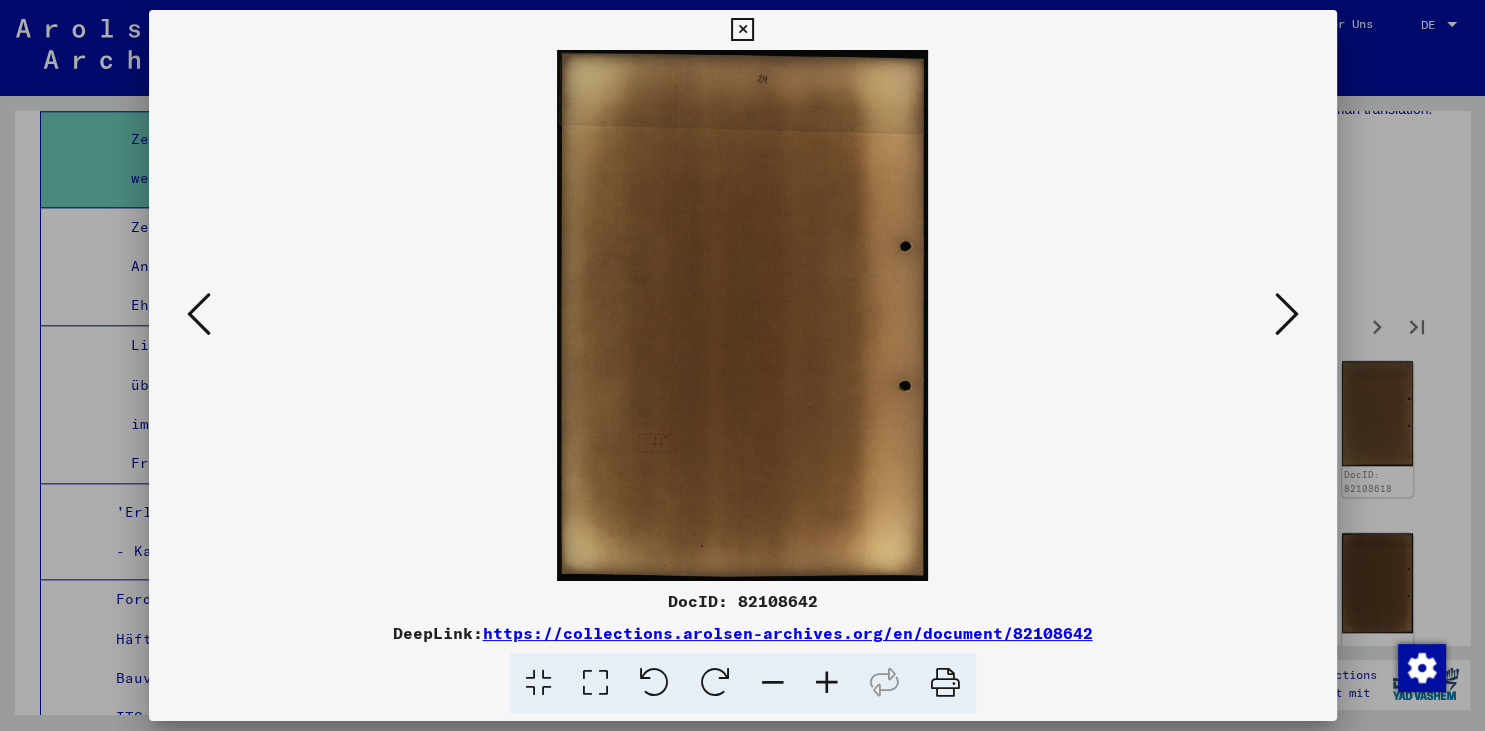 click at bounding box center (1287, 314) 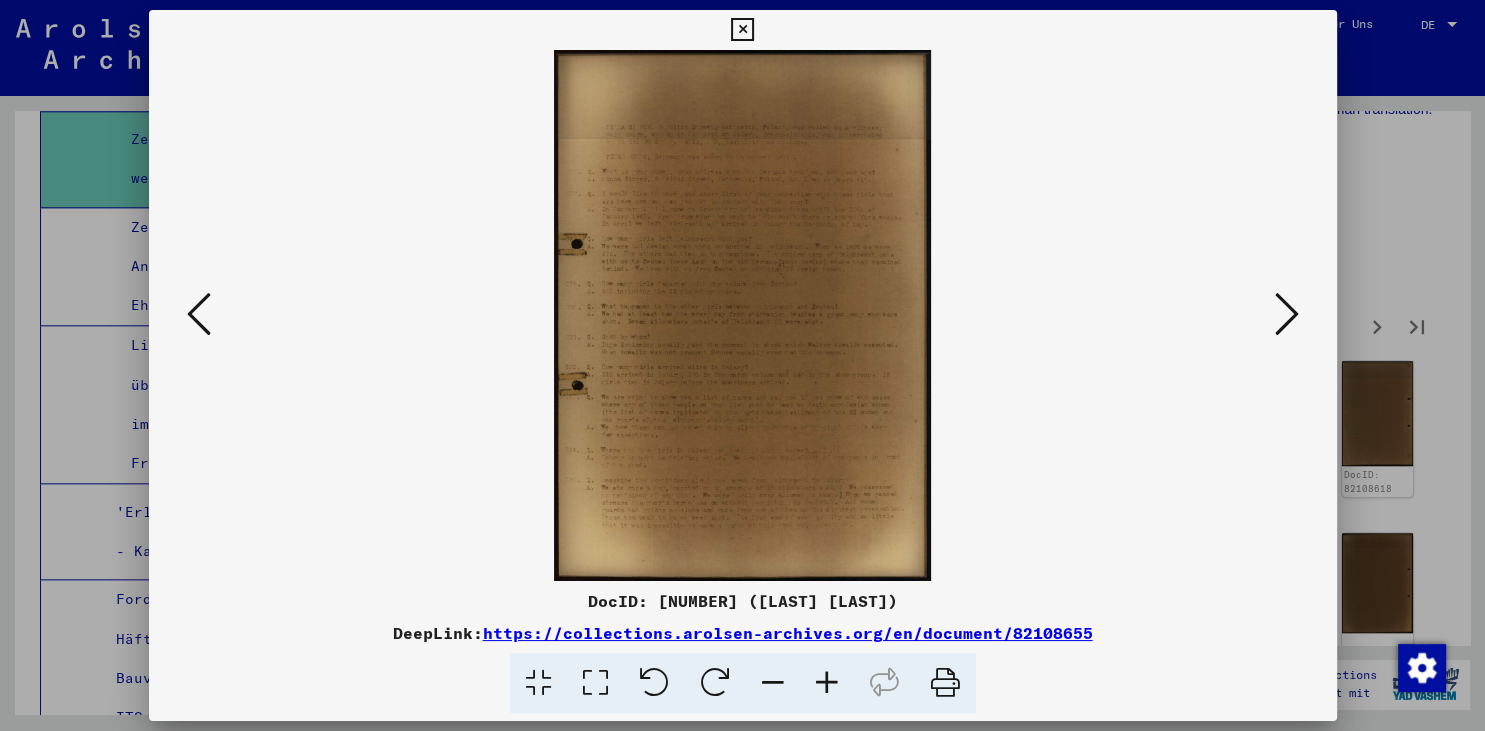 click at bounding box center [743, 315] 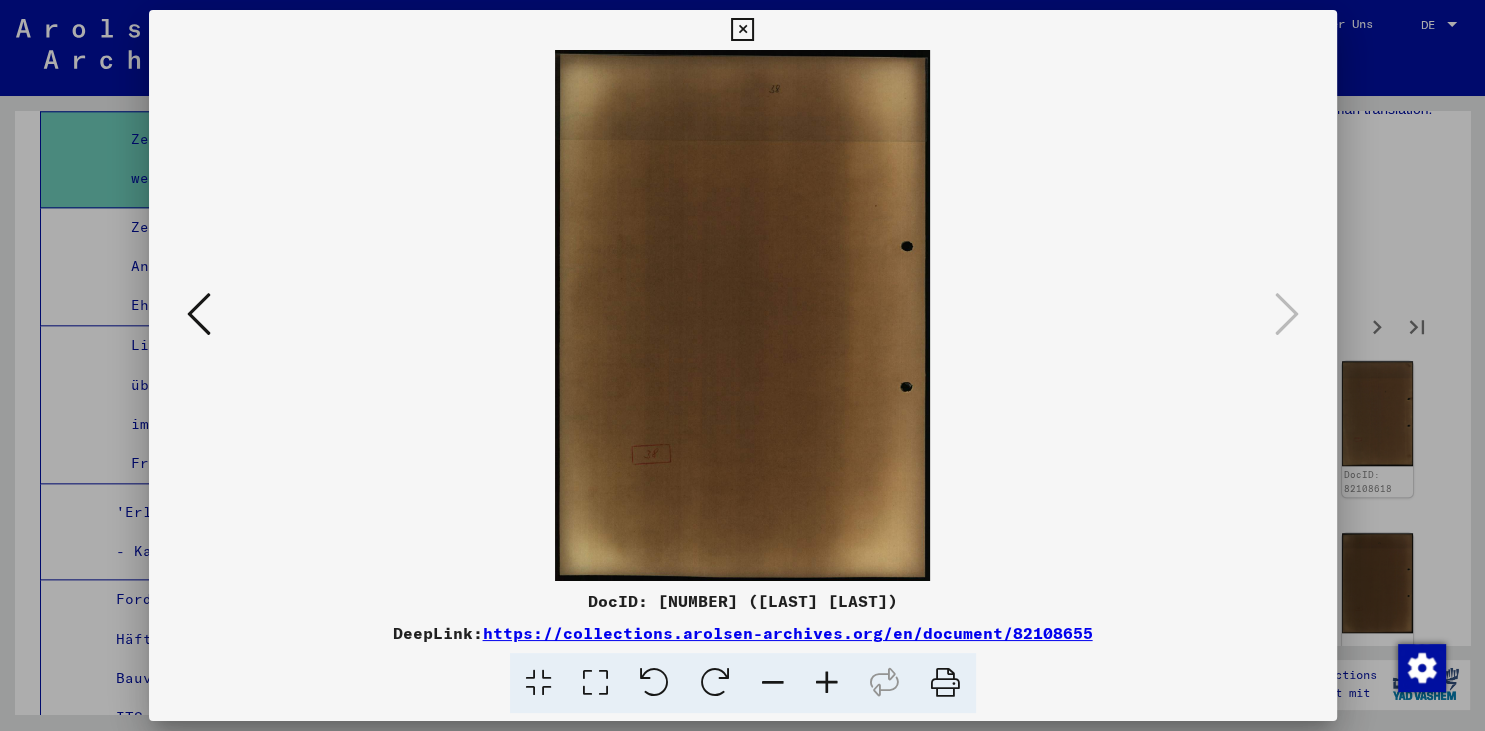 click at bounding box center [199, 314] 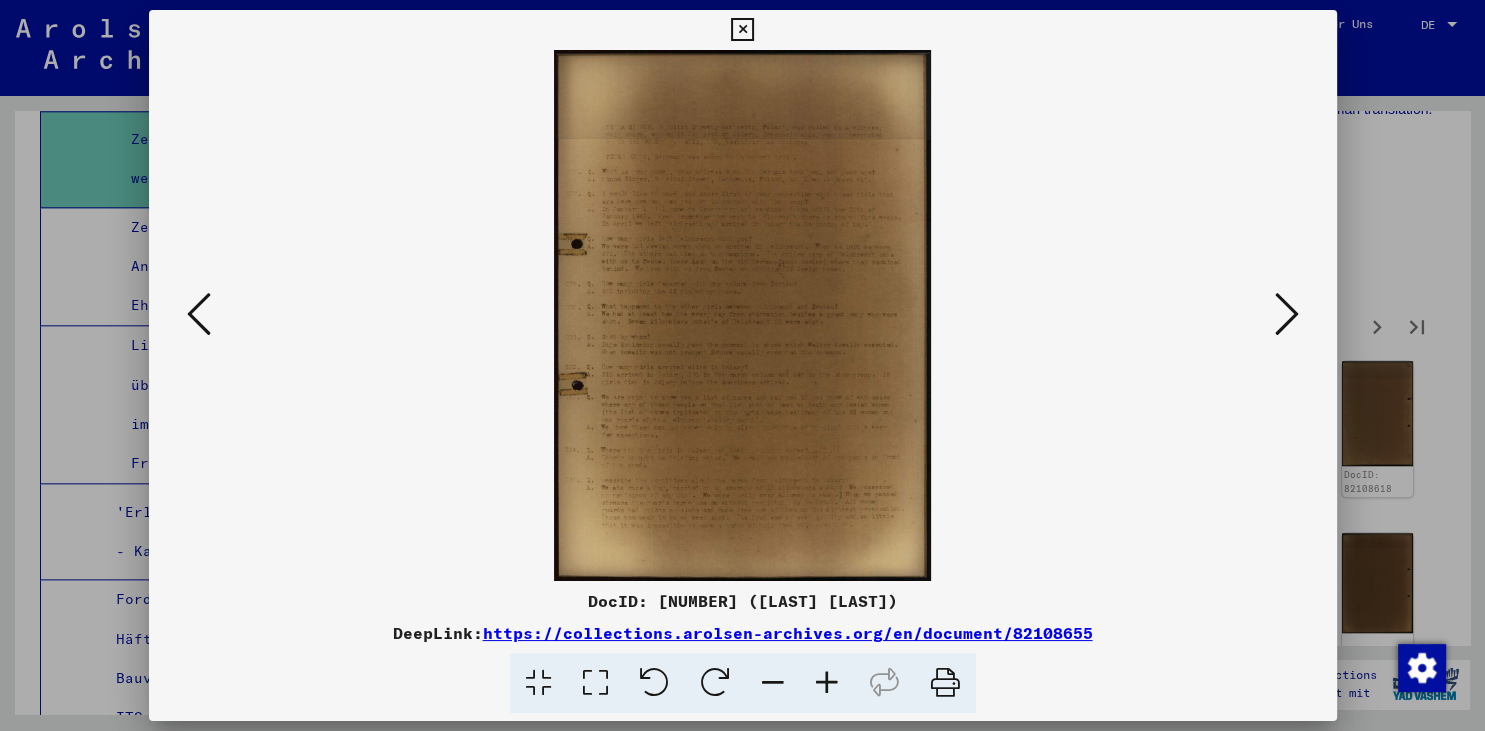 click at bounding box center [199, 314] 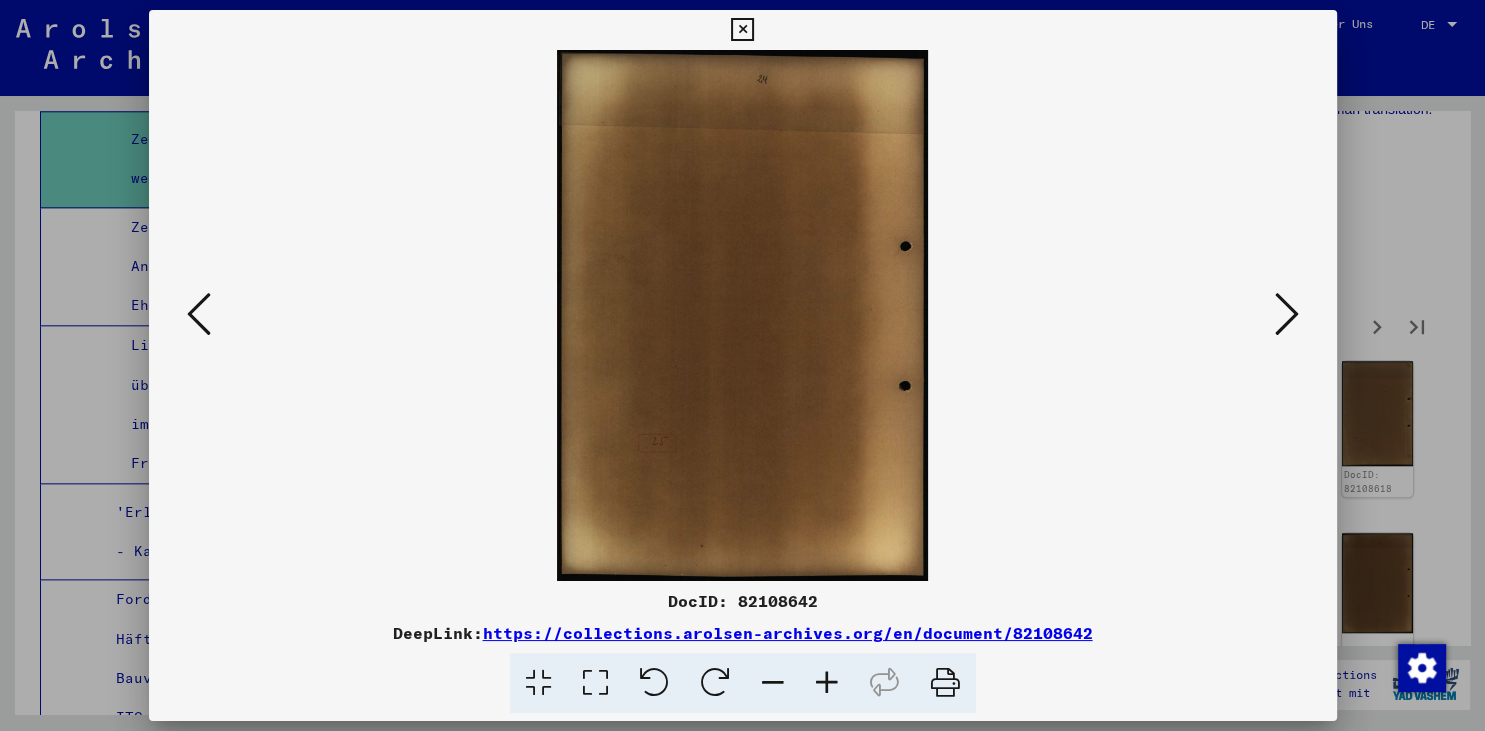 click at bounding box center [742, 30] 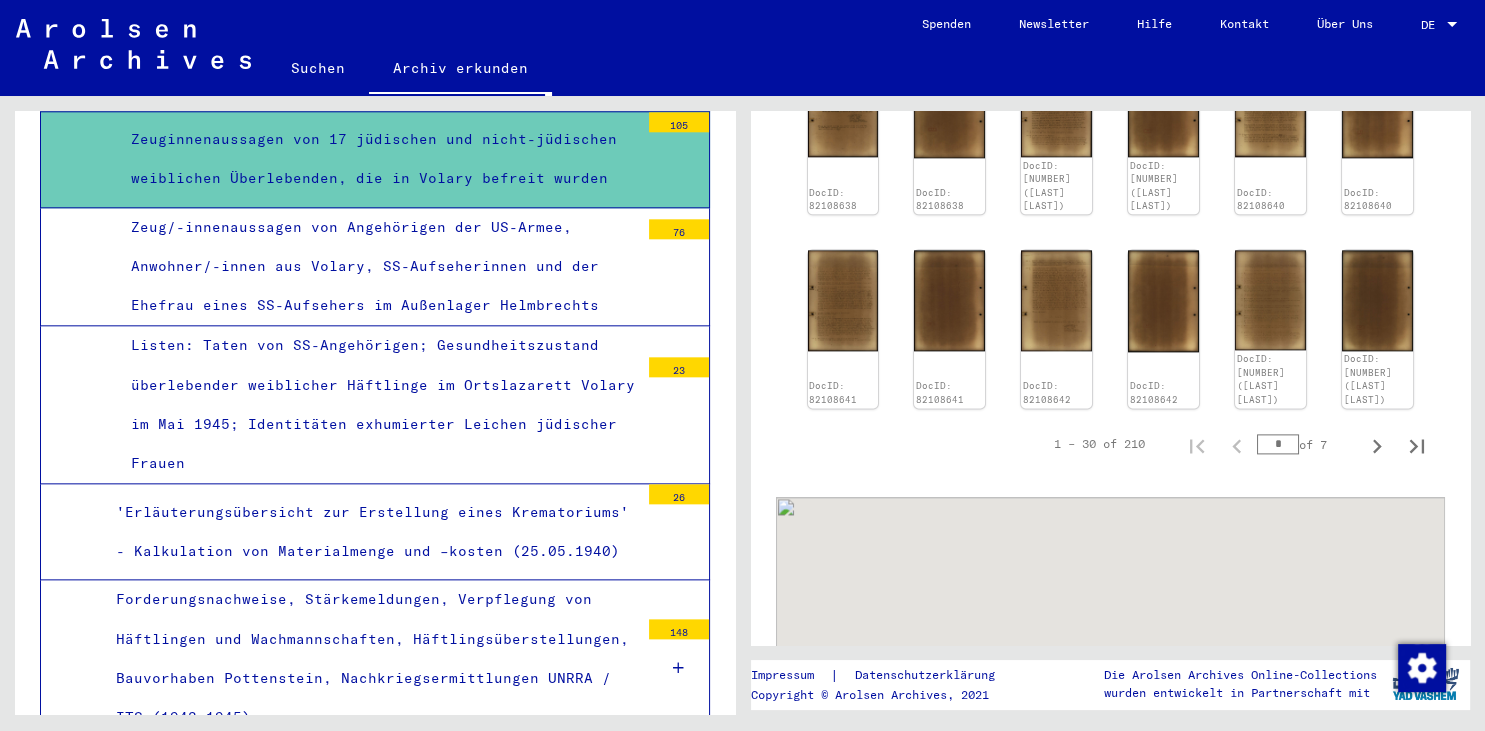 scroll, scrollTop: 2567, scrollLeft: 0, axis: vertical 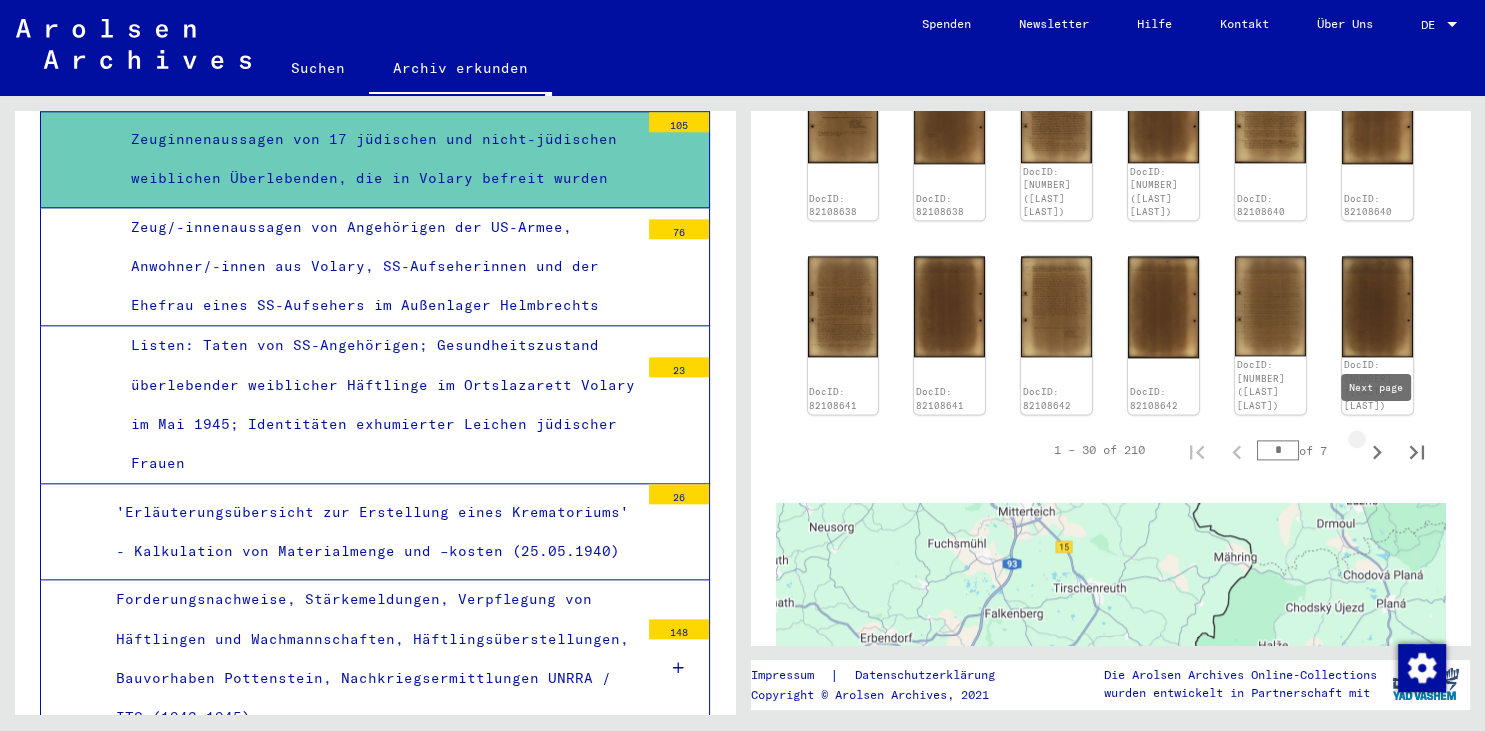 click 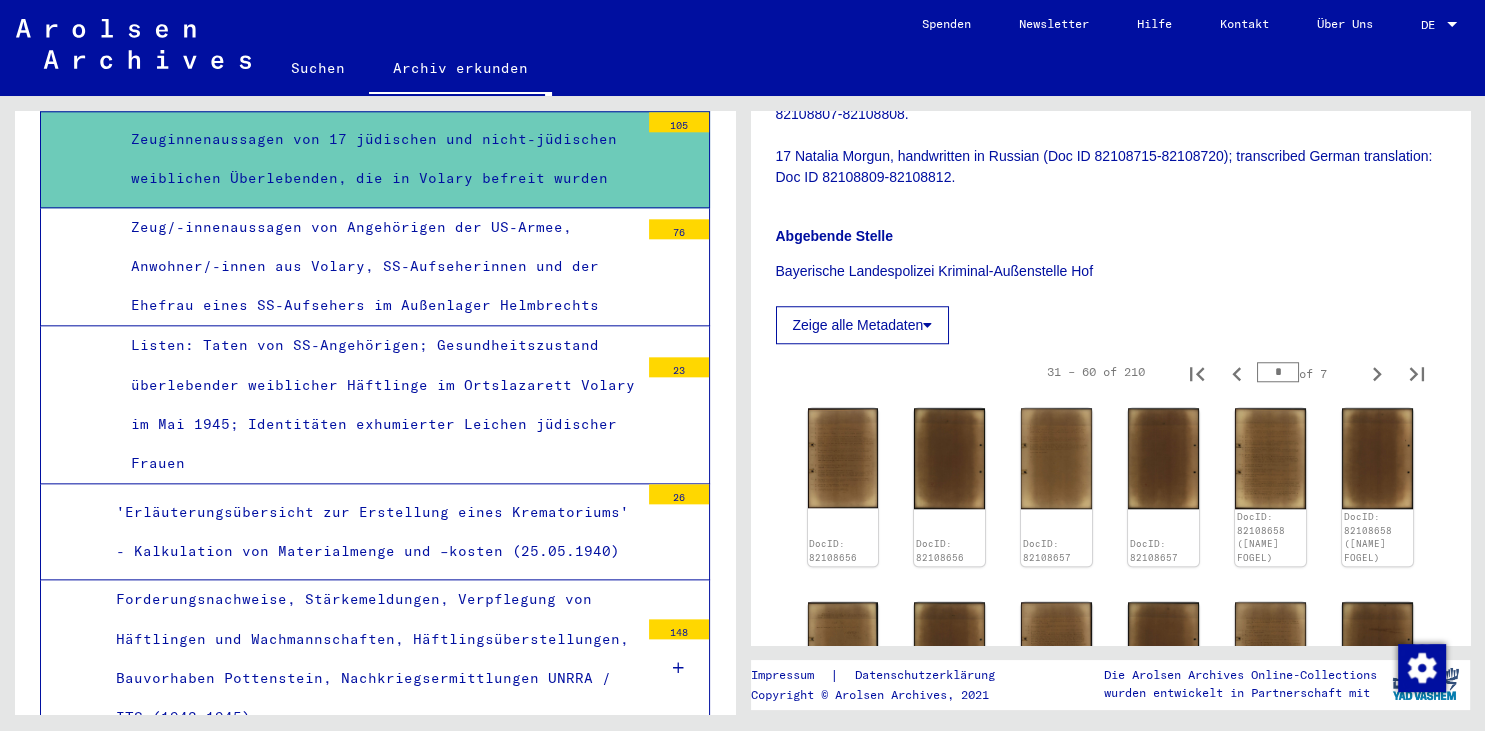 scroll, scrollTop: 1681, scrollLeft: 0, axis: vertical 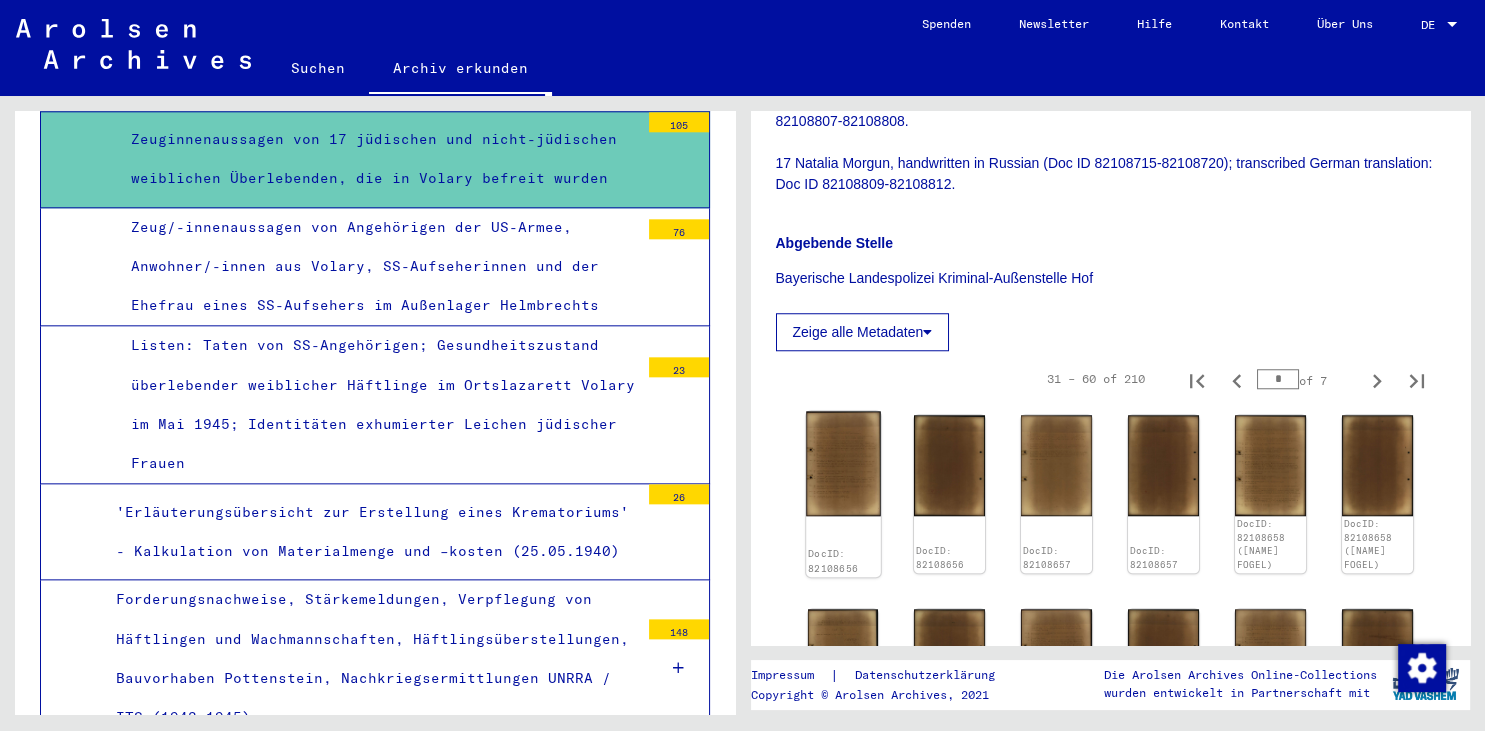 click 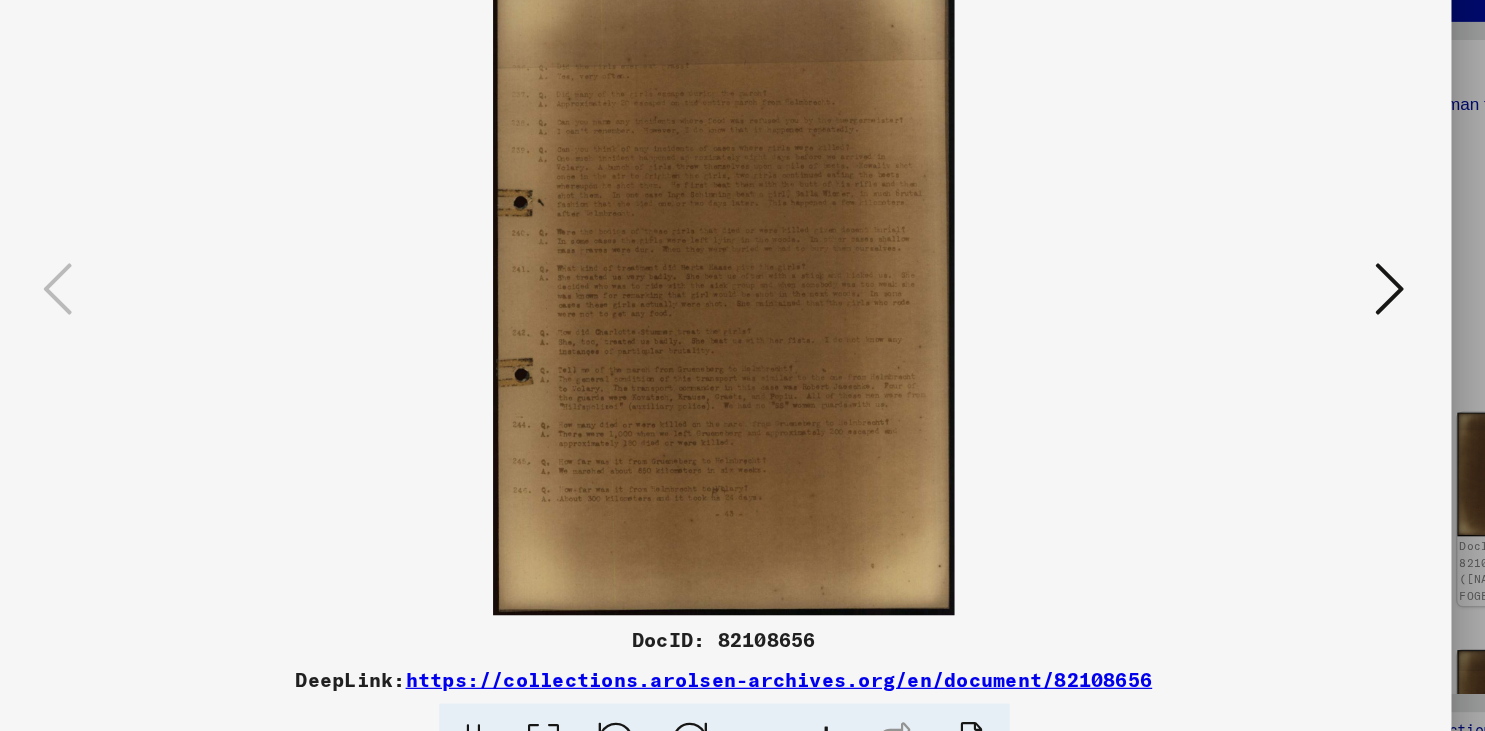 scroll, scrollTop: 1682, scrollLeft: 0, axis: vertical 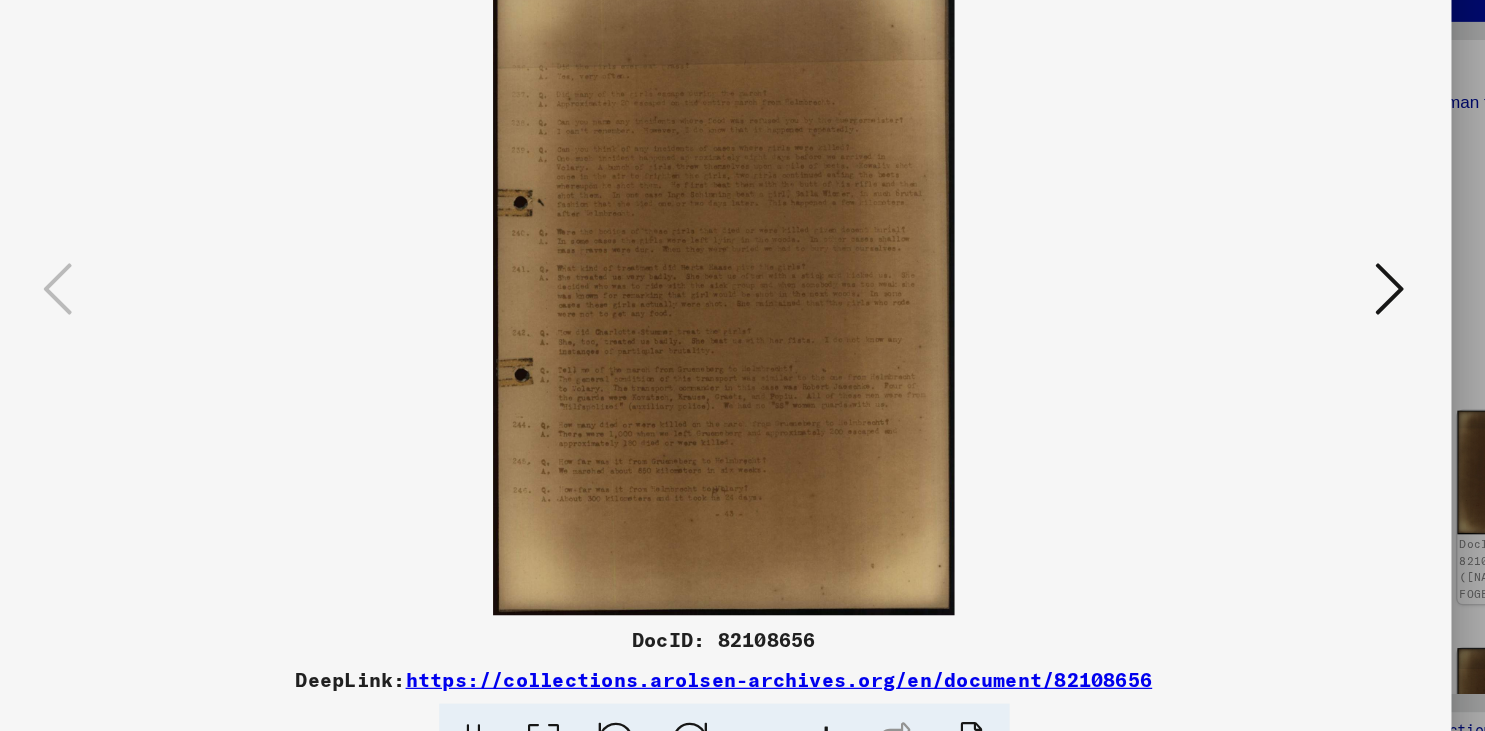 click at bounding box center (1287, 314) 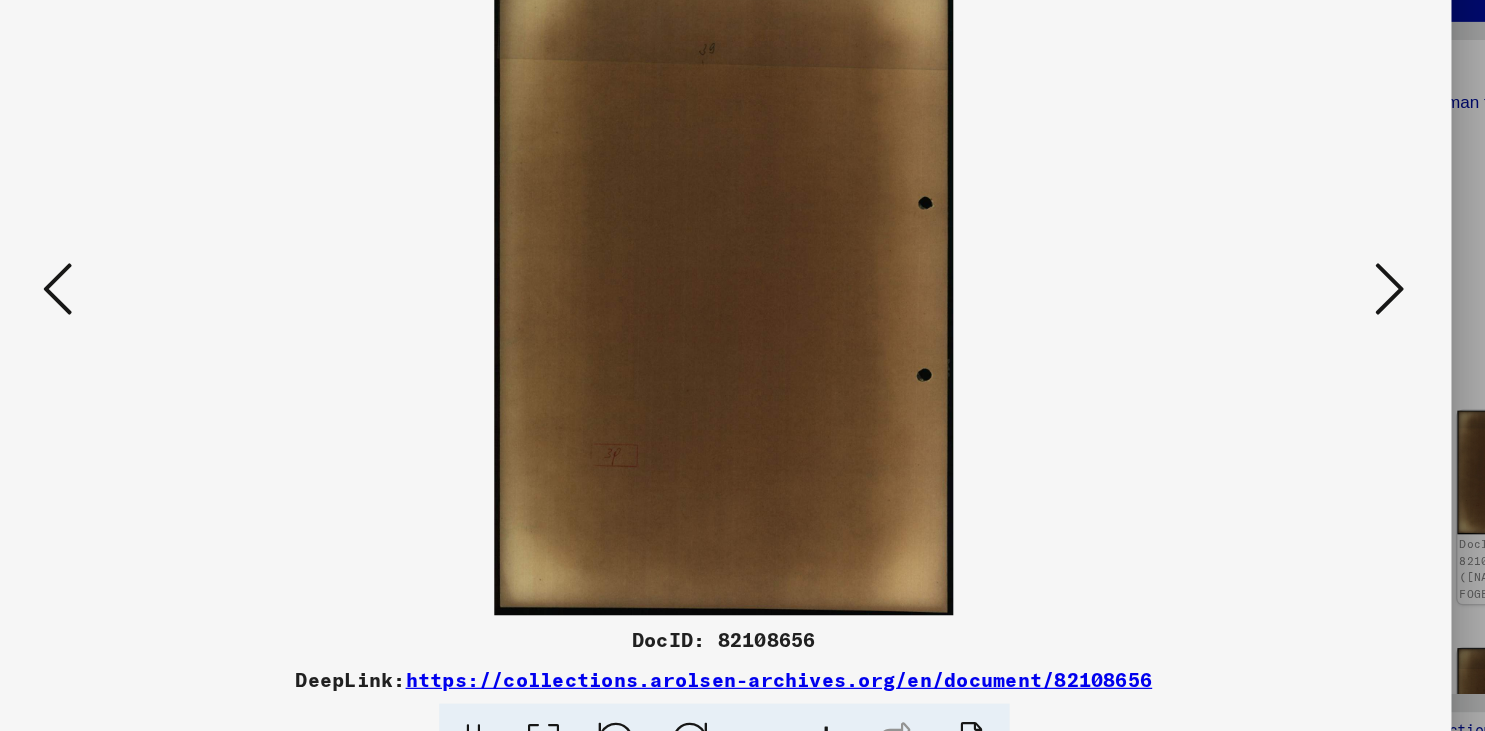 click at bounding box center (1287, 314) 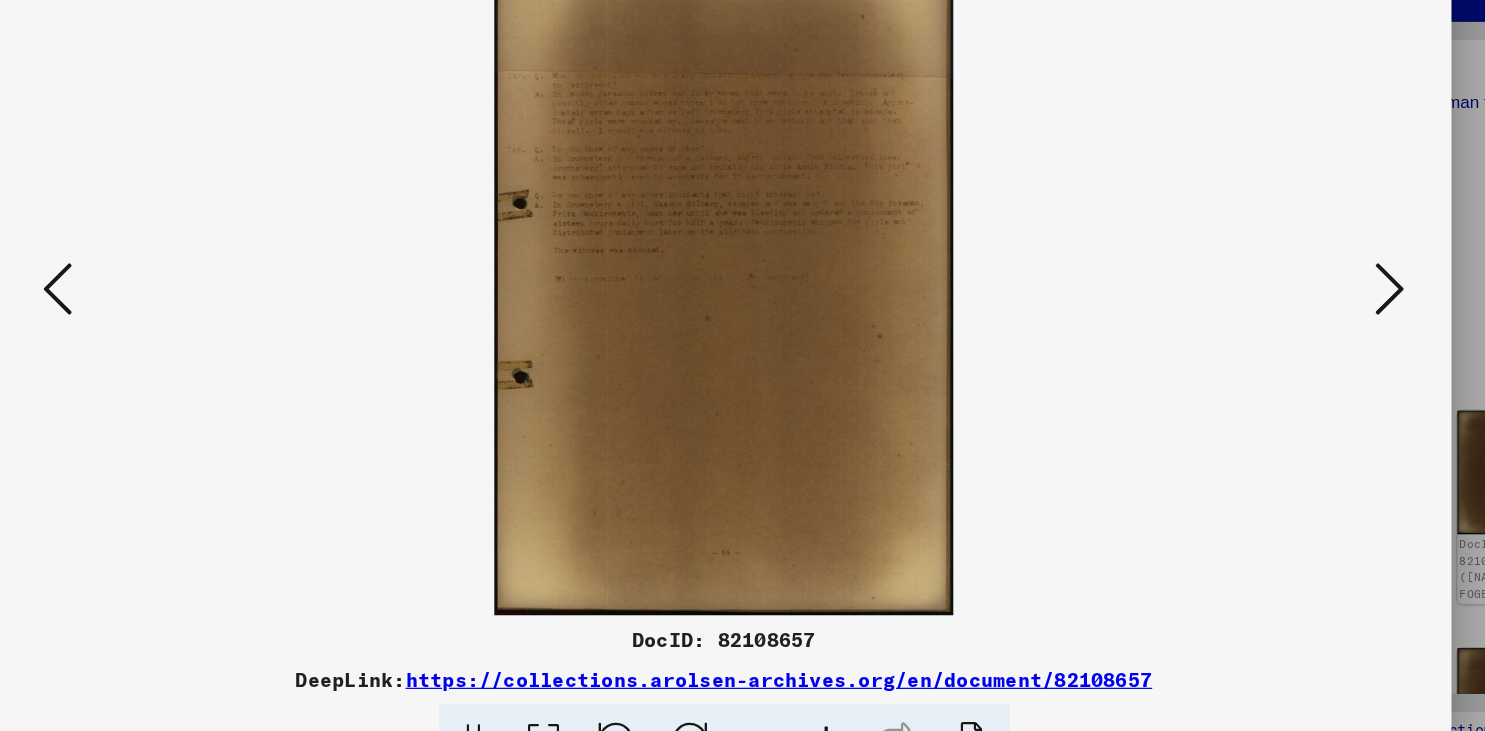 click at bounding box center [1287, 314] 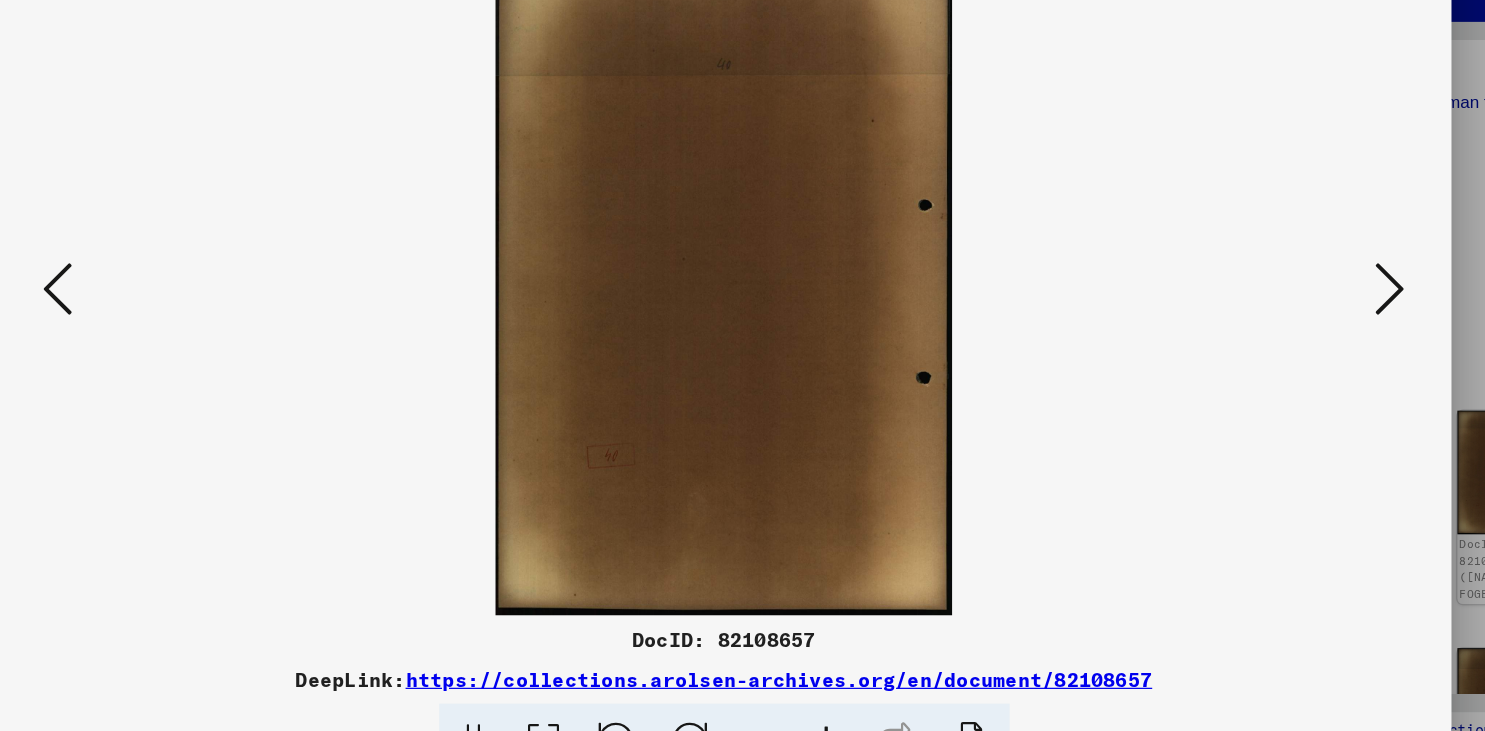 click at bounding box center (1287, 314) 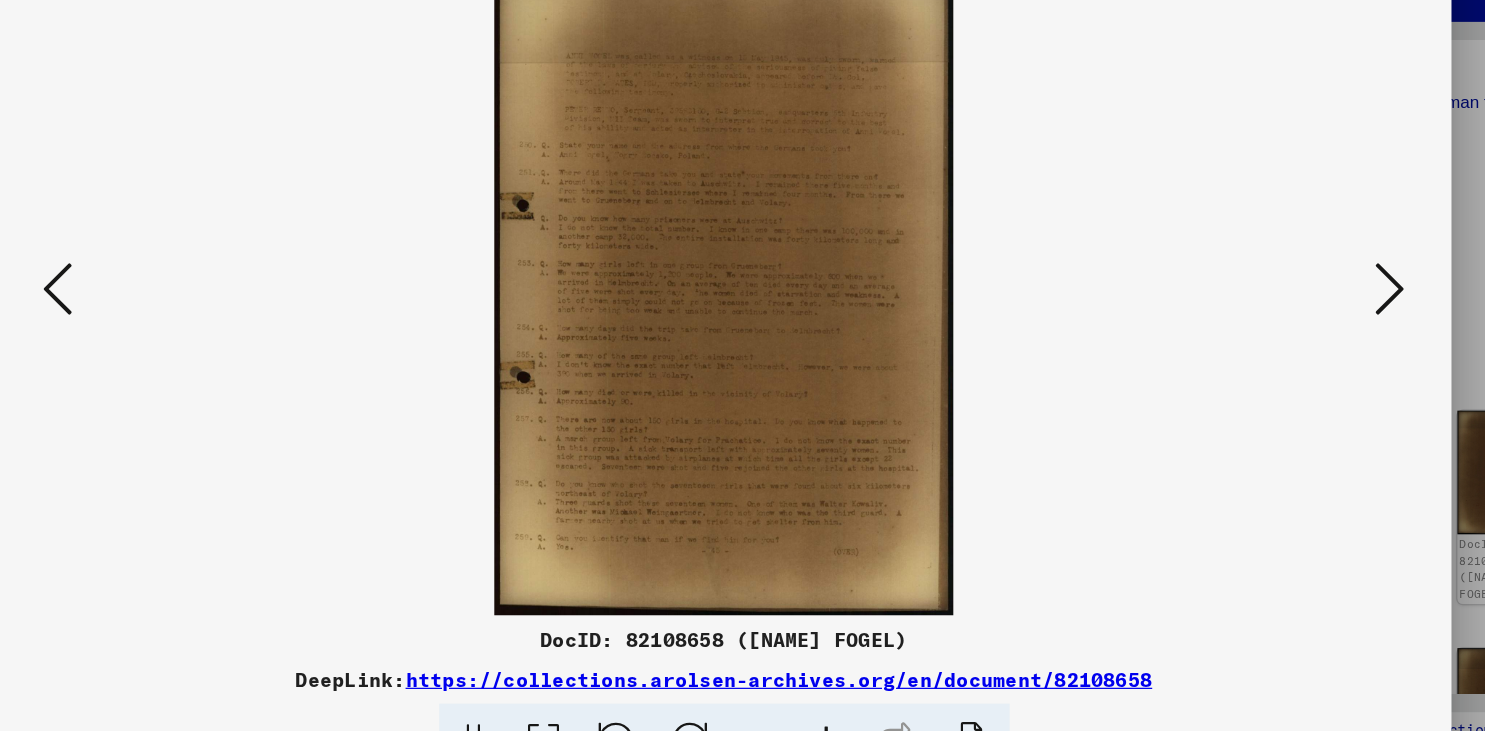 click at bounding box center (1287, 314) 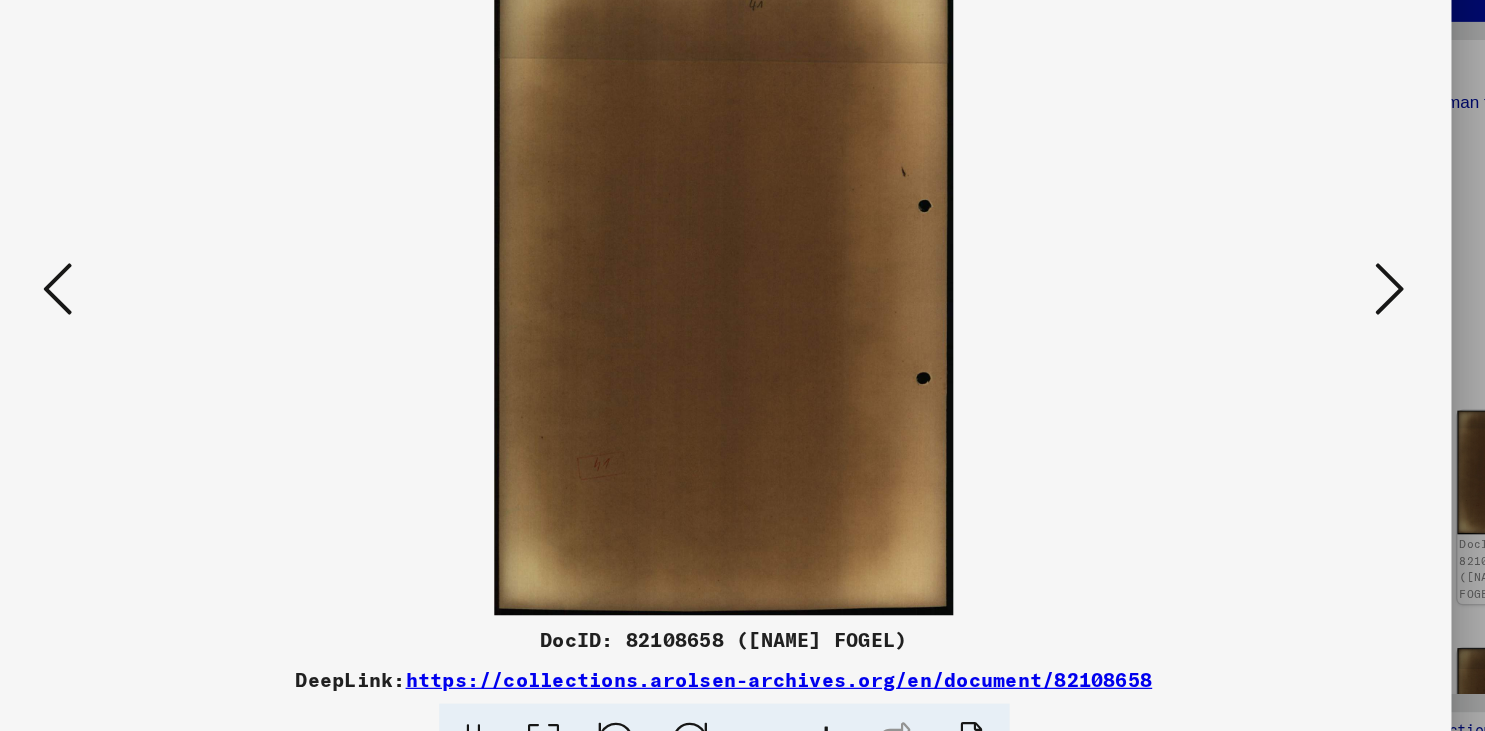 click at bounding box center [1287, 314] 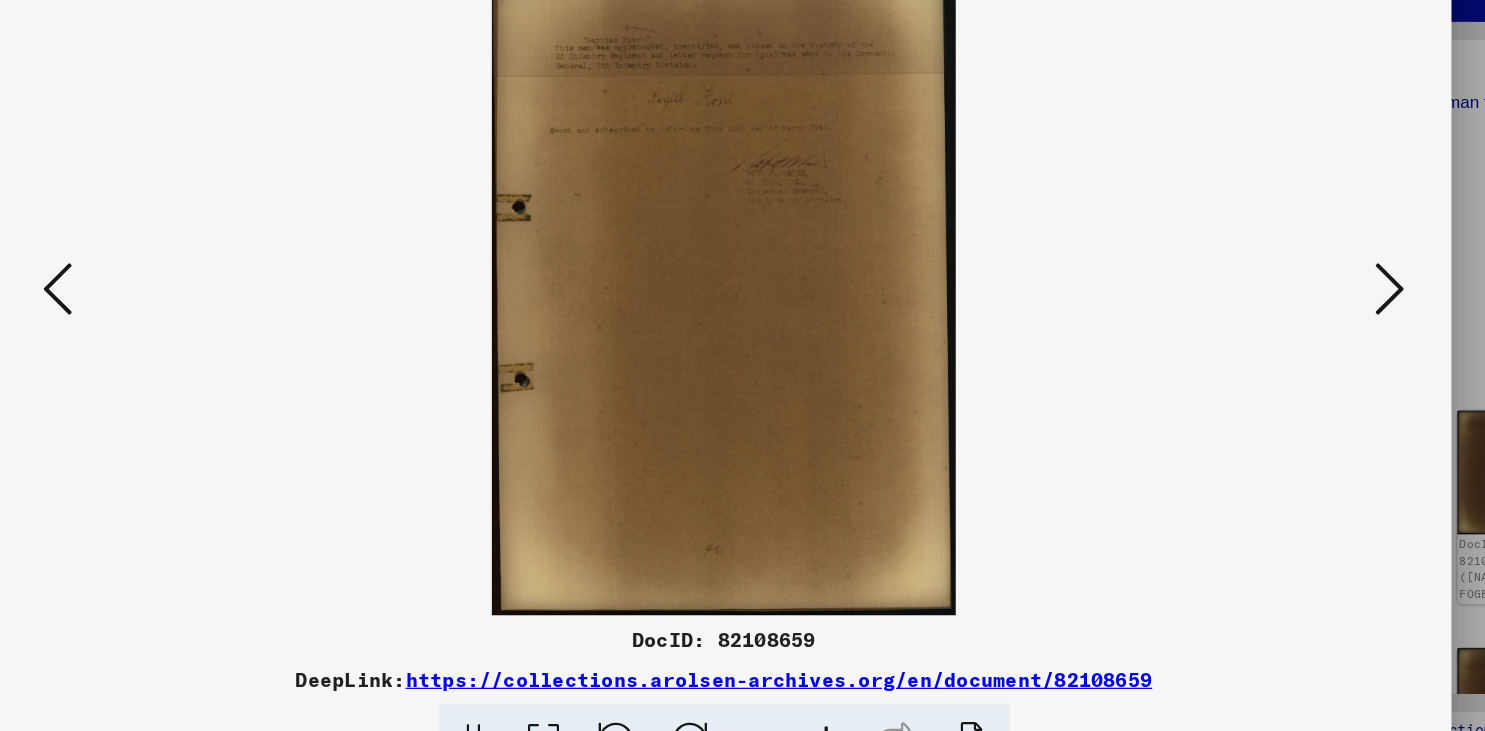 click at bounding box center (1287, 314) 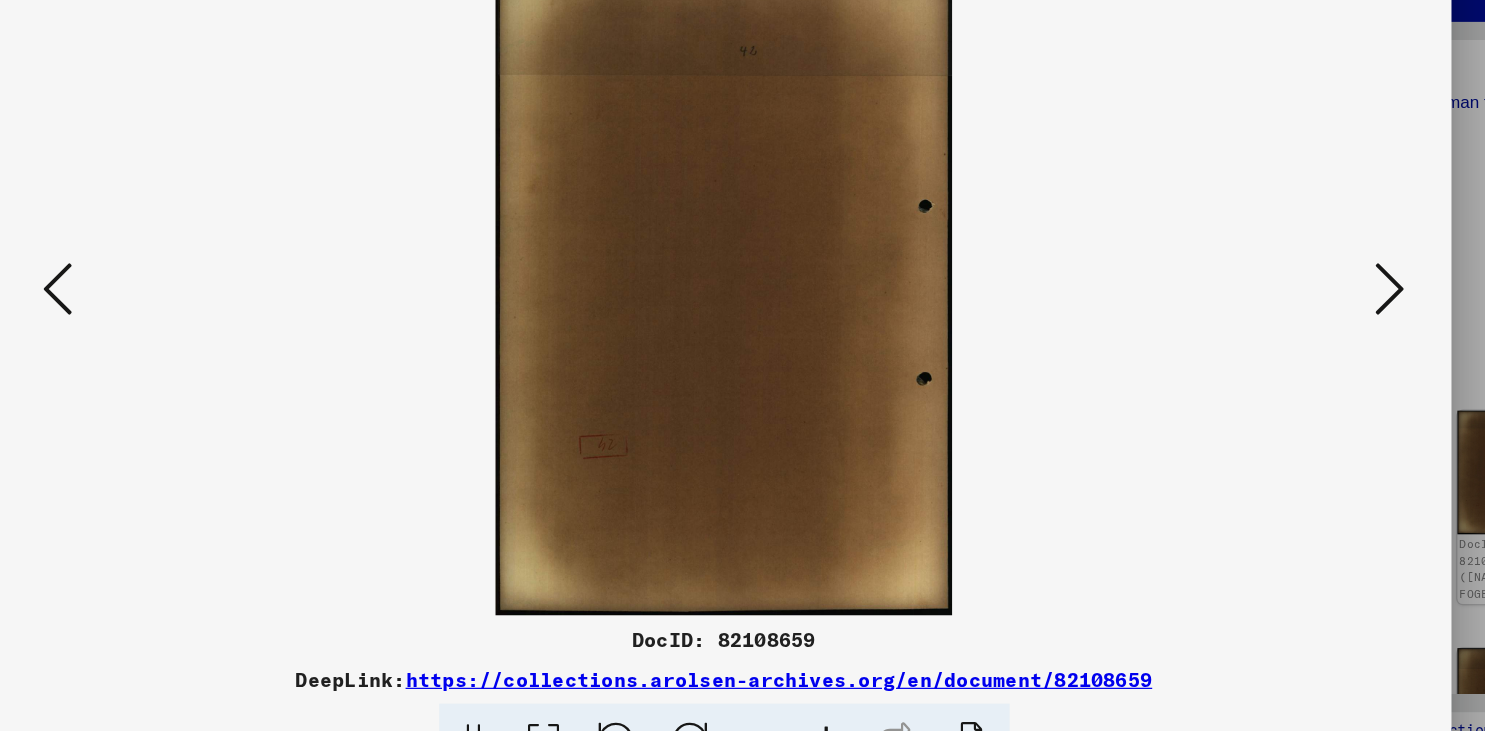click at bounding box center [1287, 314] 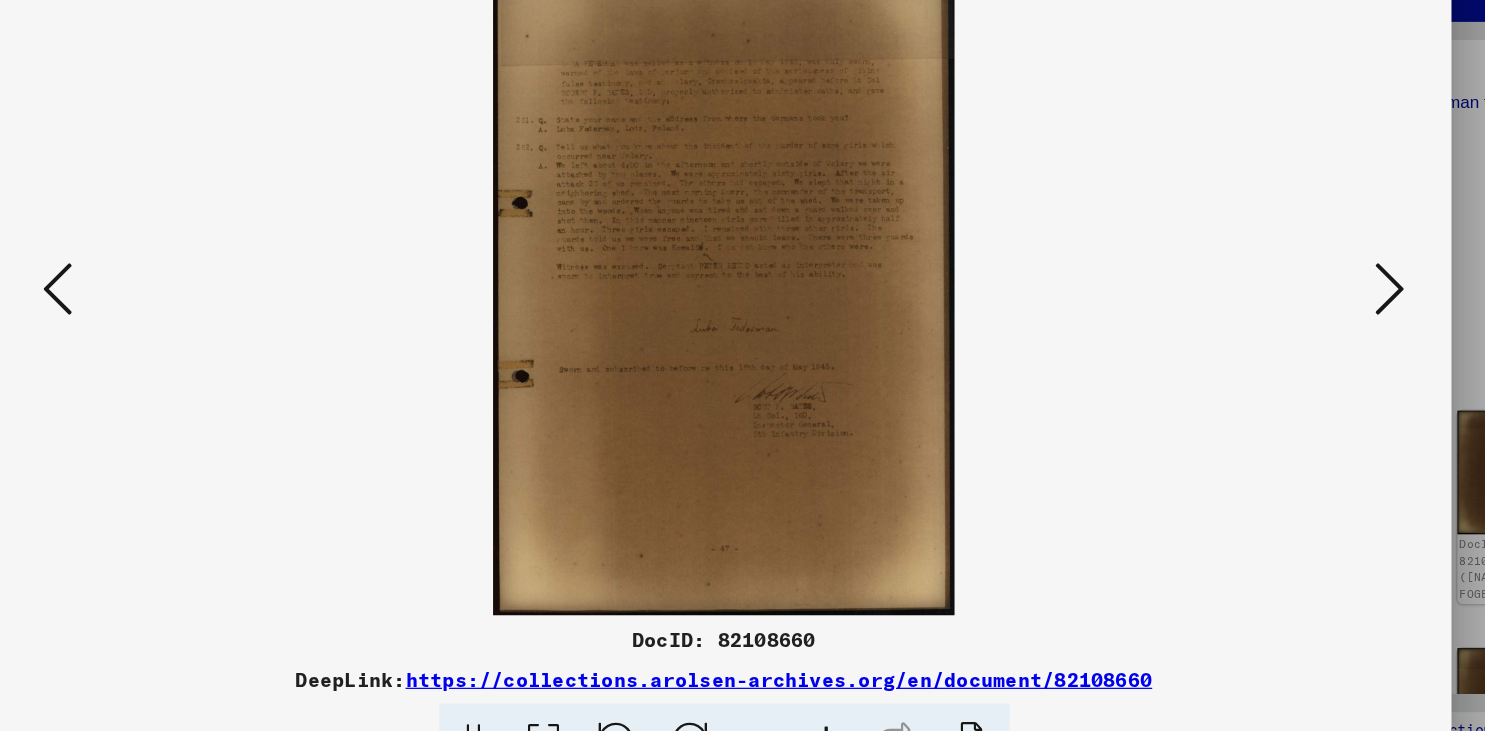 click at bounding box center [1287, 314] 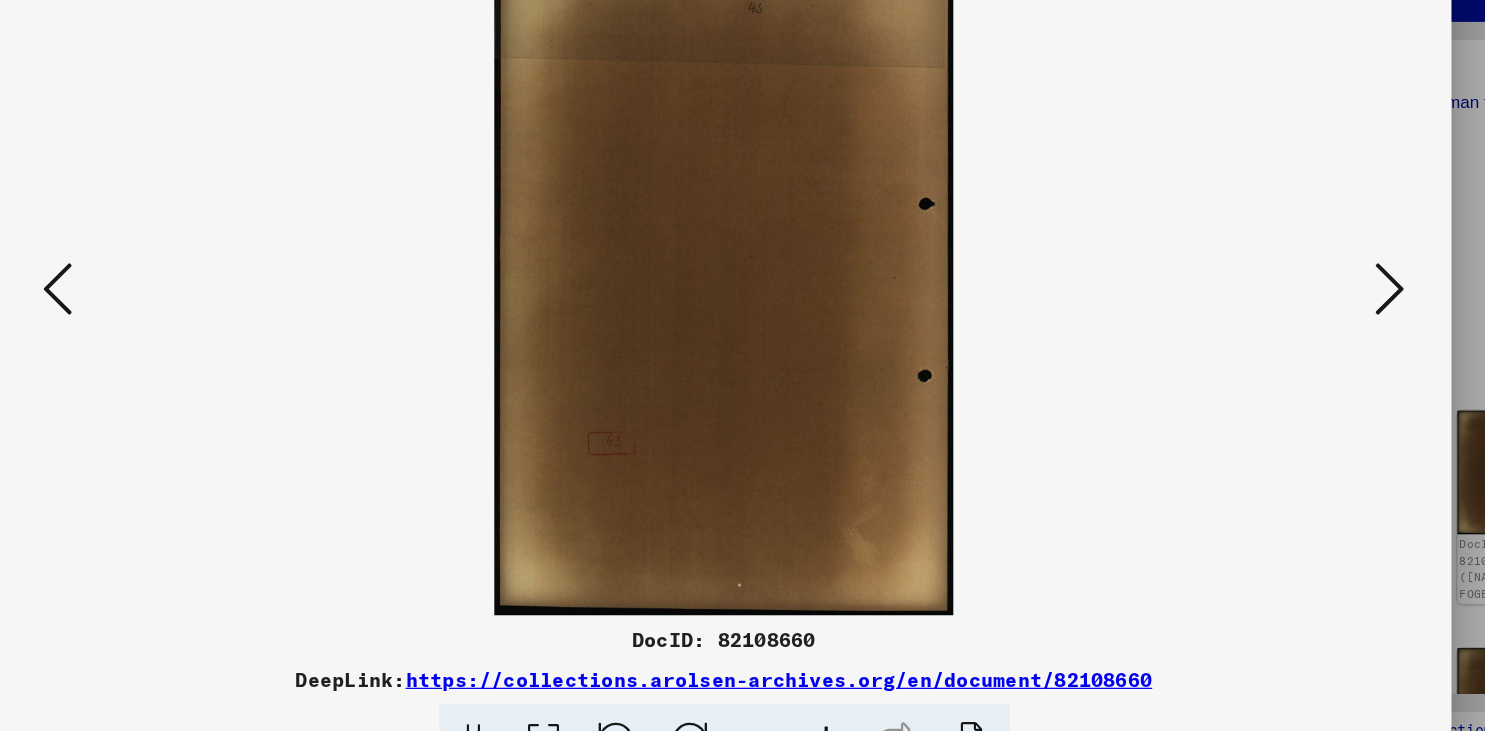 click at bounding box center (1287, 314) 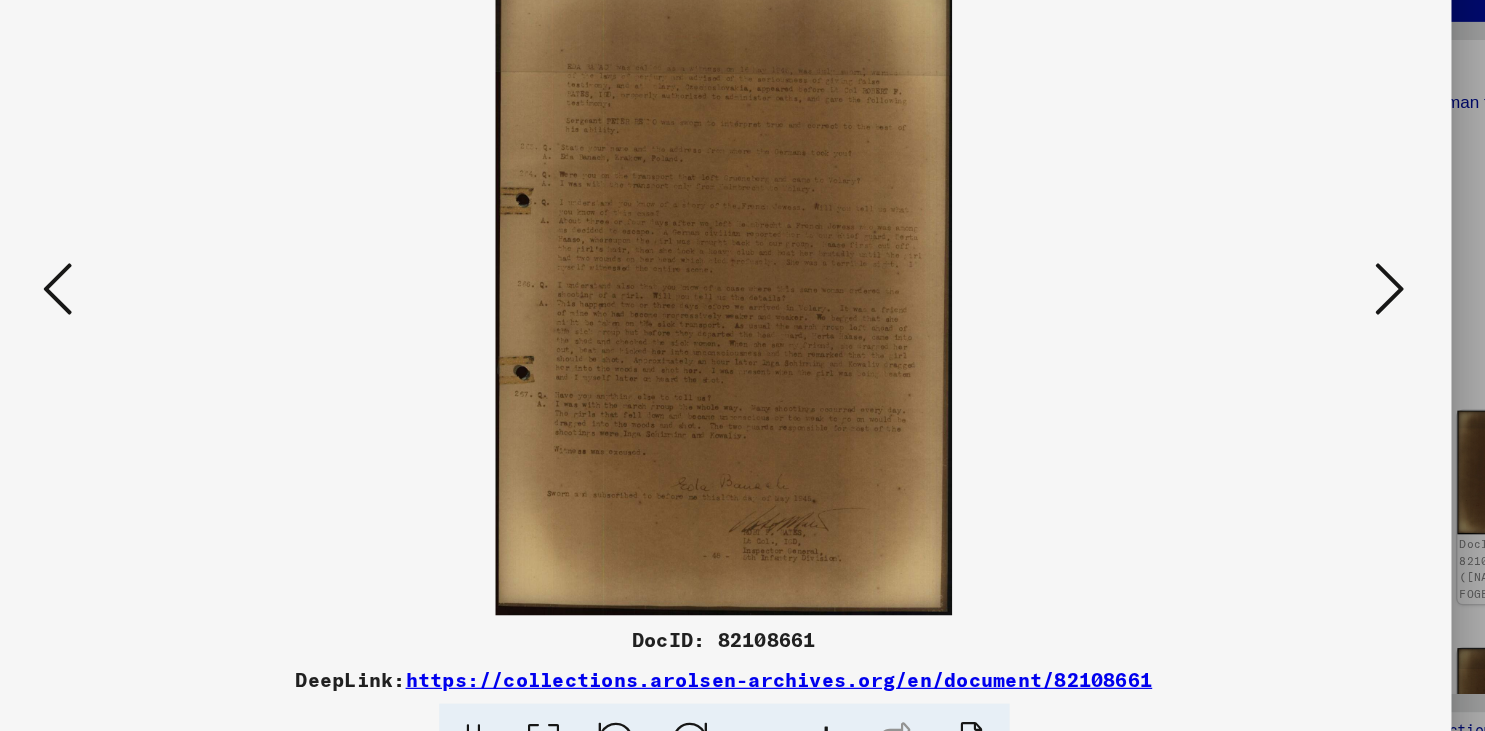 click at bounding box center [1287, 314] 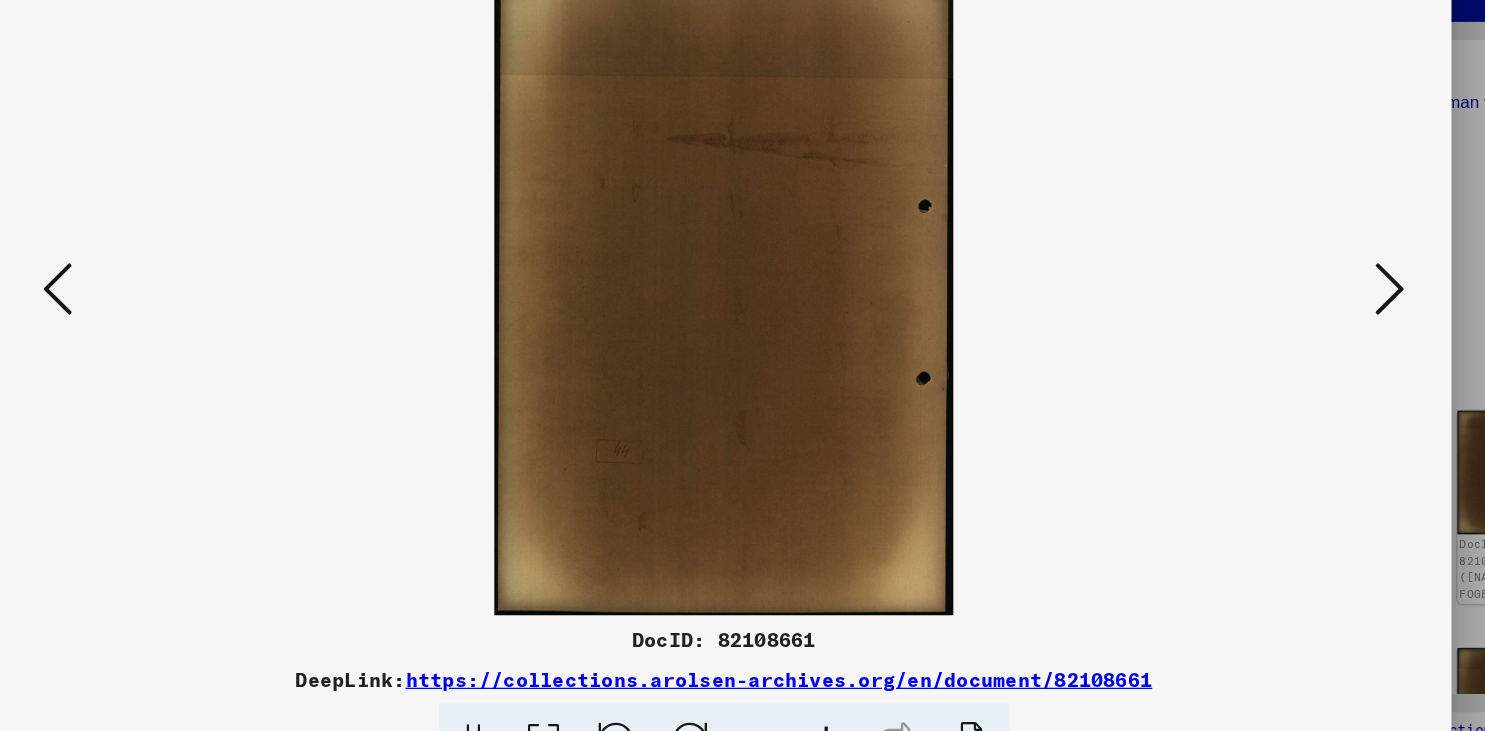 click at bounding box center (1287, 314) 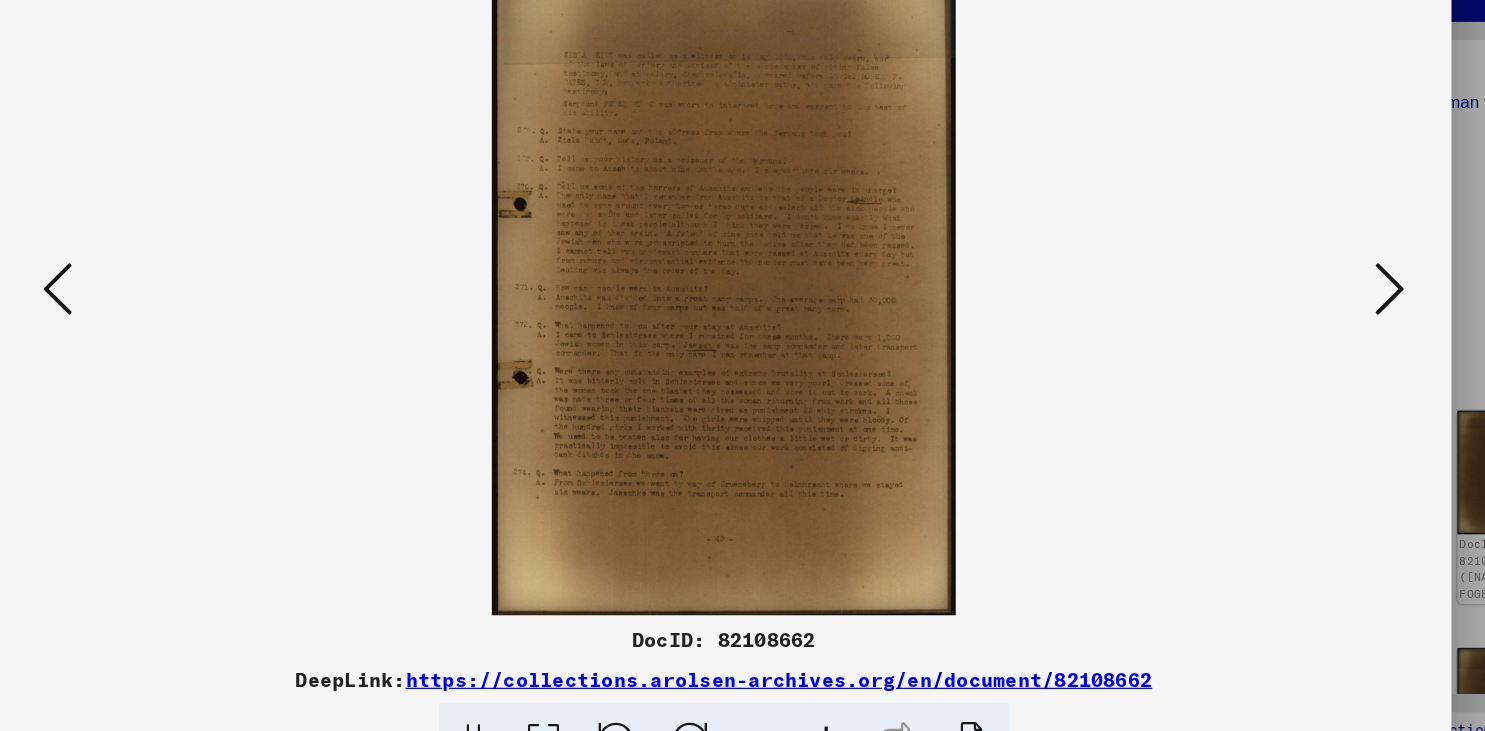 click at bounding box center (1287, 314) 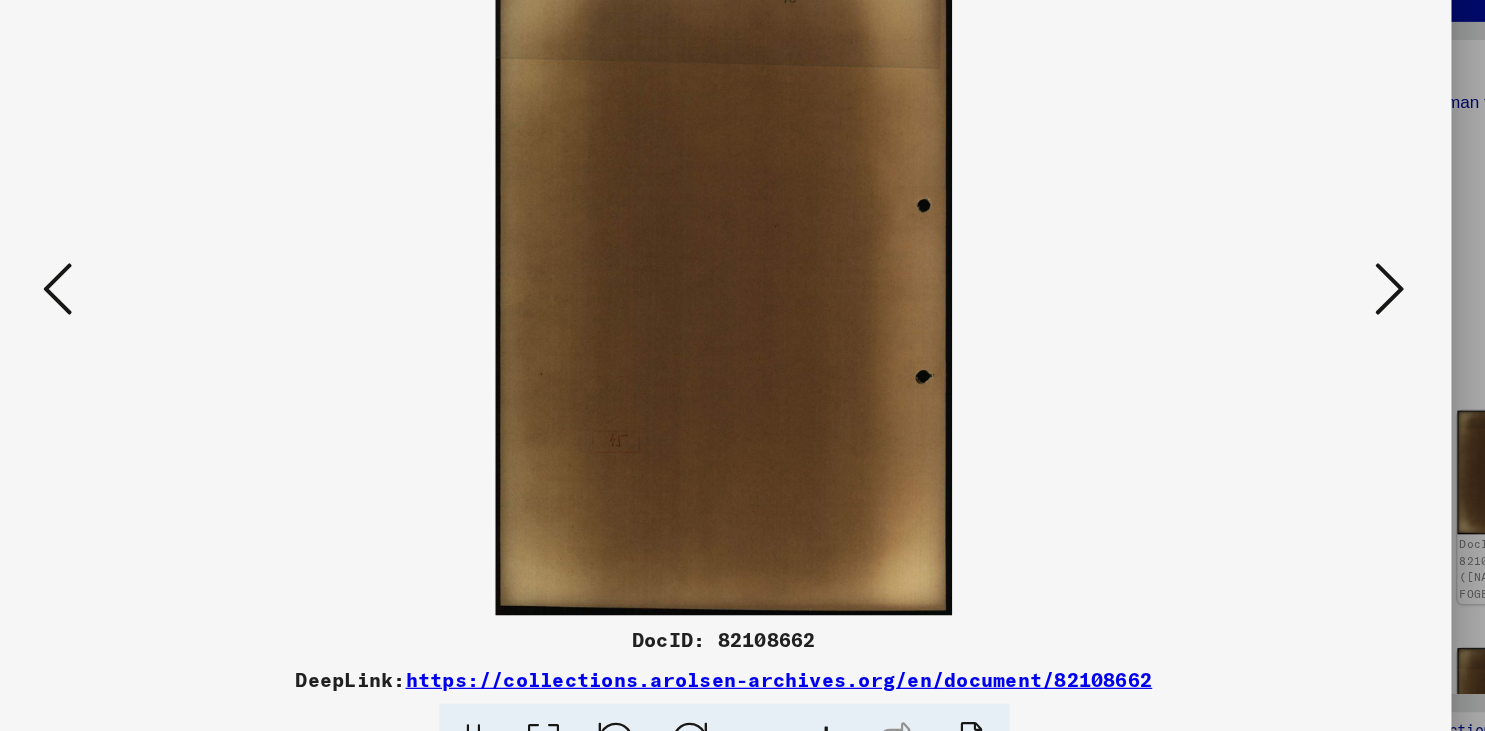 click at bounding box center (1287, 314) 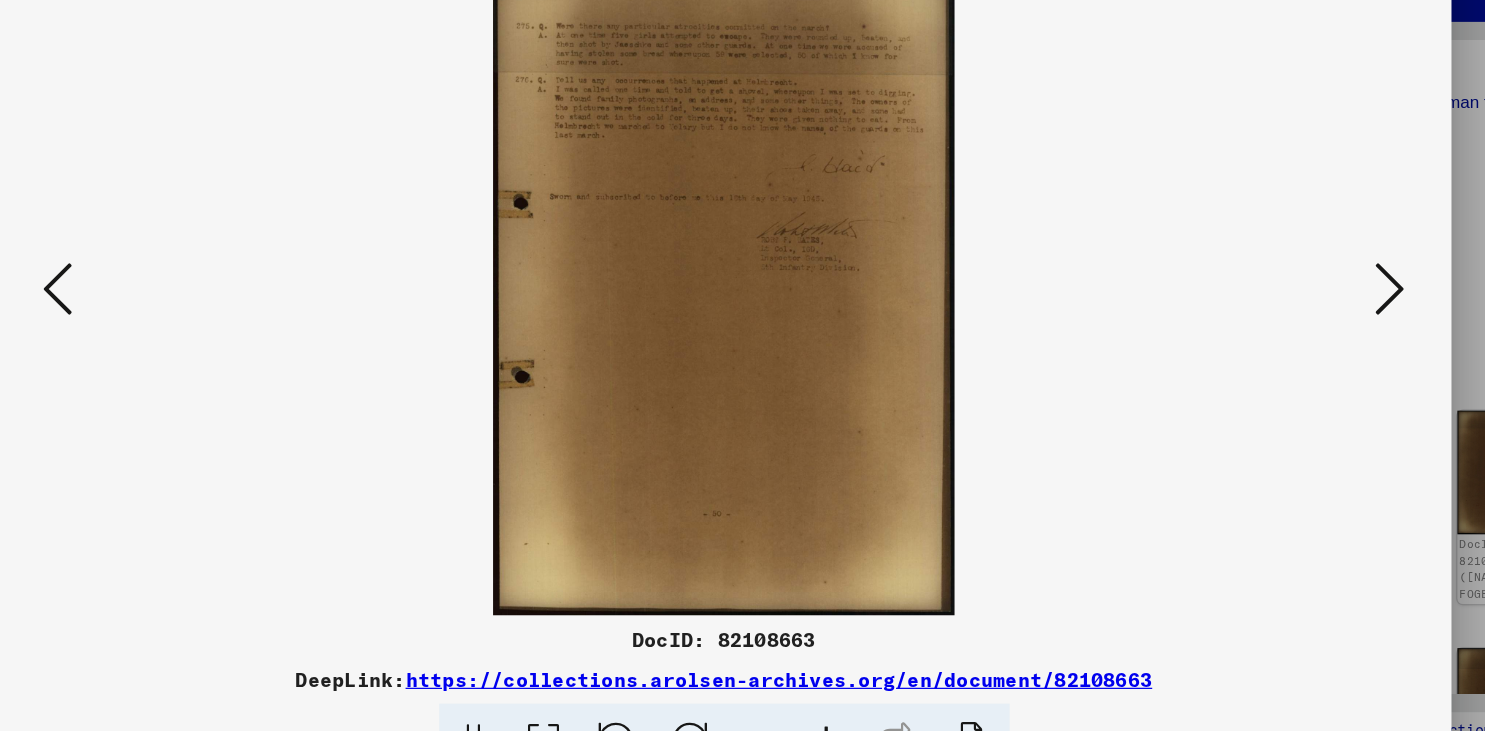 click at bounding box center (1287, 314) 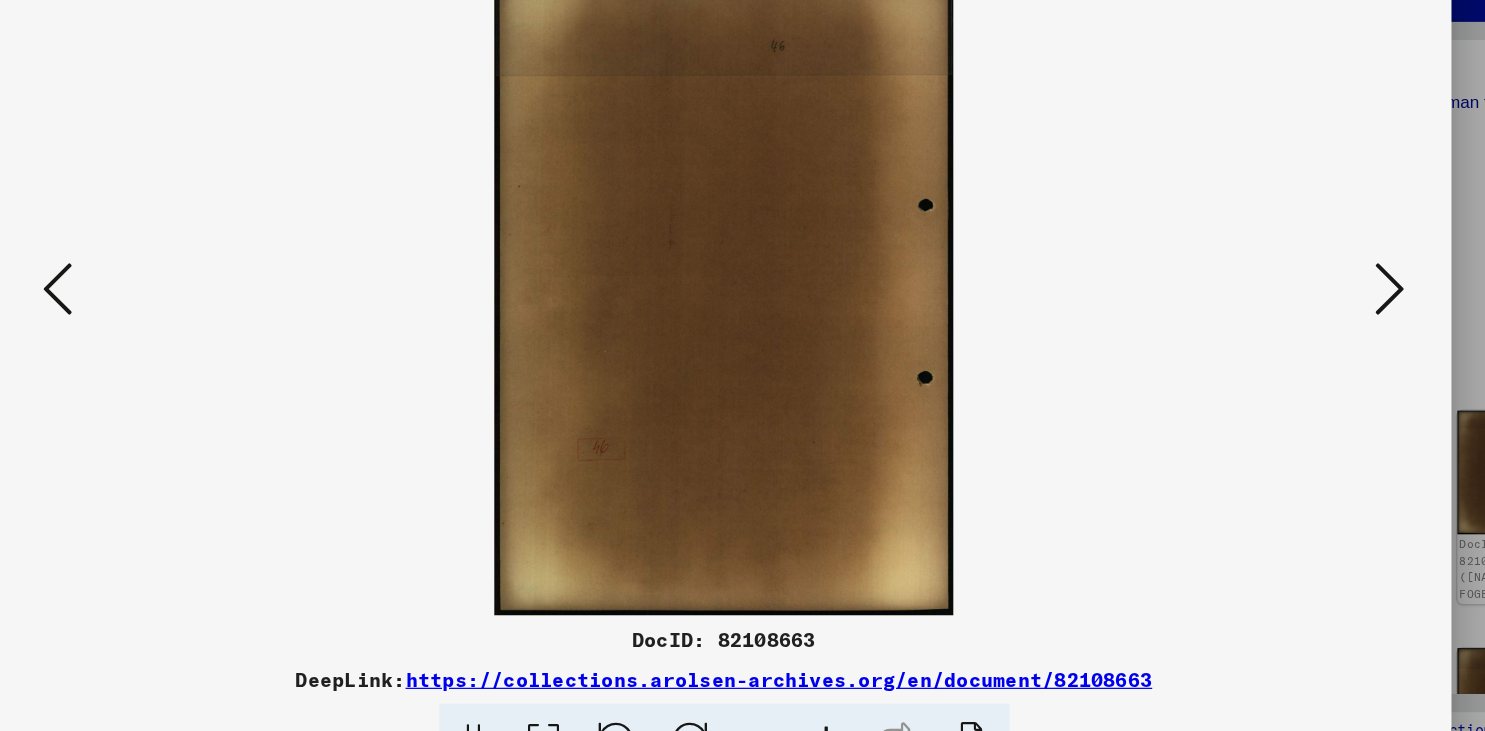 click at bounding box center (1287, 314) 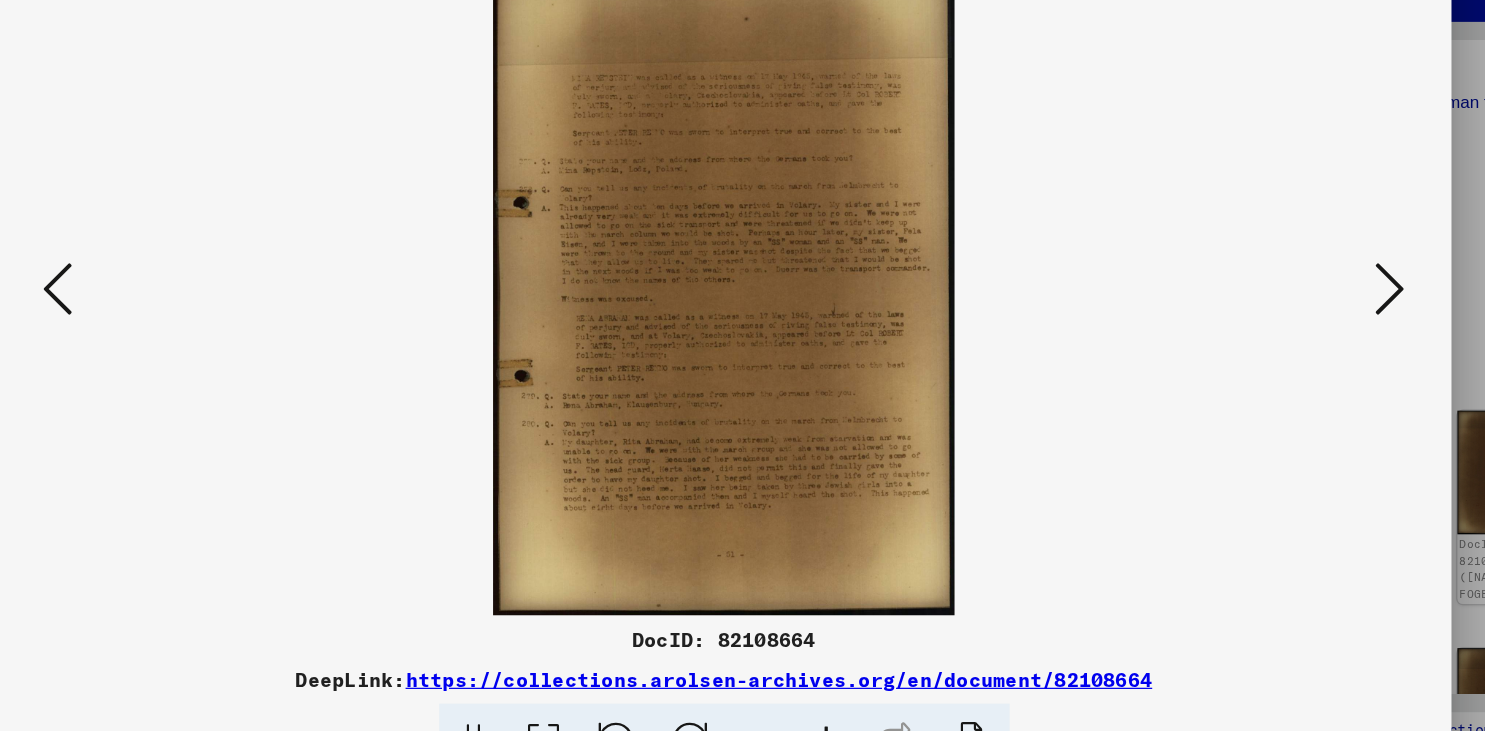 click at bounding box center (1287, 314) 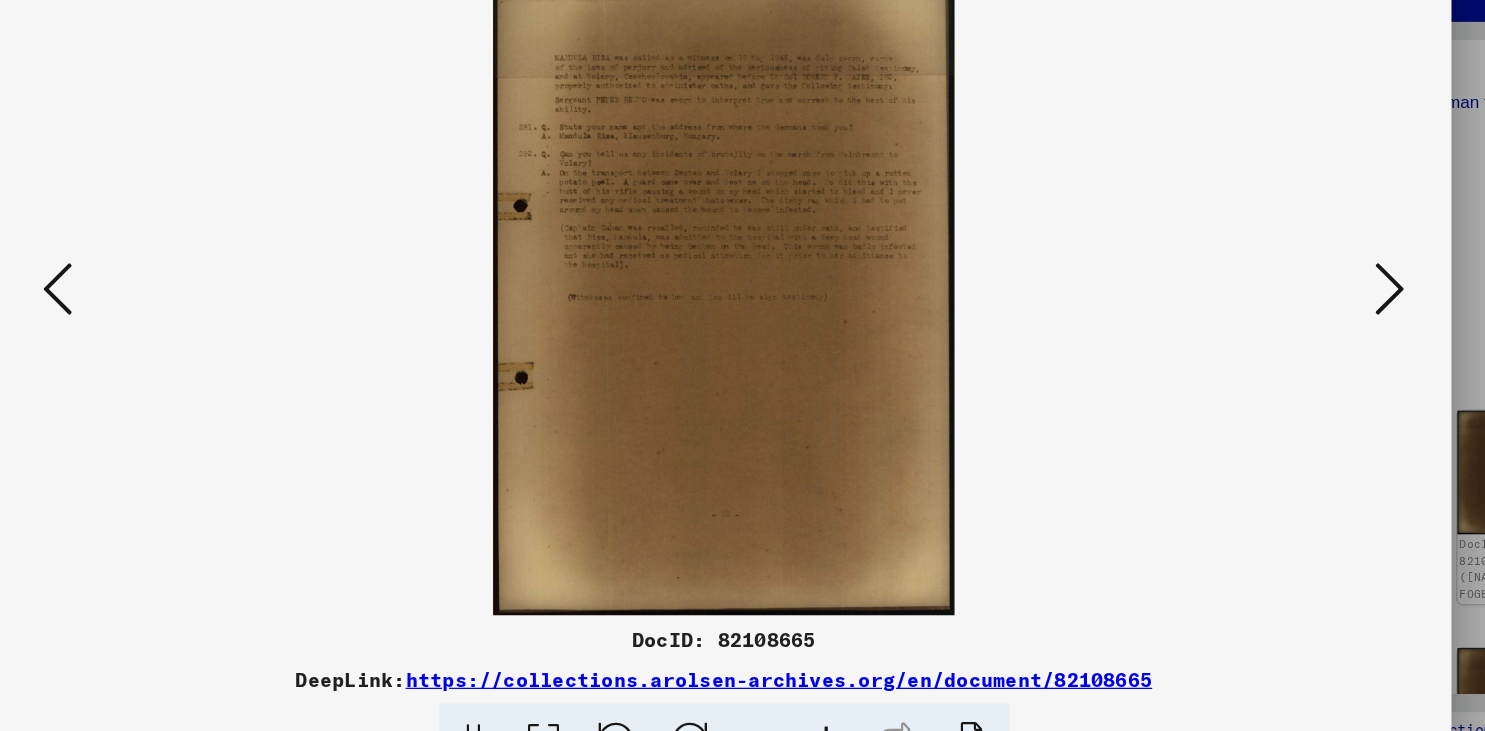 click at bounding box center (1287, 314) 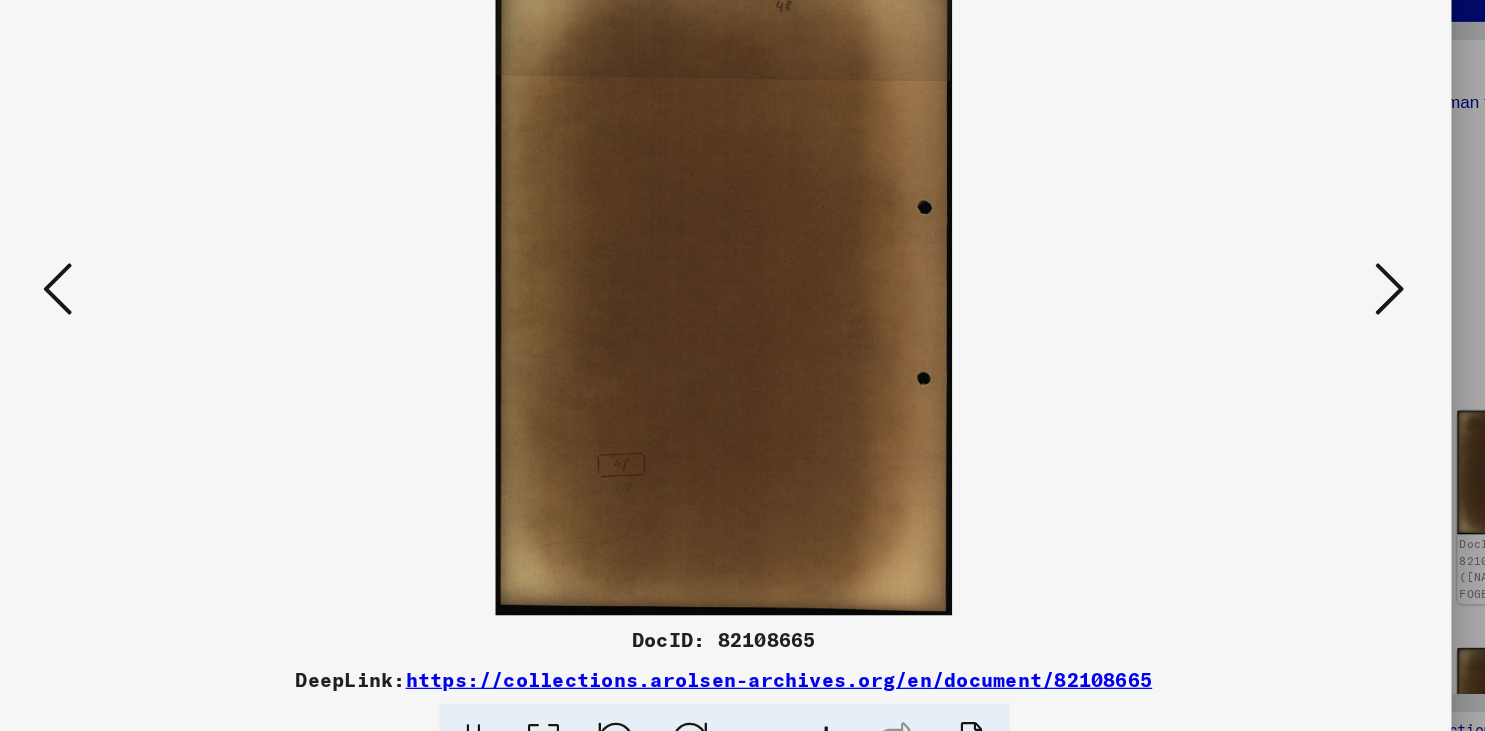 click at bounding box center (1287, 314) 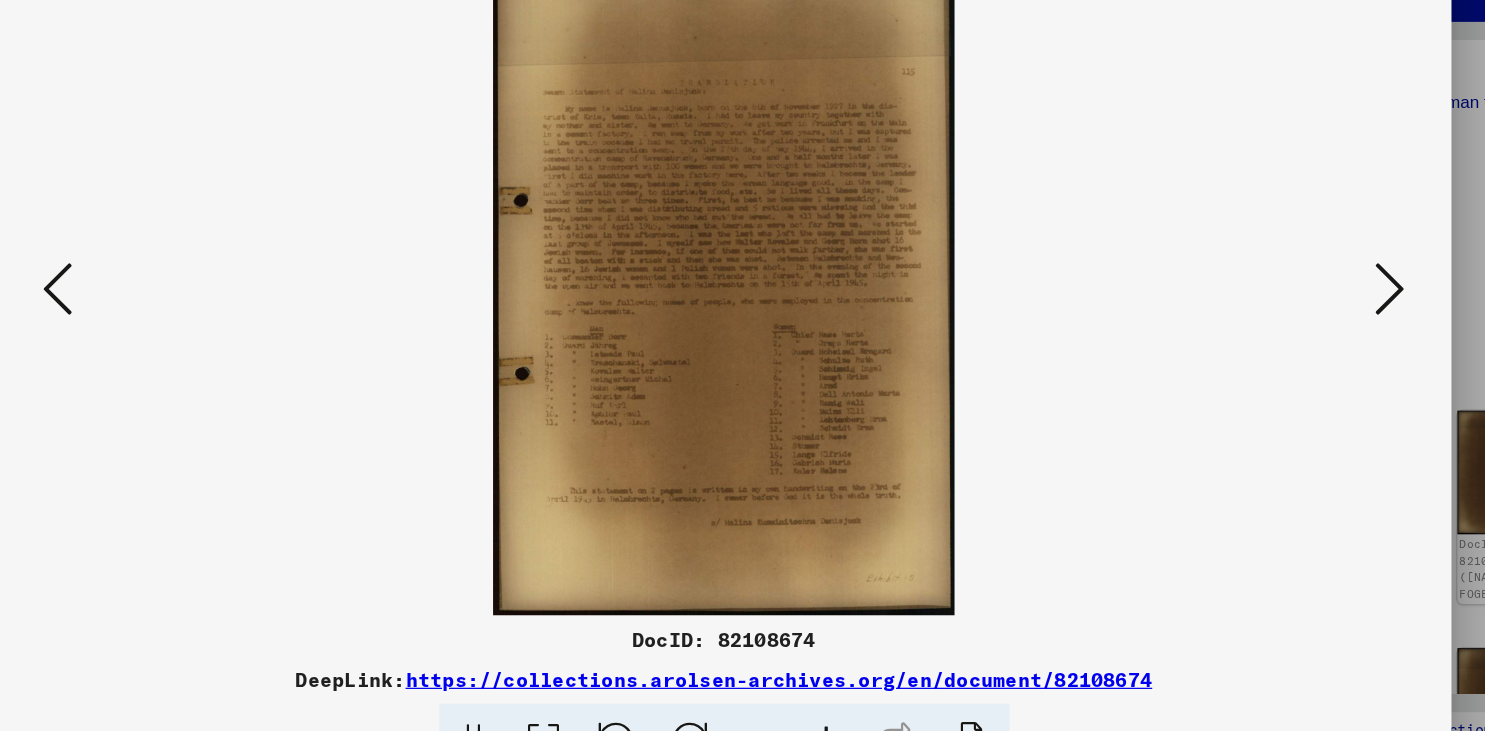 click at bounding box center [1287, 314] 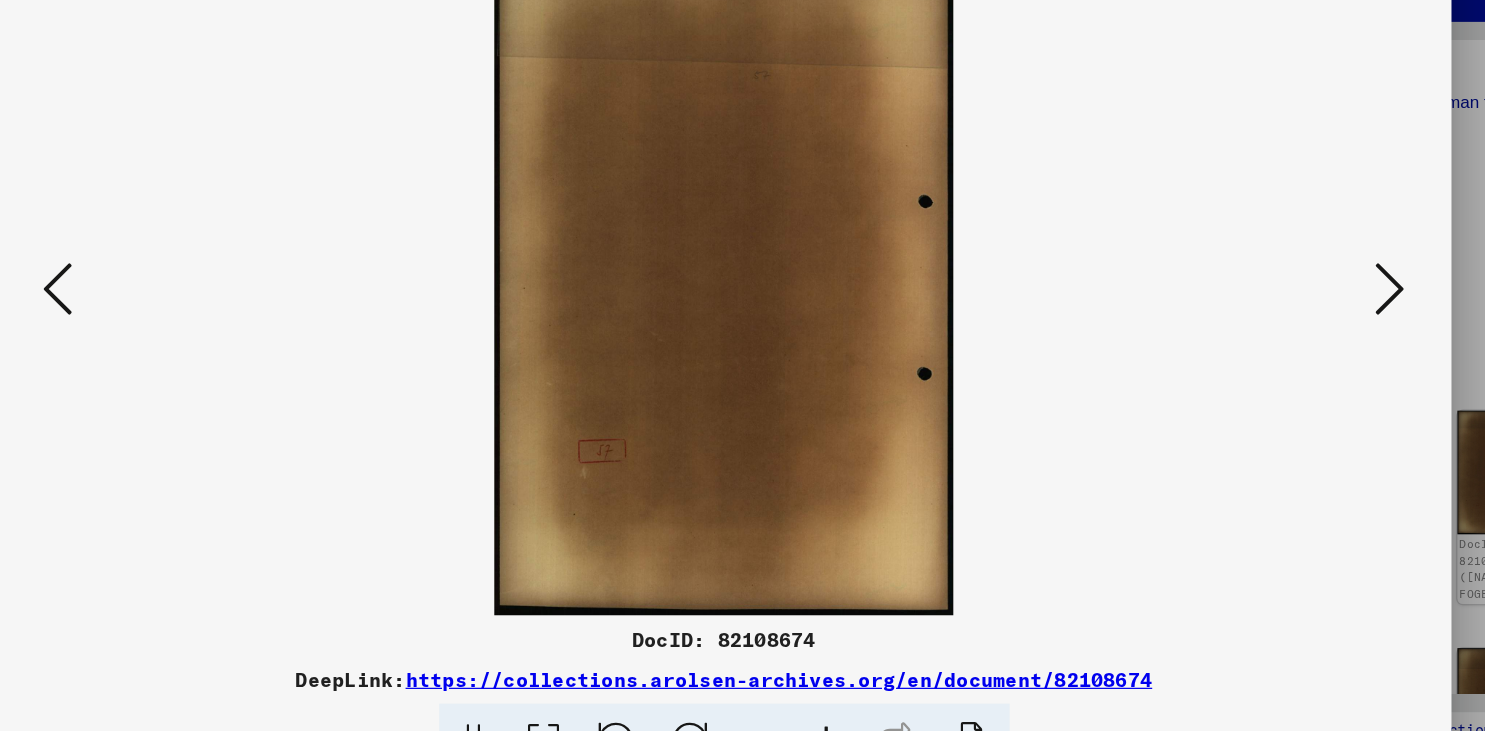 click at bounding box center (1287, 314) 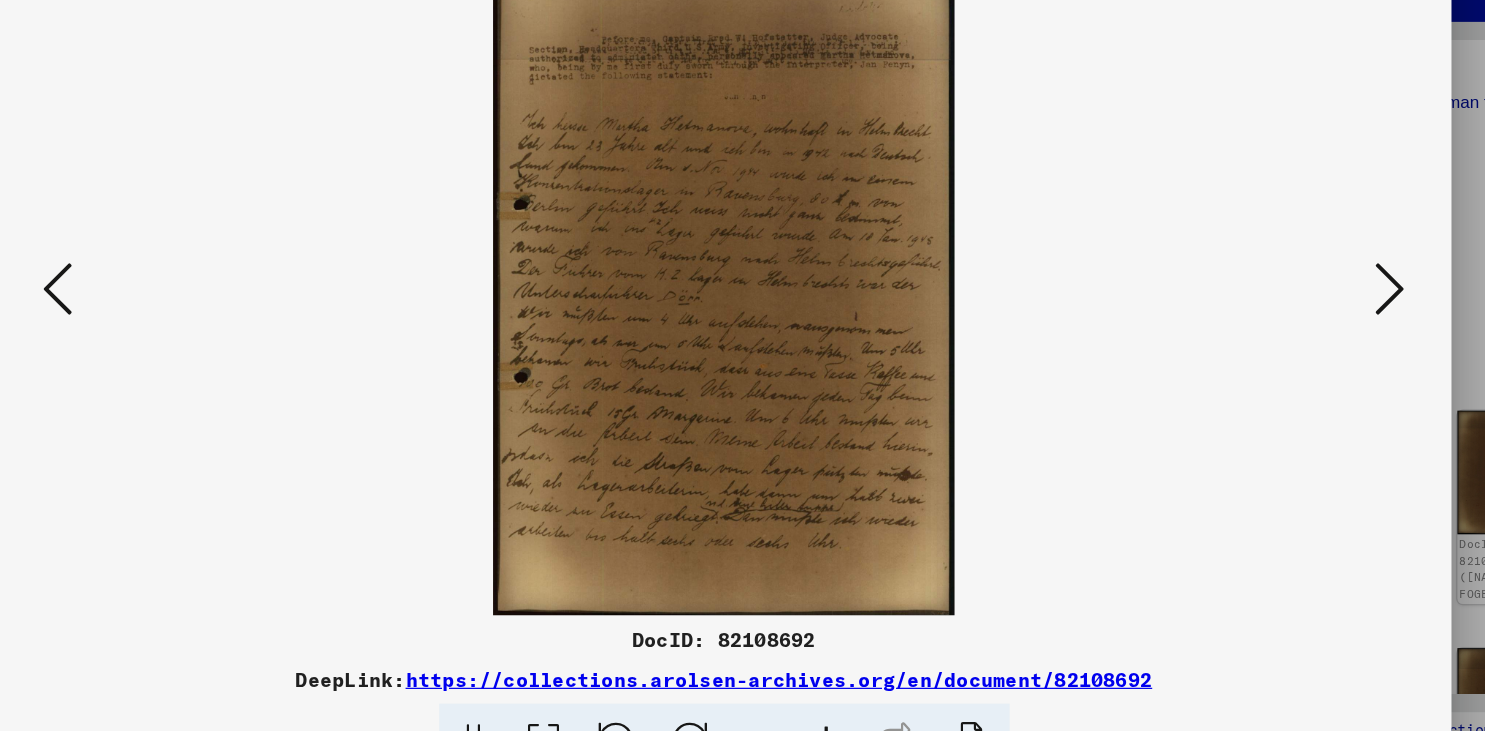 click at bounding box center (1287, 314) 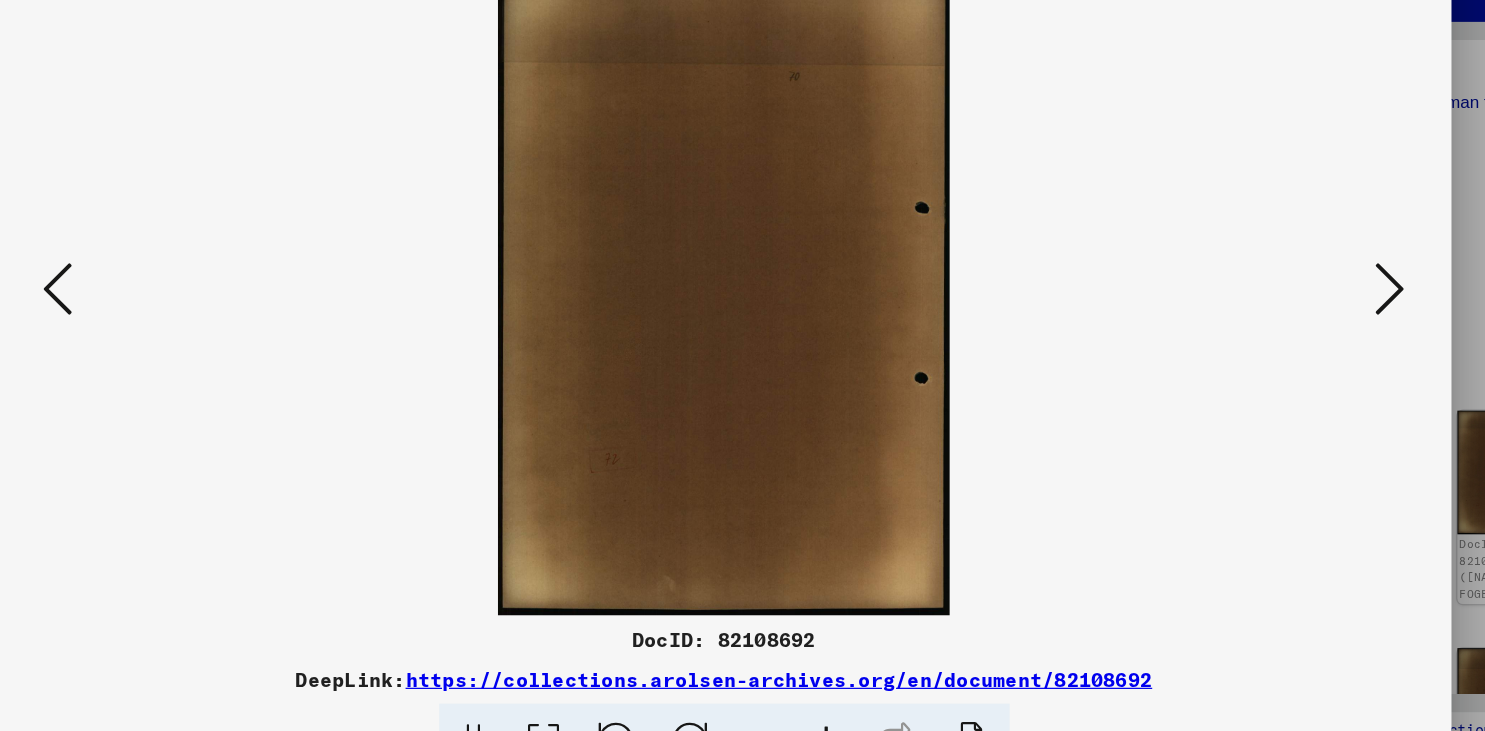 click at bounding box center [1287, 314] 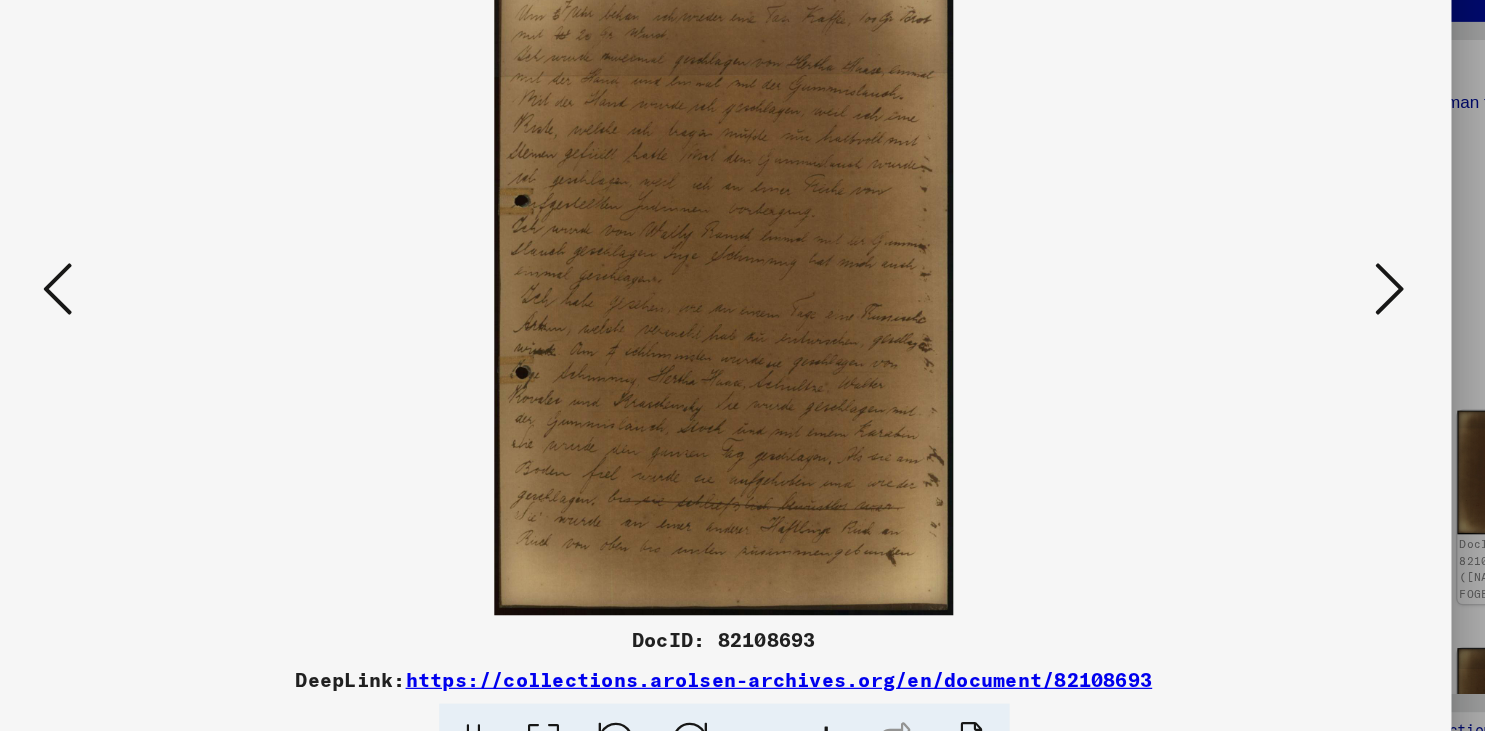 click at bounding box center (1287, 314) 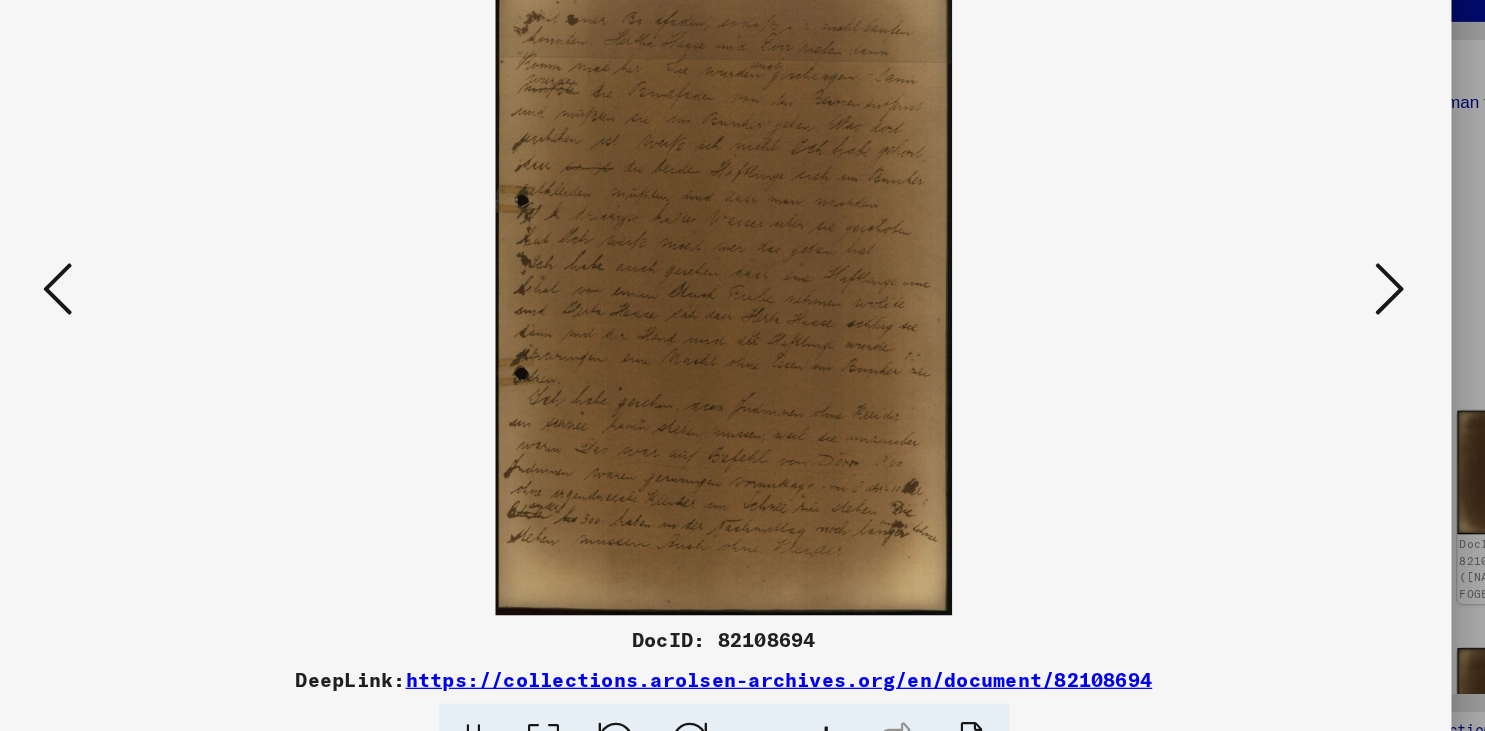 click at bounding box center [1287, 314] 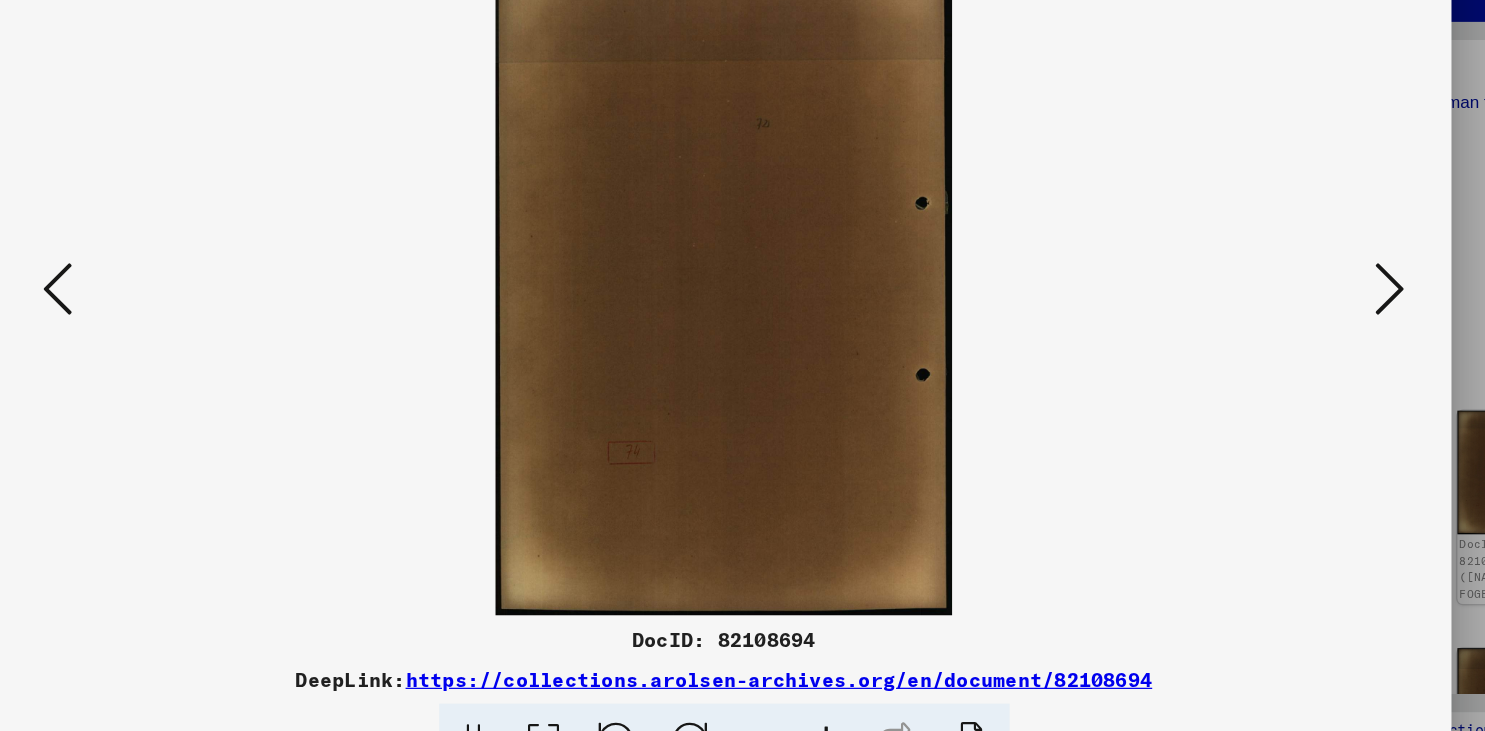 click at bounding box center (1287, 314) 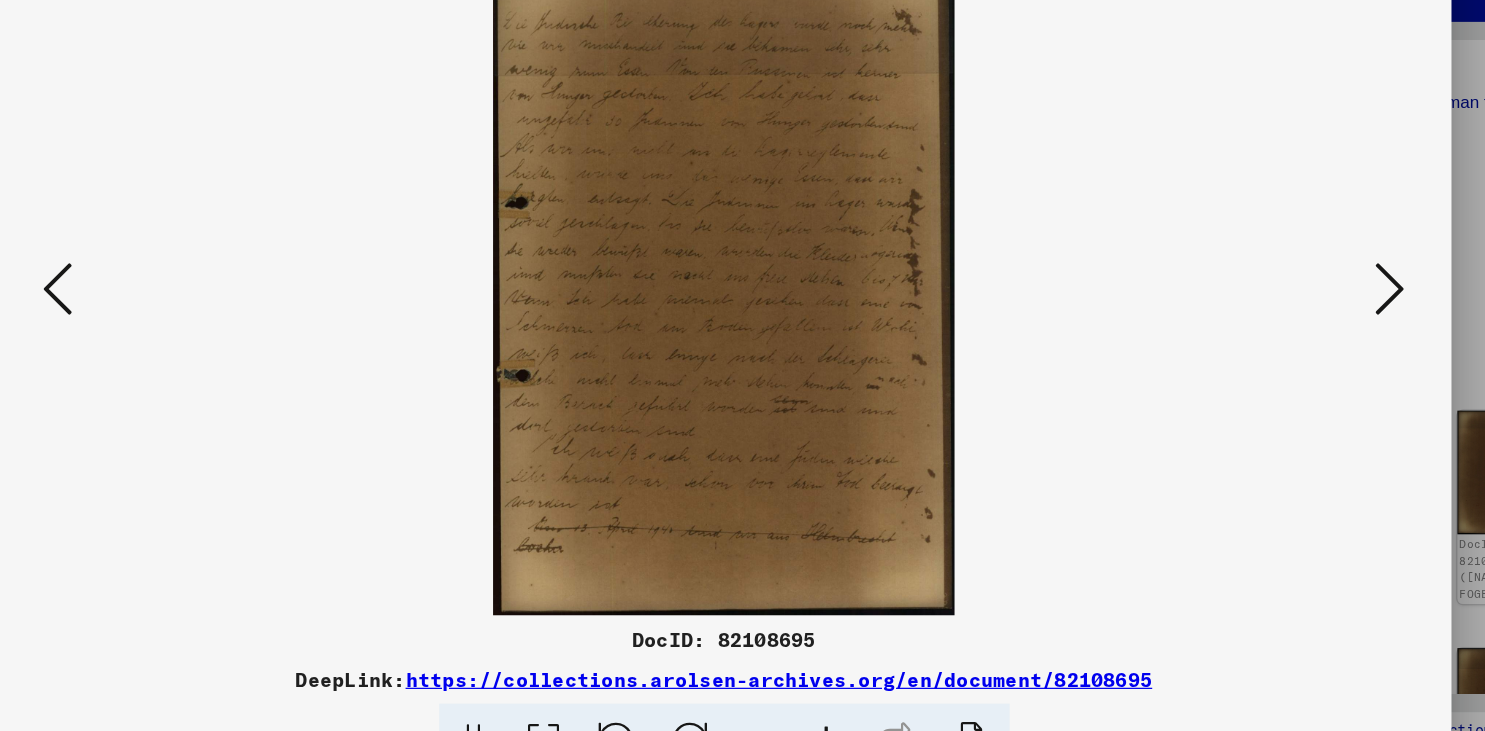 click at bounding box center (1287, 314) 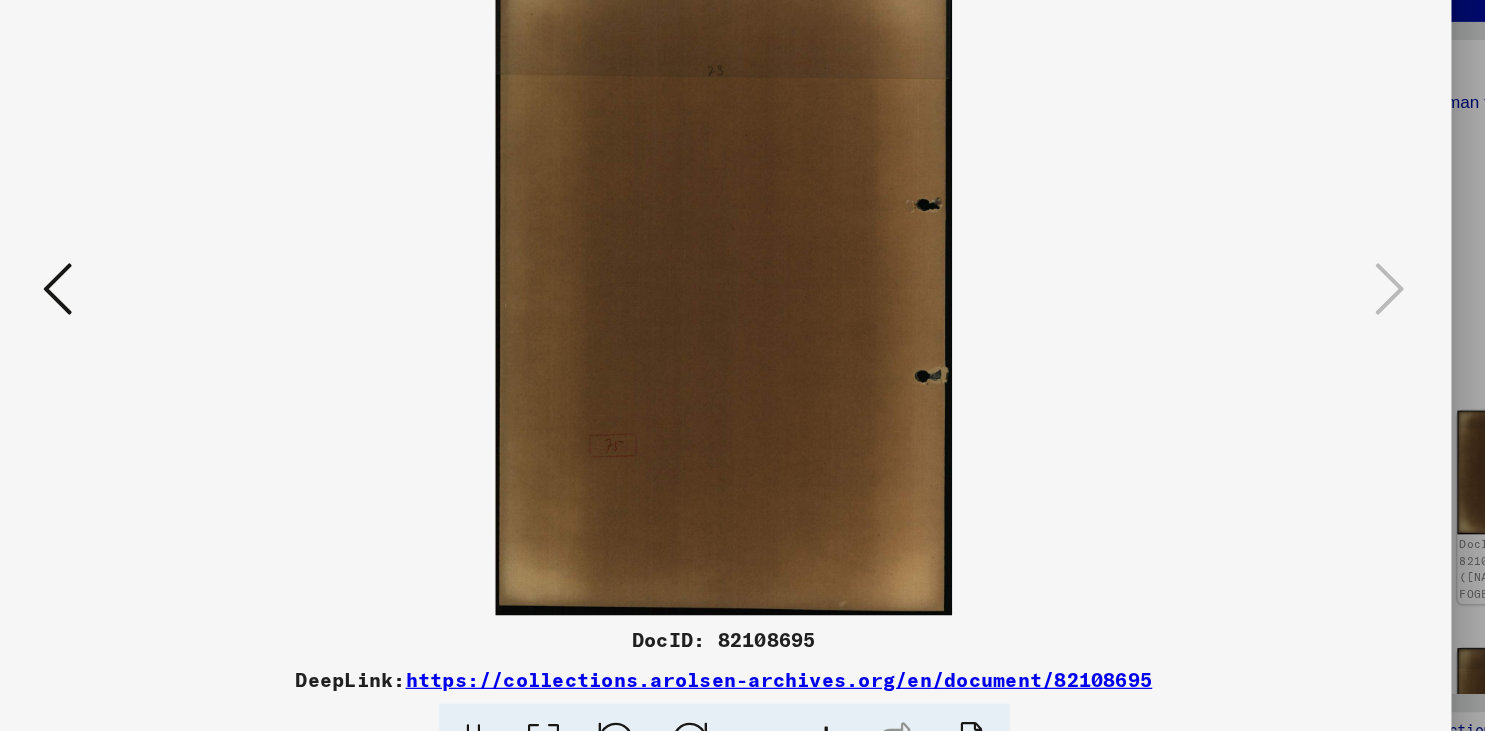 click at bounding box center [742, 365] 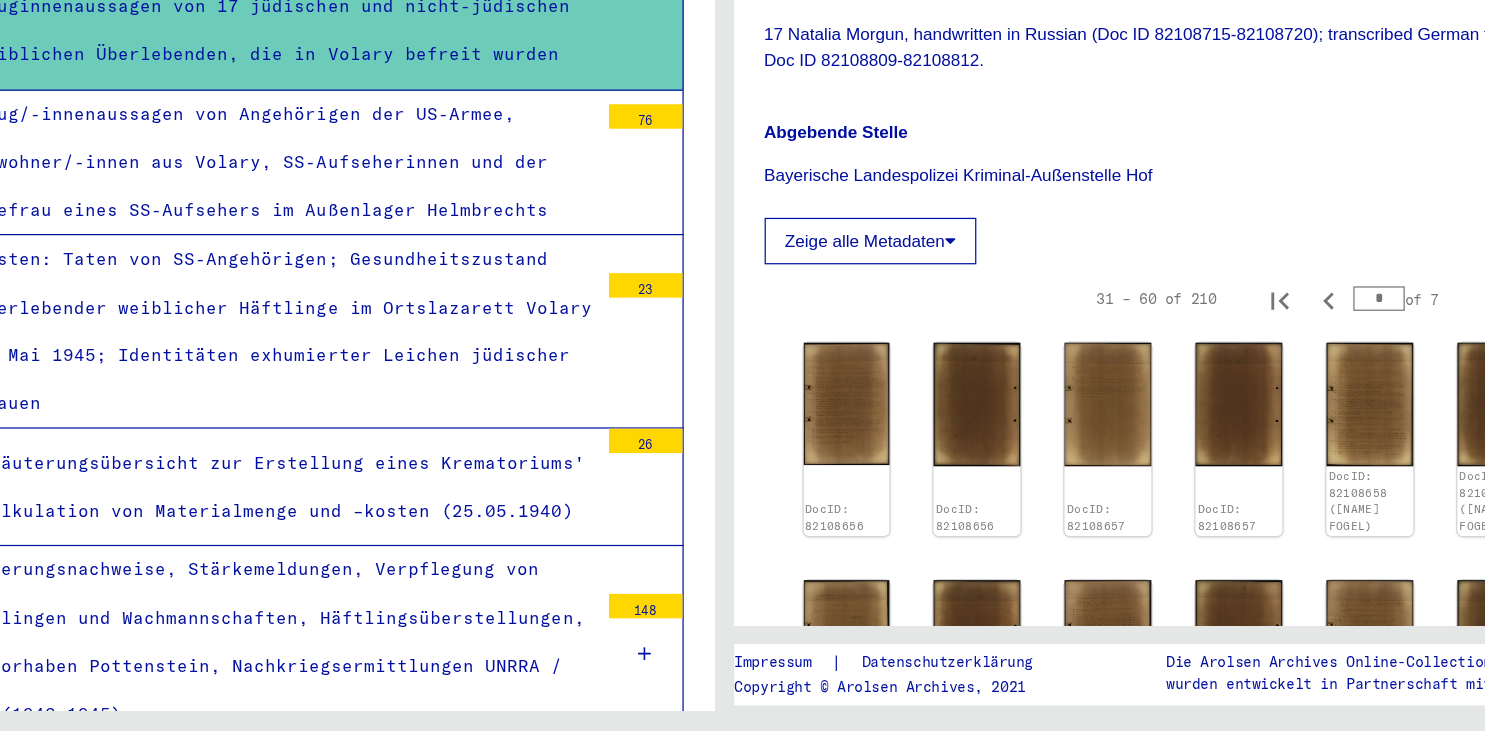 click on "Zeige alle Metadaten" 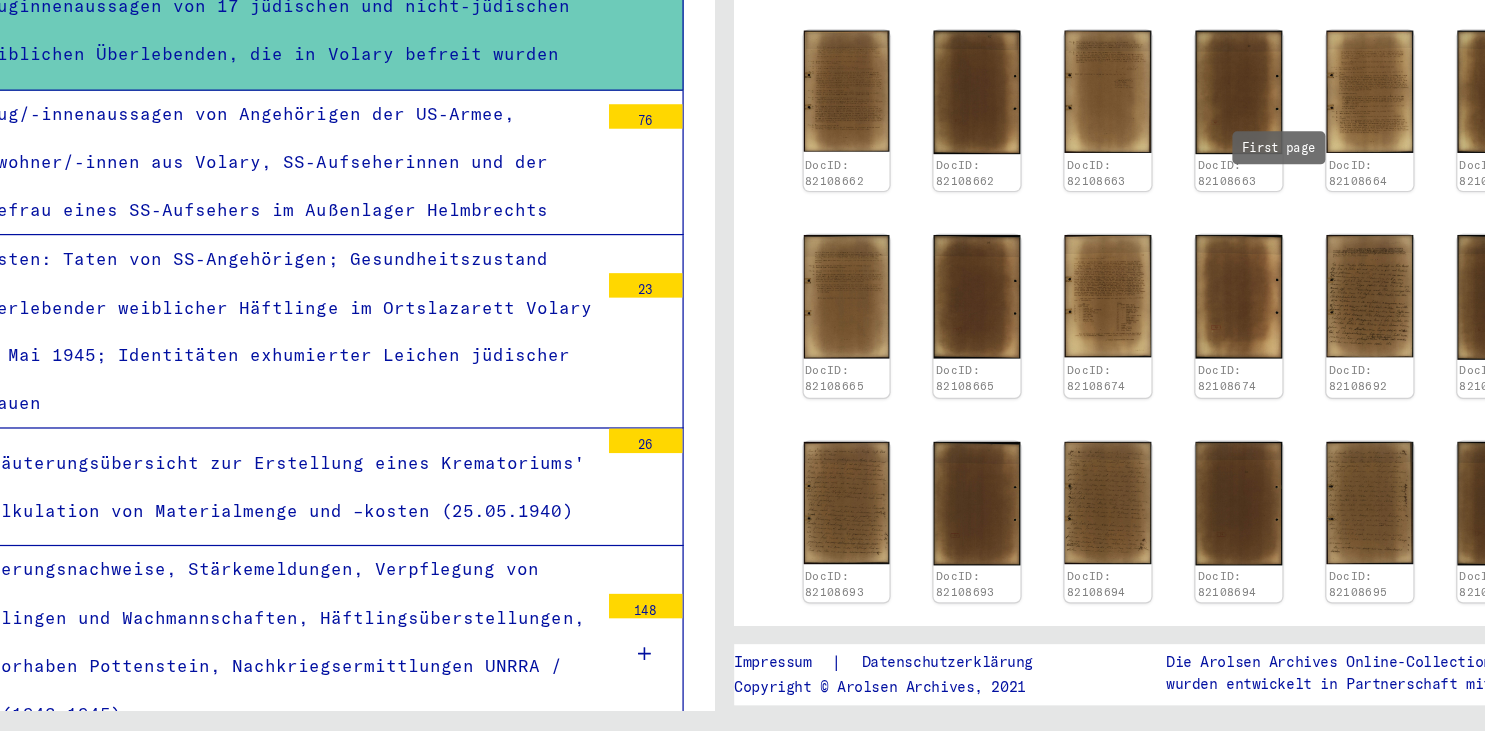 scroll, scrollTop: 2399, scrollLeft: 0, axis: vertical 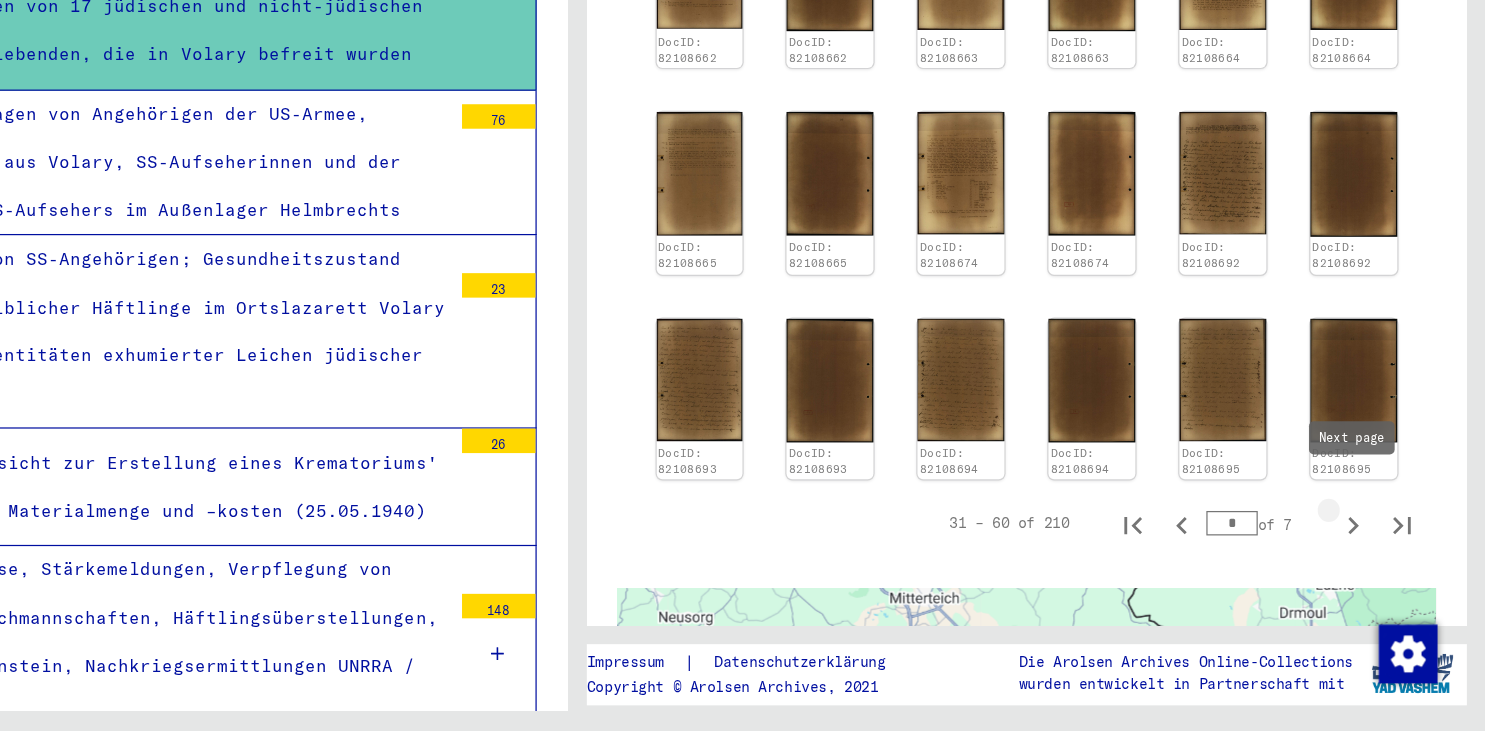 click 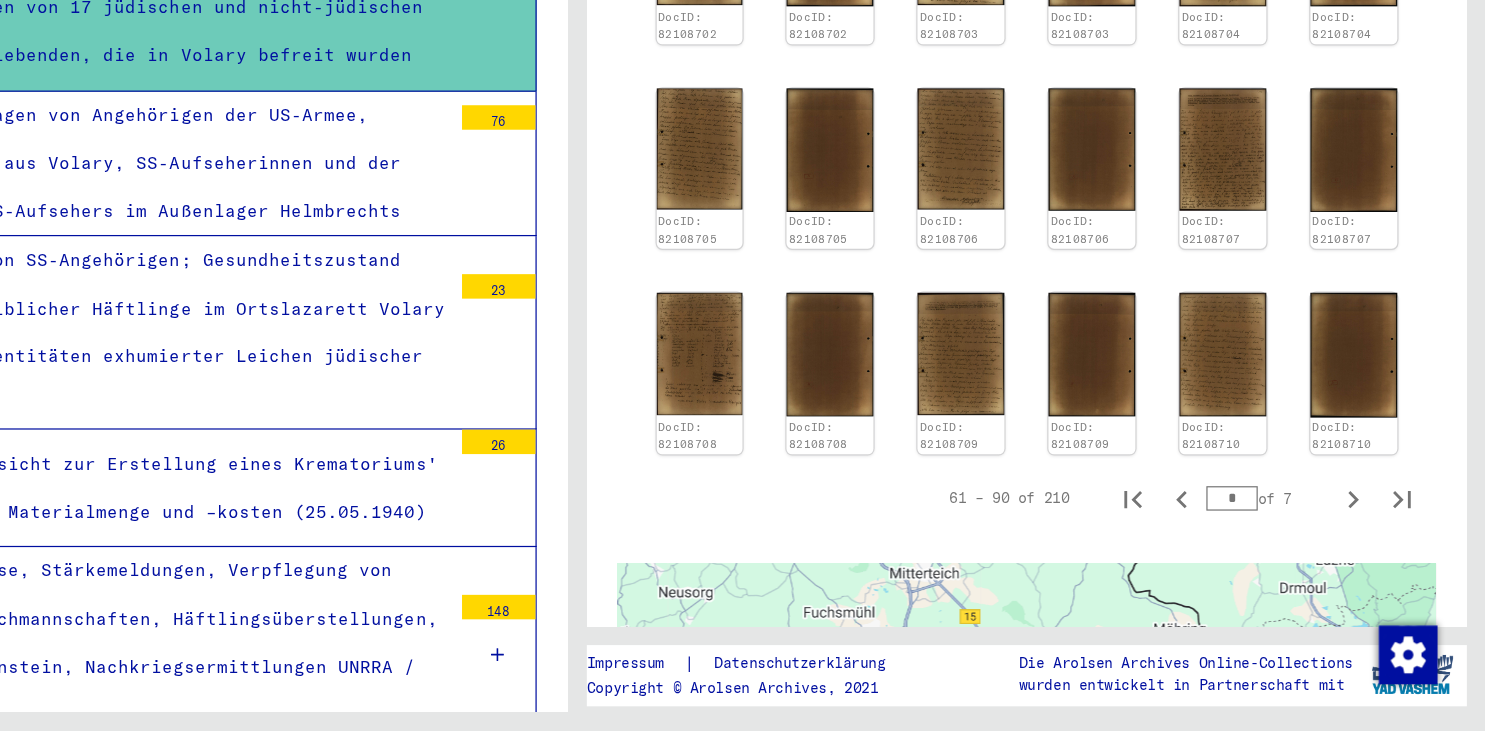scroll, scrollTop: 2399, scrollLeft: 0, axis: vertical 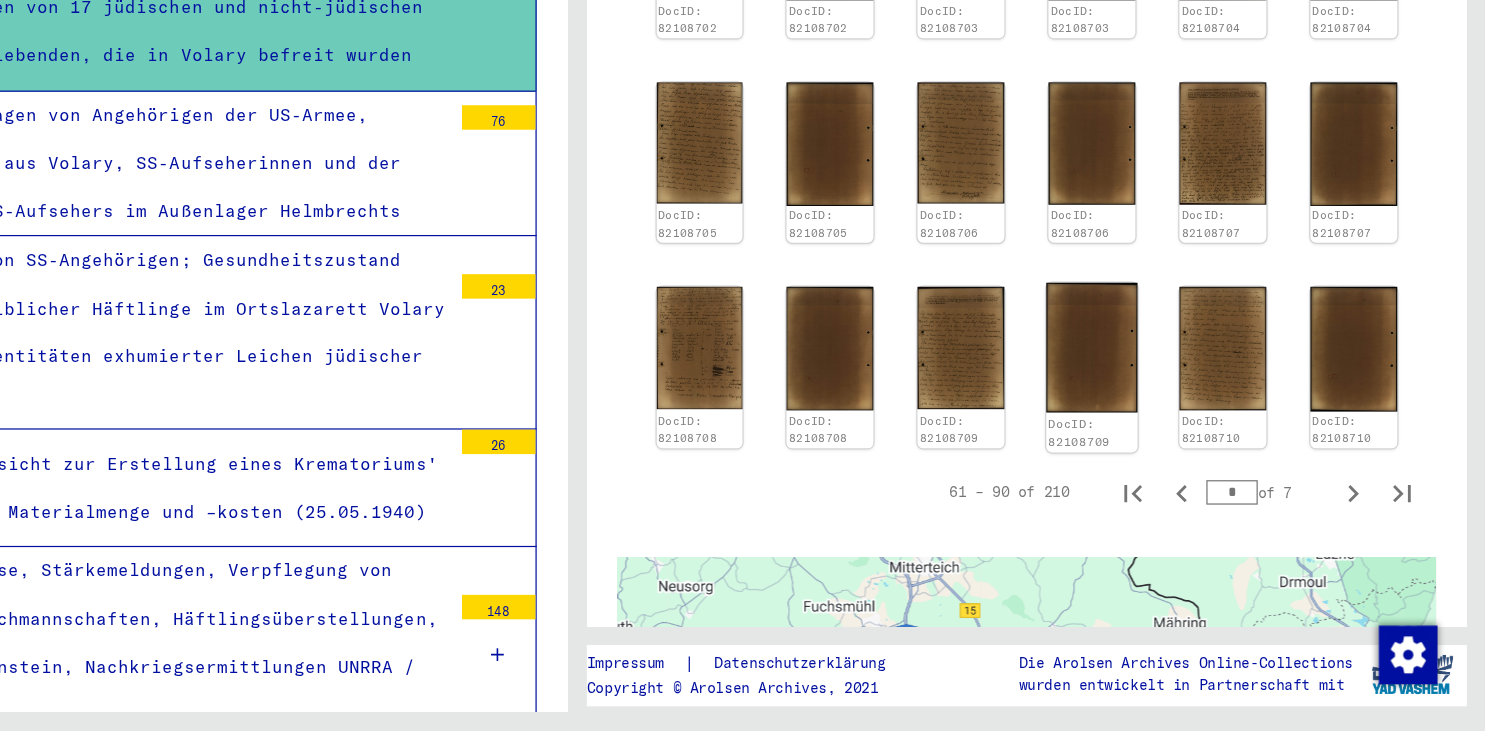 click 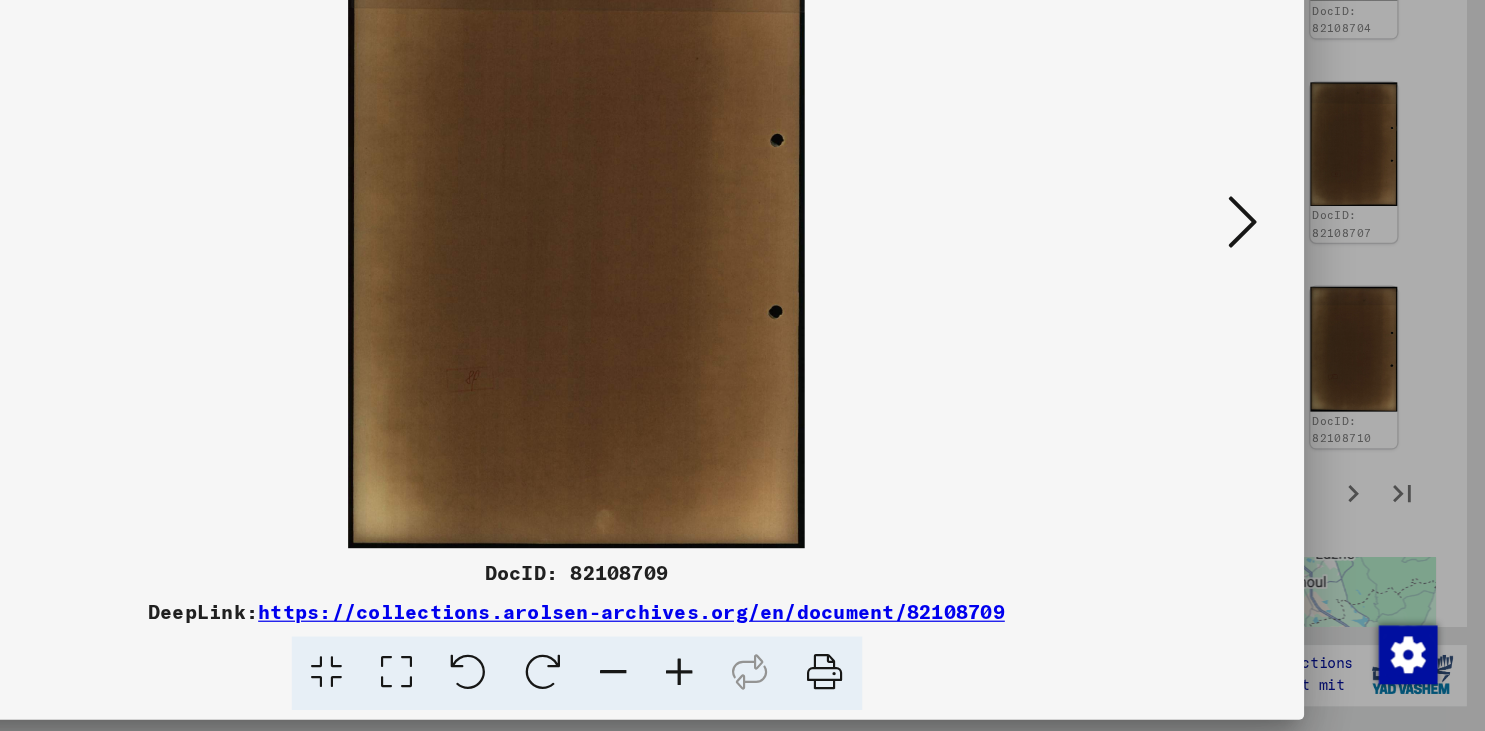 click at bounding box center (1287, 314) 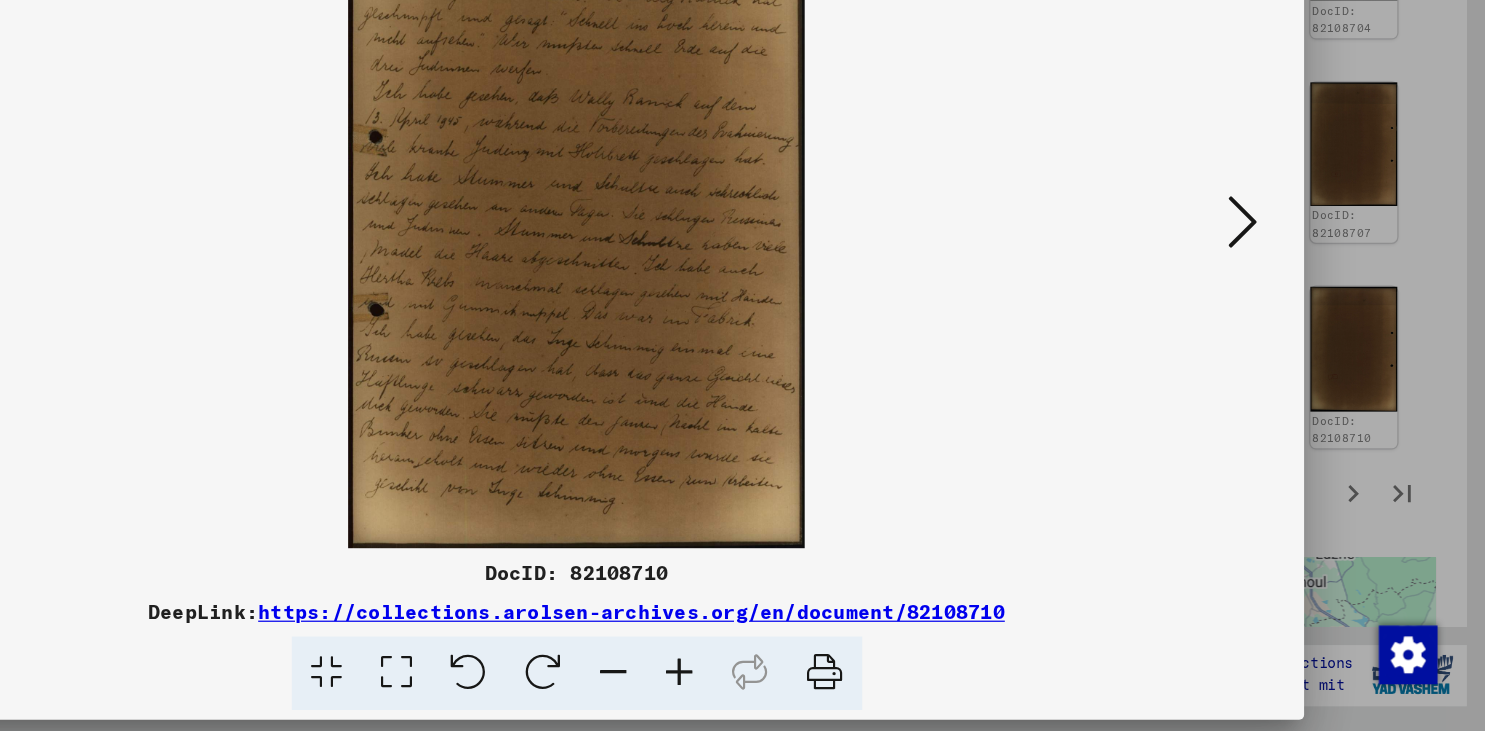 click at bounding box center [1287, 314] 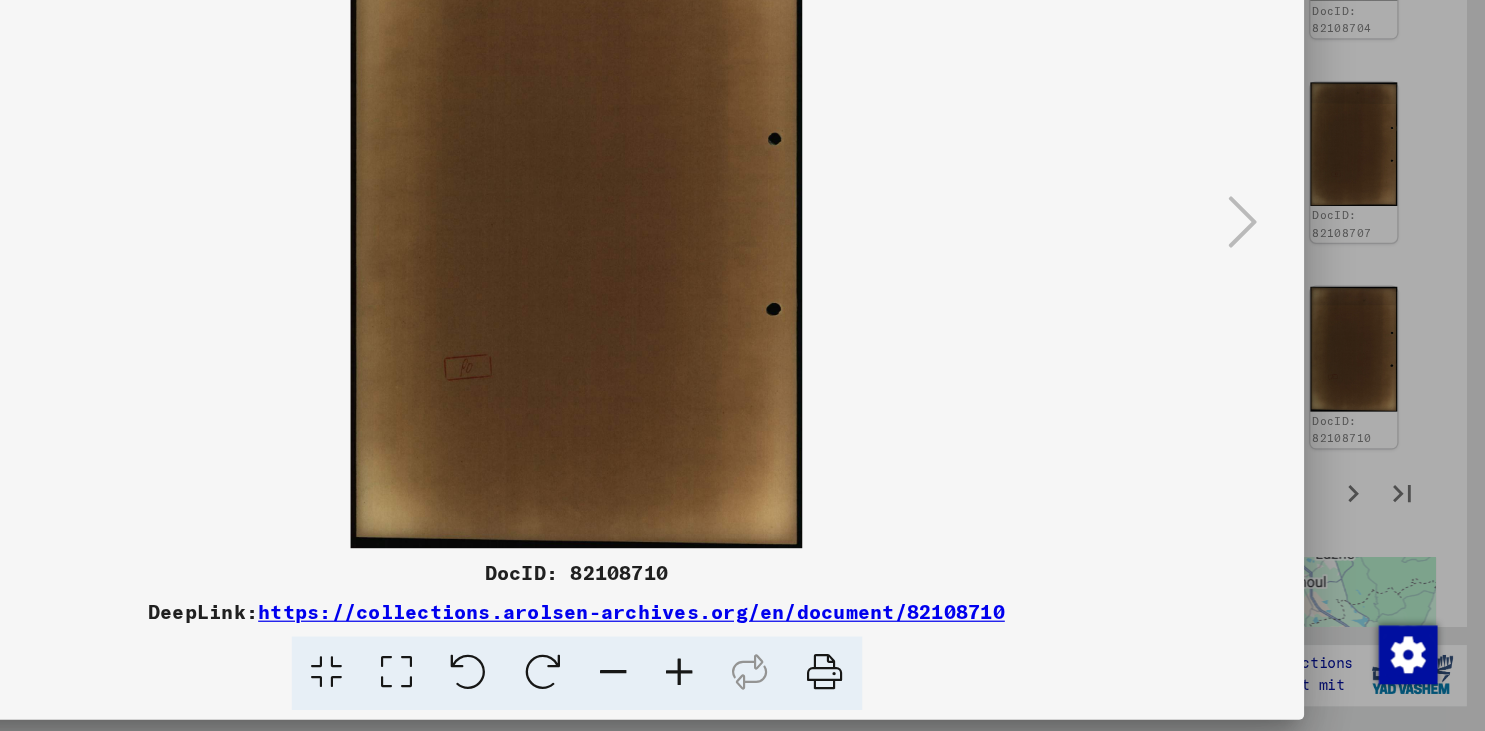 click at bounding box center [742, 365] 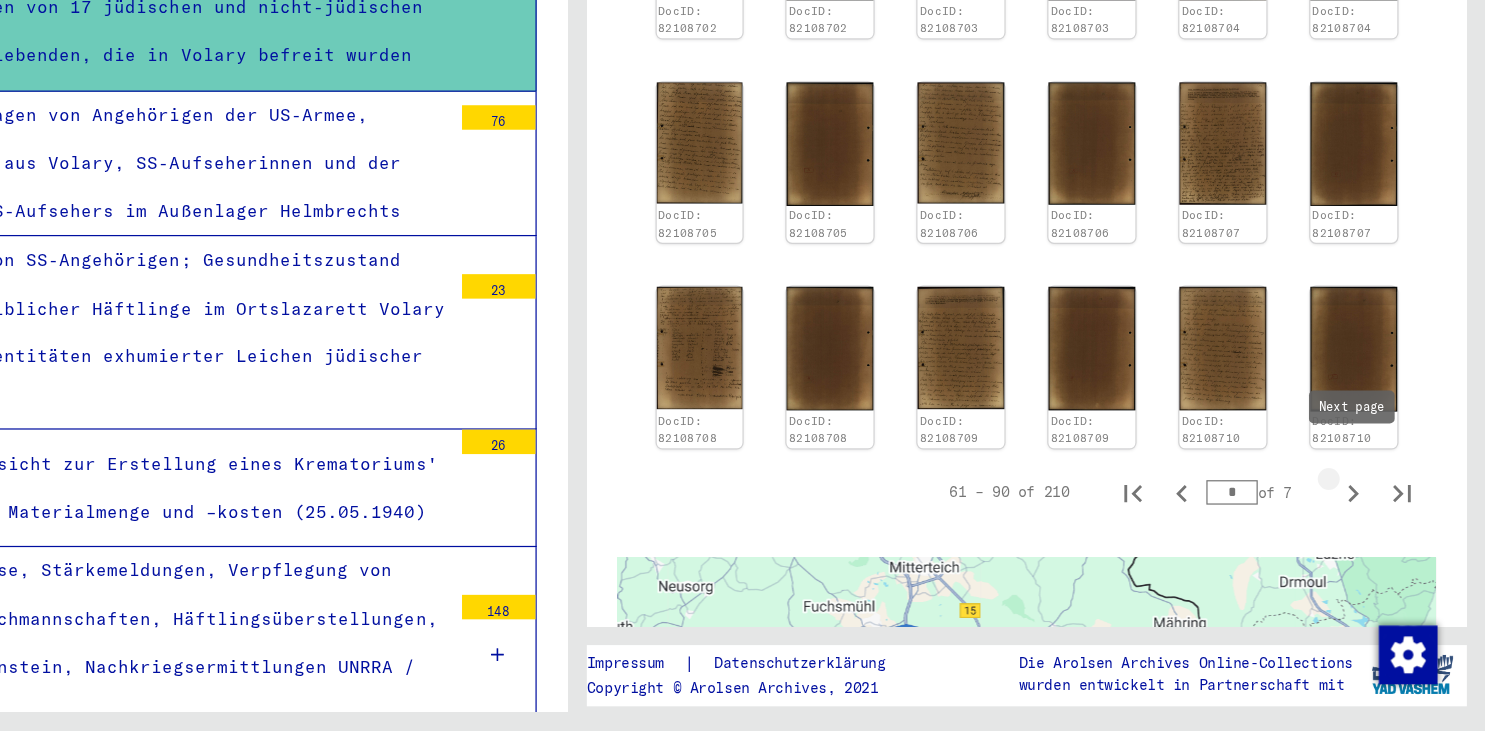 click 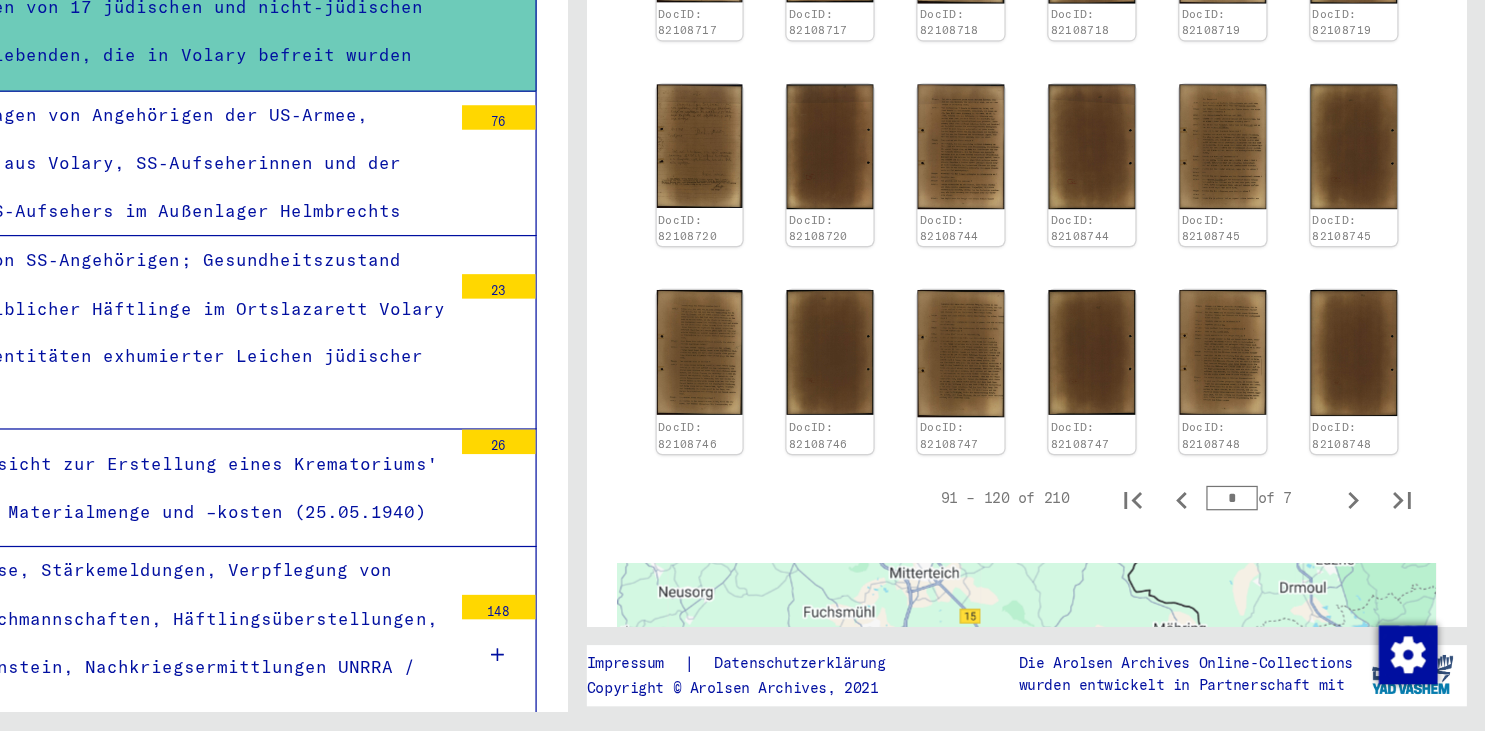 scroll, scrollTop: 2392, scrollLeft: 0, axis: vertical 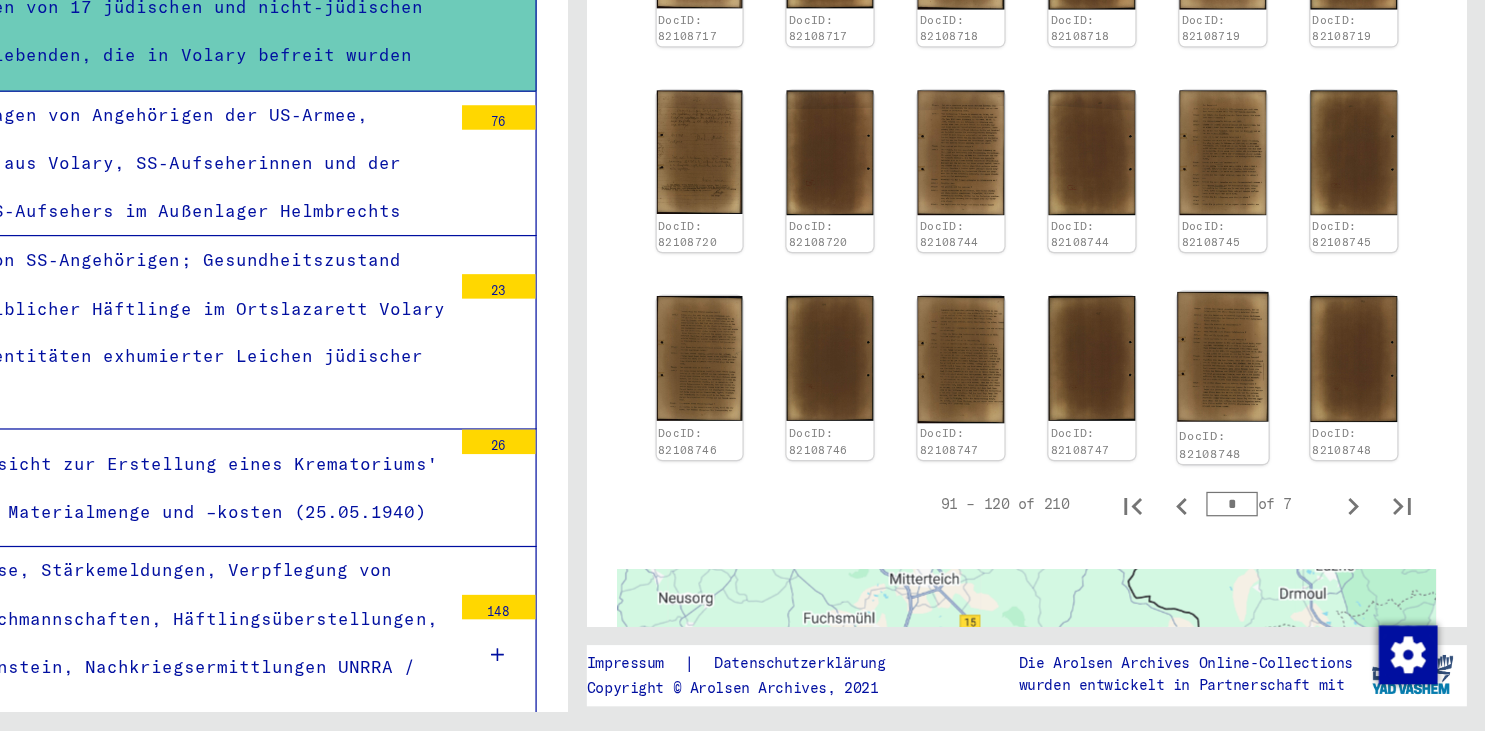 click 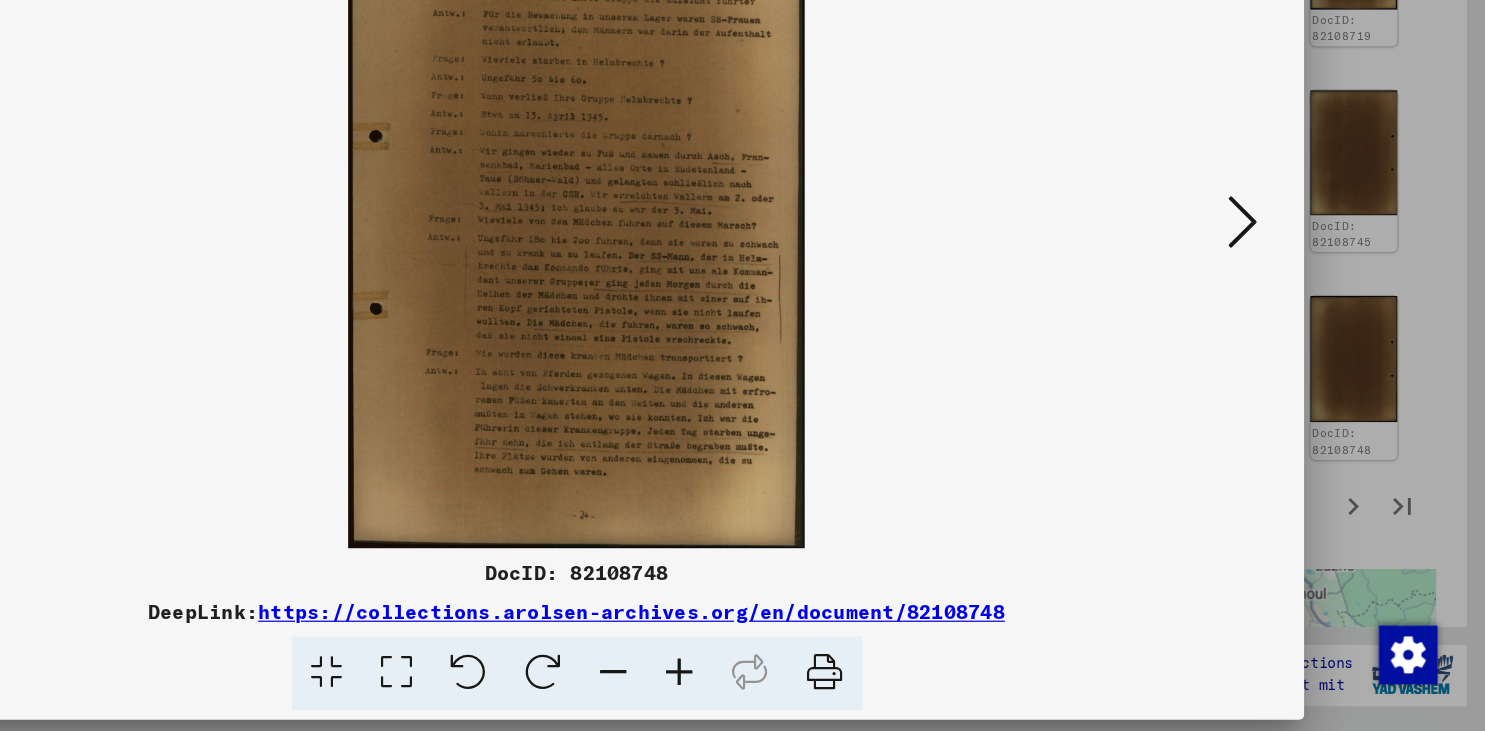 click at bounding box center [1287, 314] 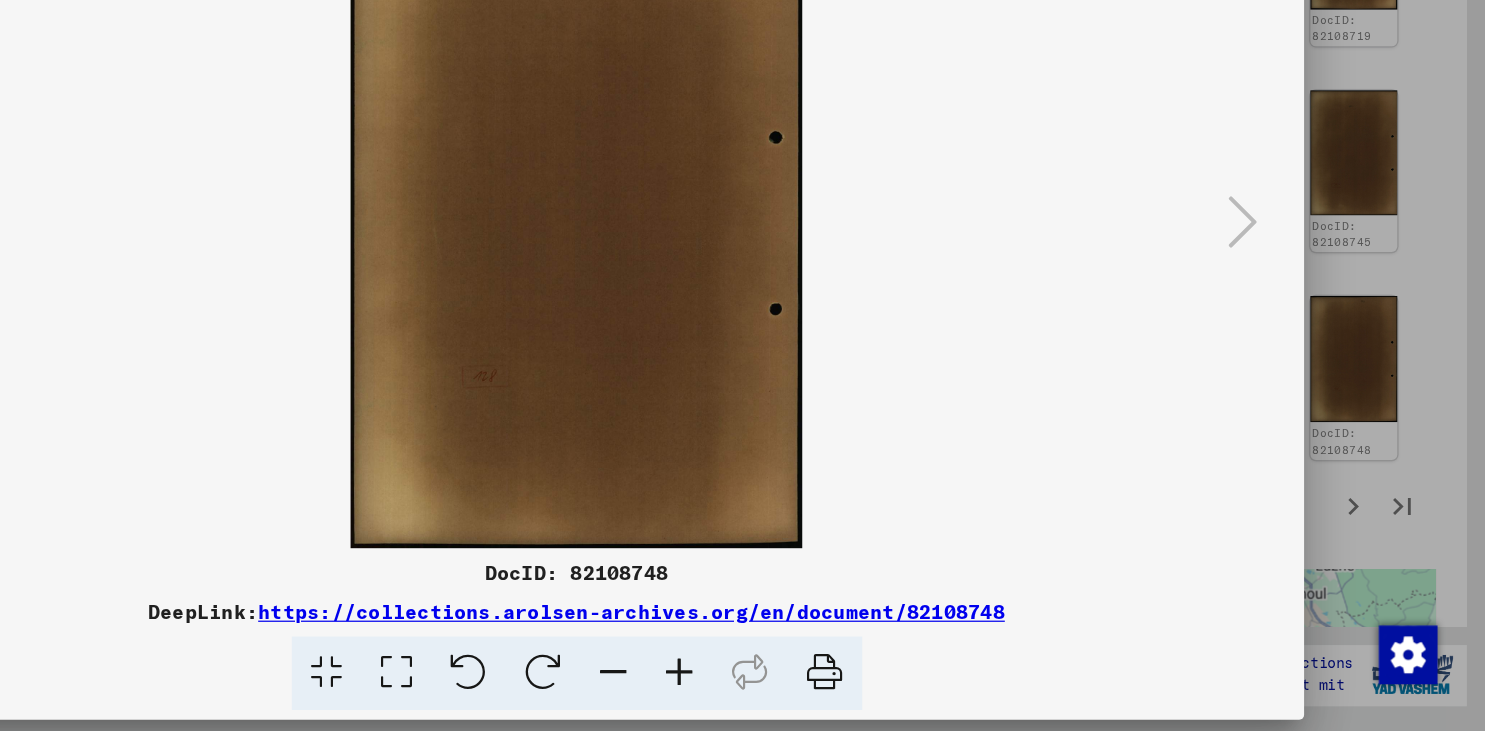 click at bounding box center [742, 365] 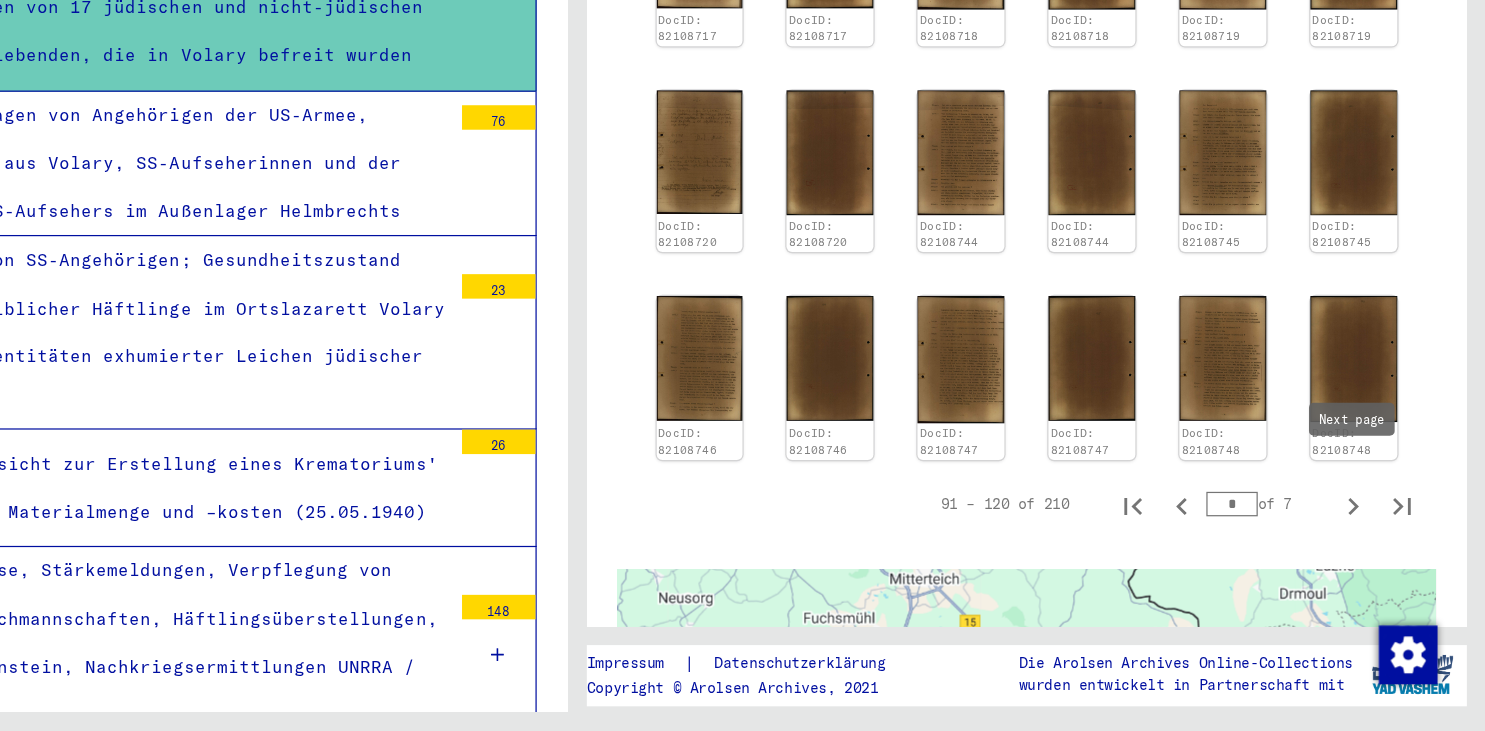 click 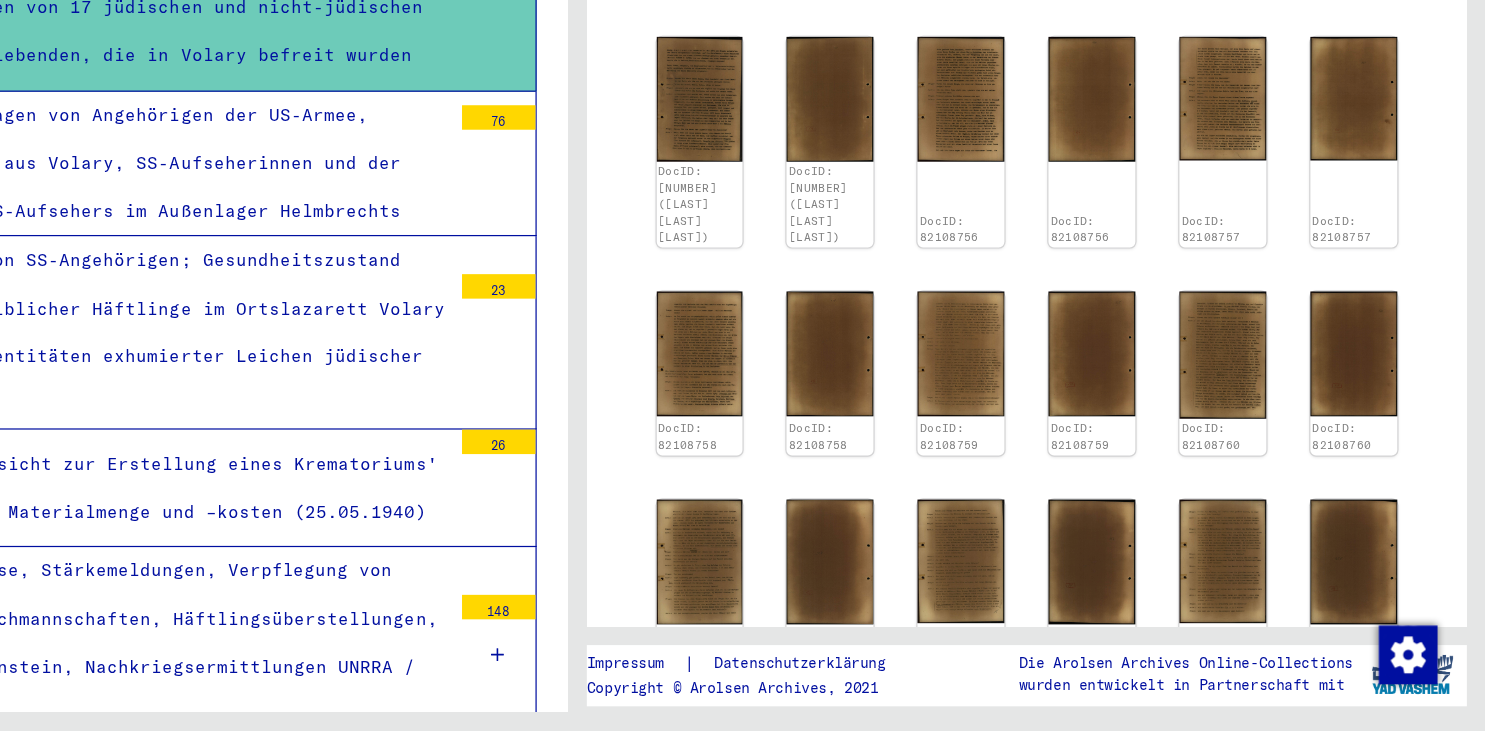 scroll, scrollTop: 2344, scrollLeft: 0, axis: vertical 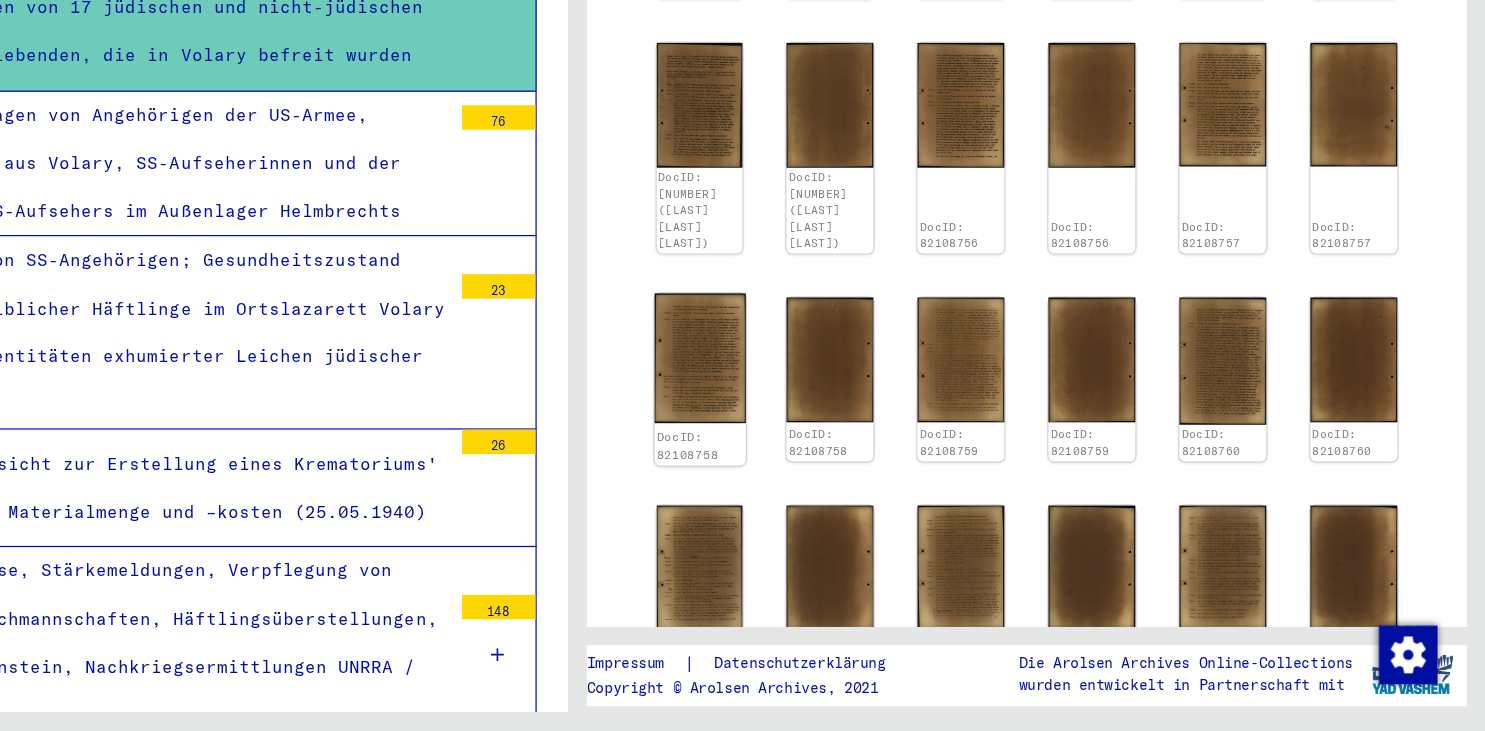 click 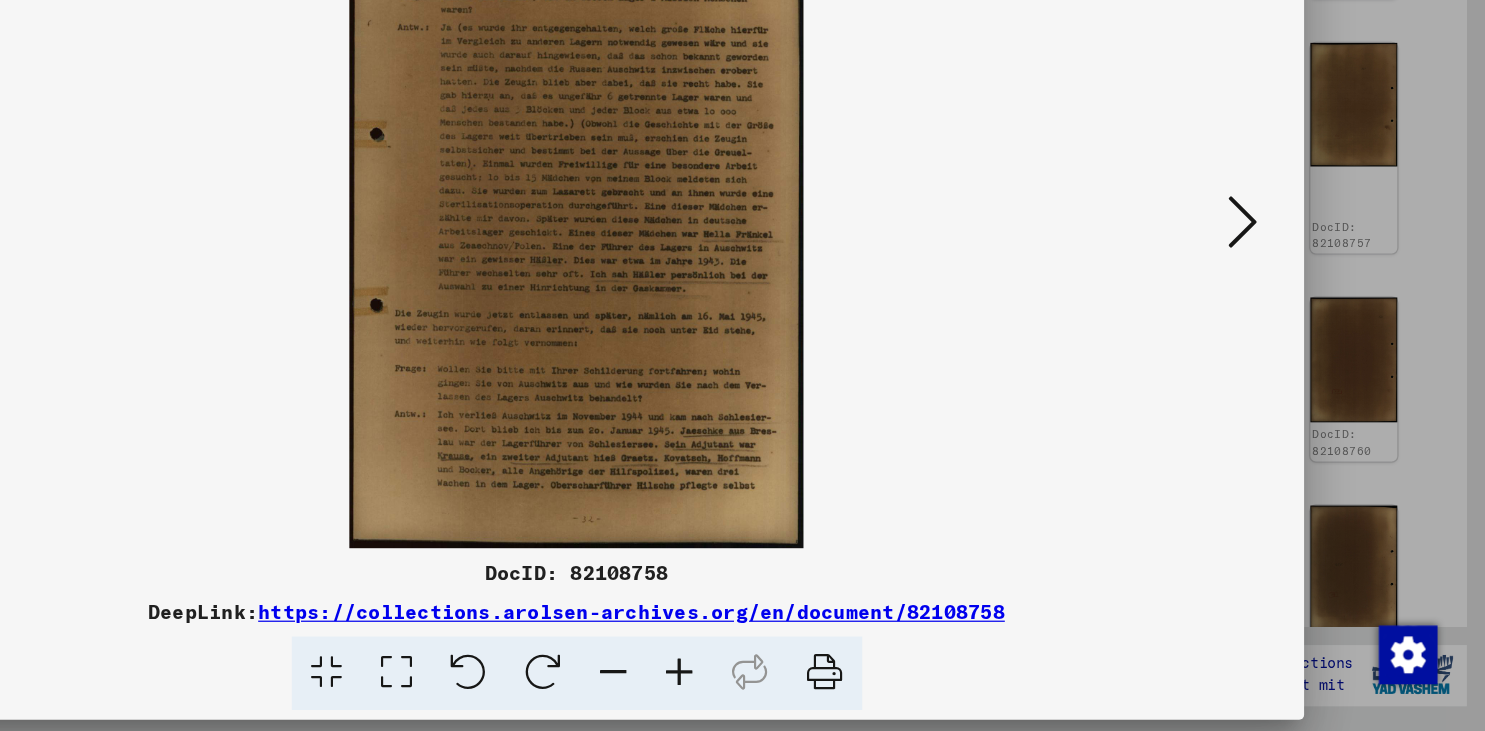 click at bounding box center [1287, 314] 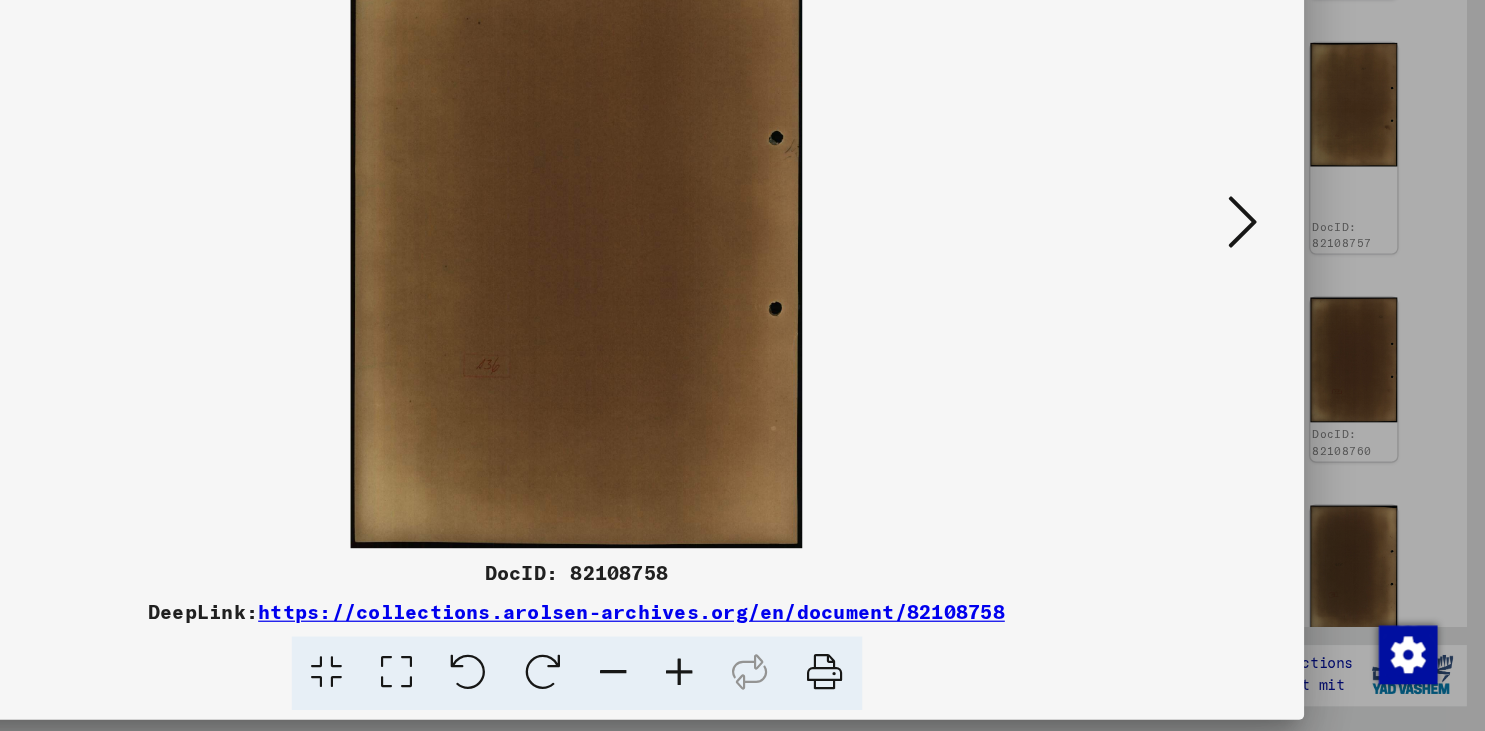 click at bounding box center (1287, 314) 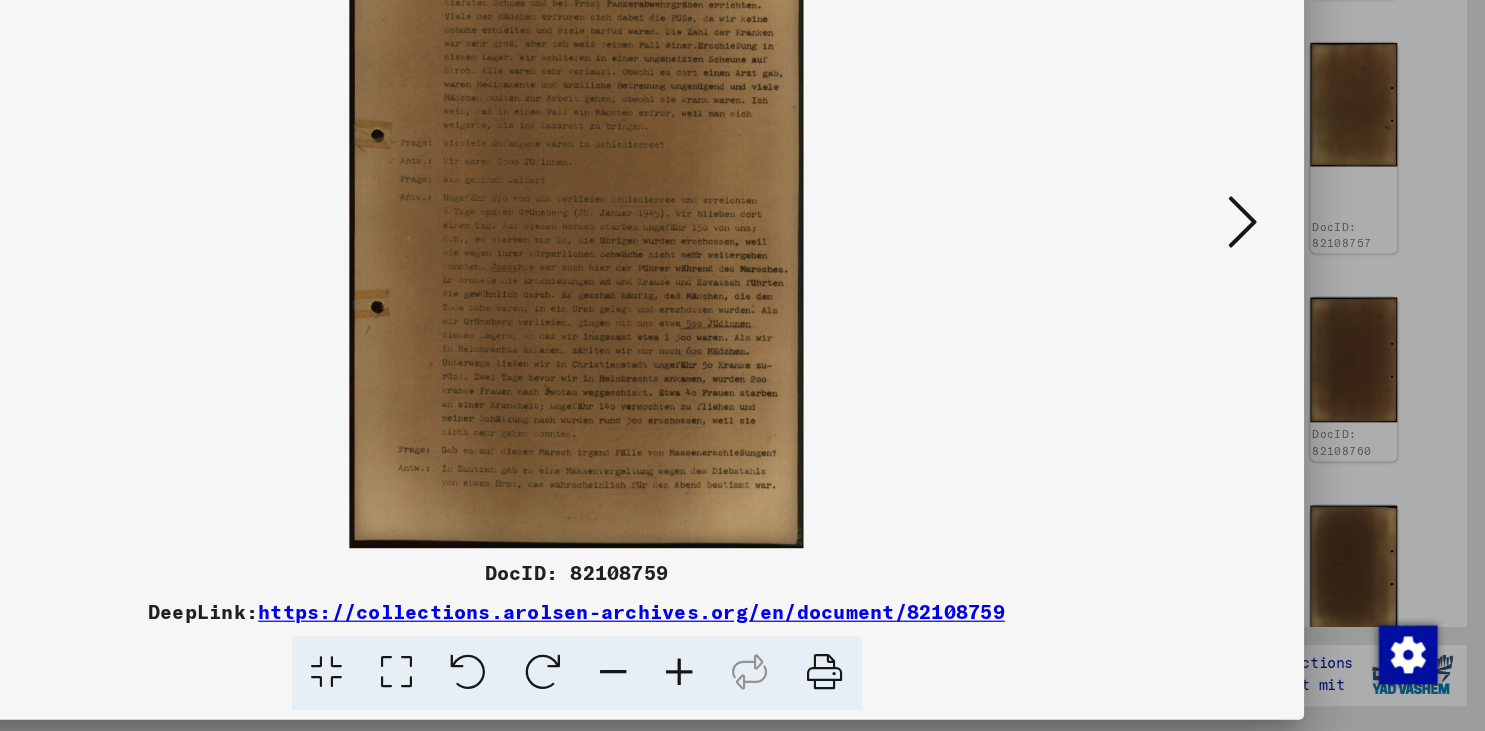 click at bounding box center [1287, 314] 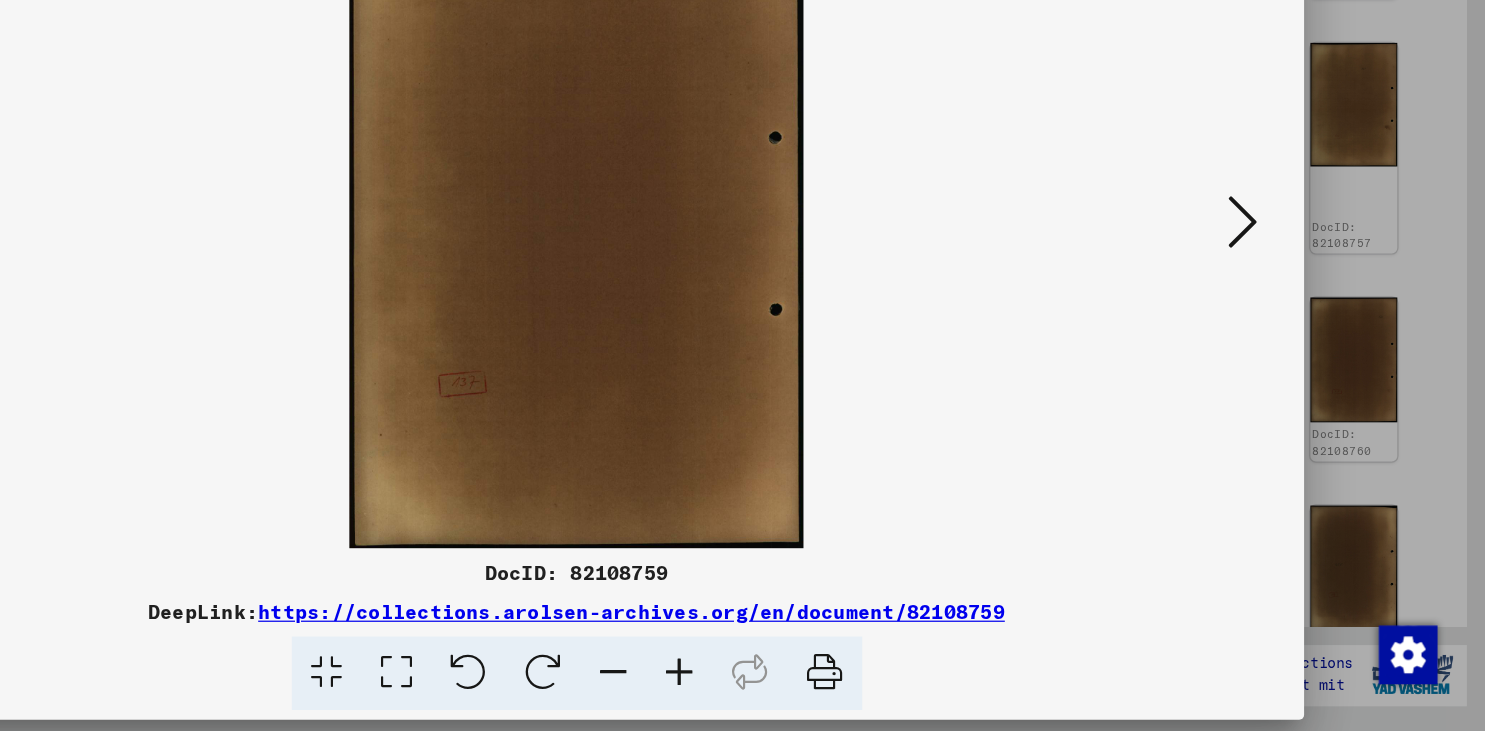 click at bounding box center (1287, 314) 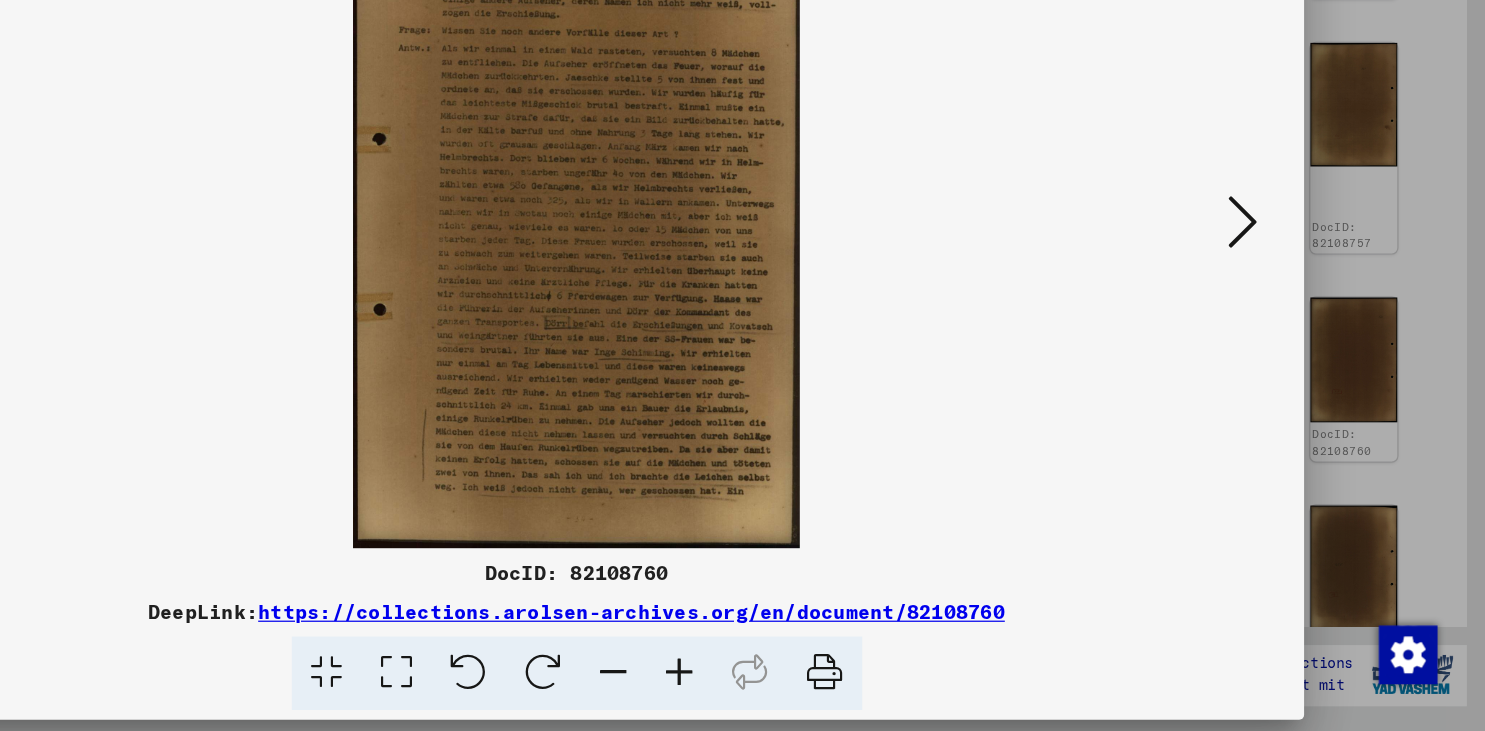 type 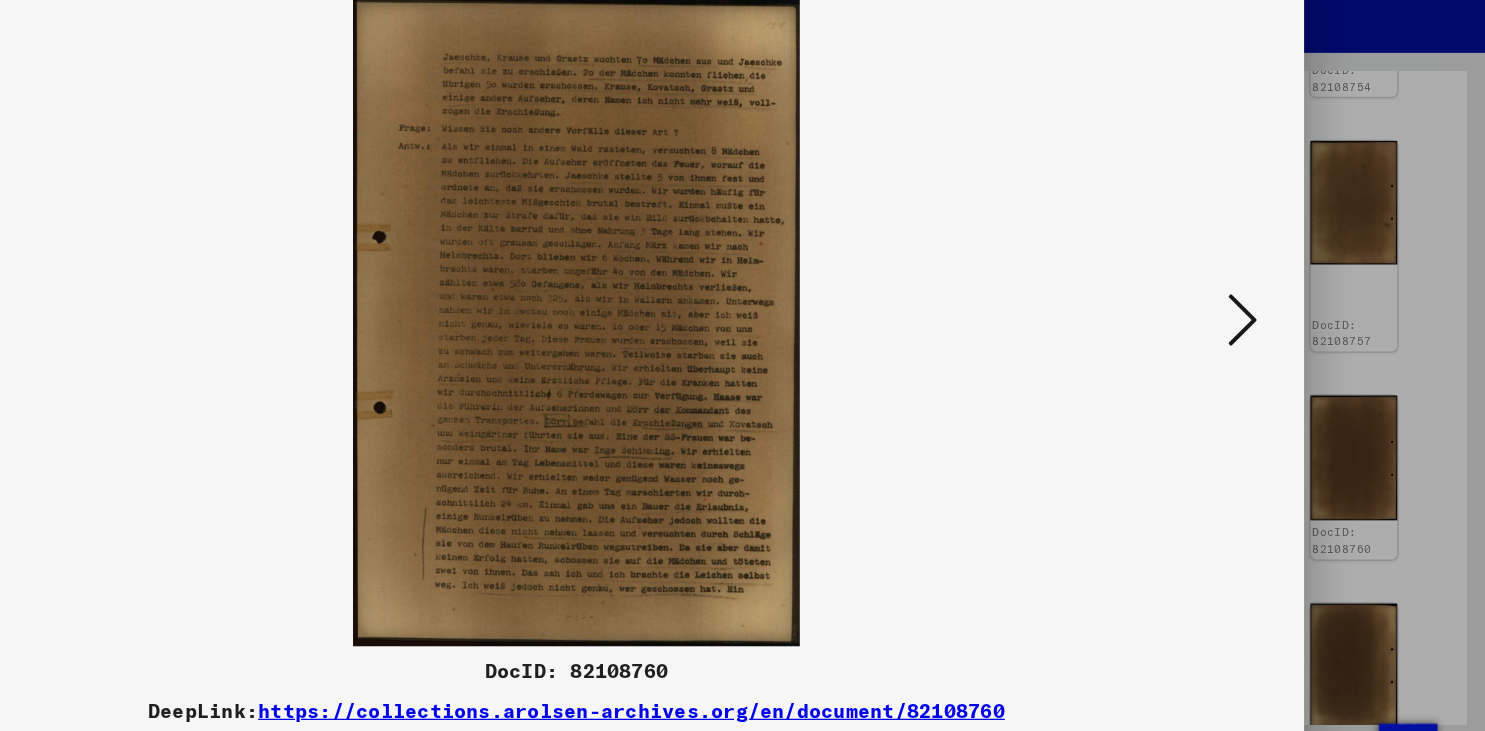 click at bounding box center (1287, 314) 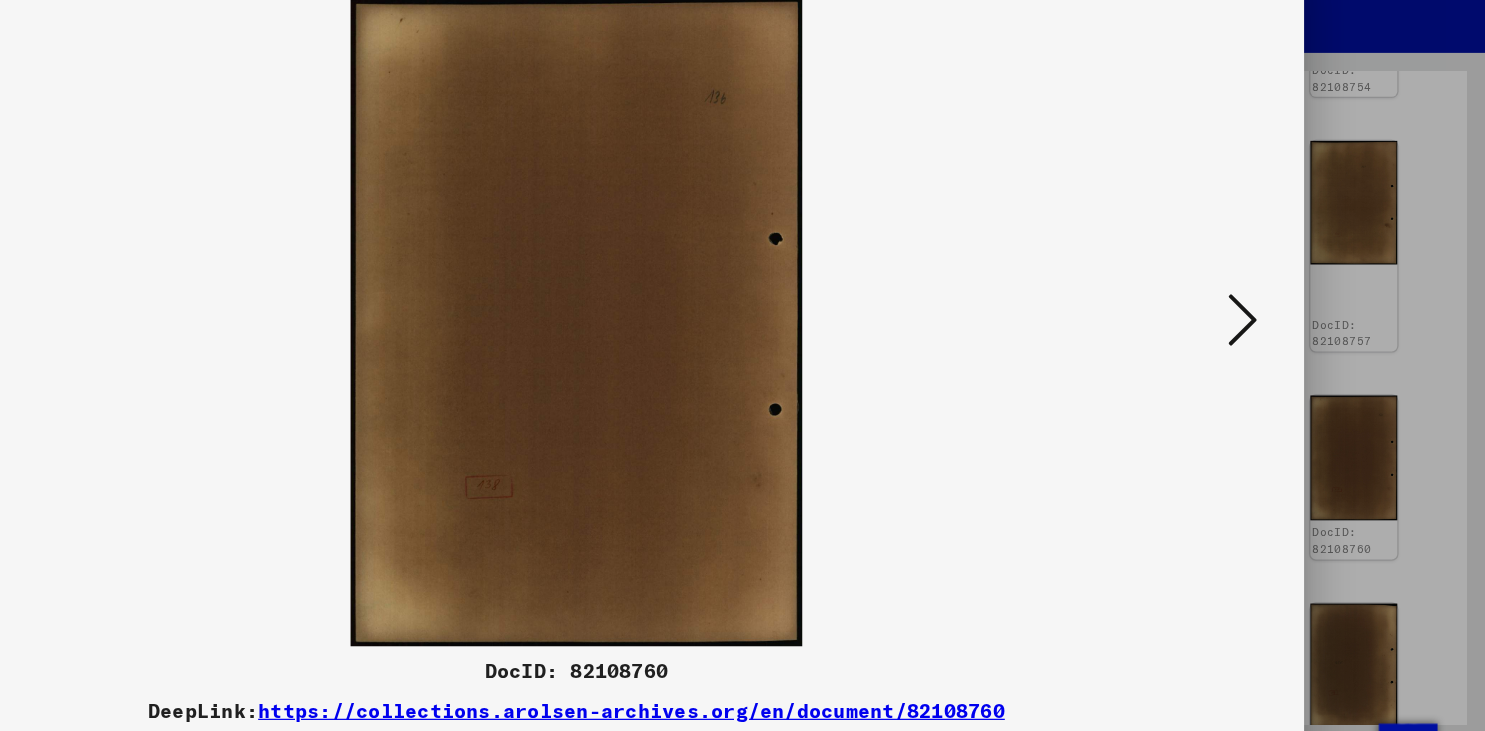 click at bounding box center [1287, 314] 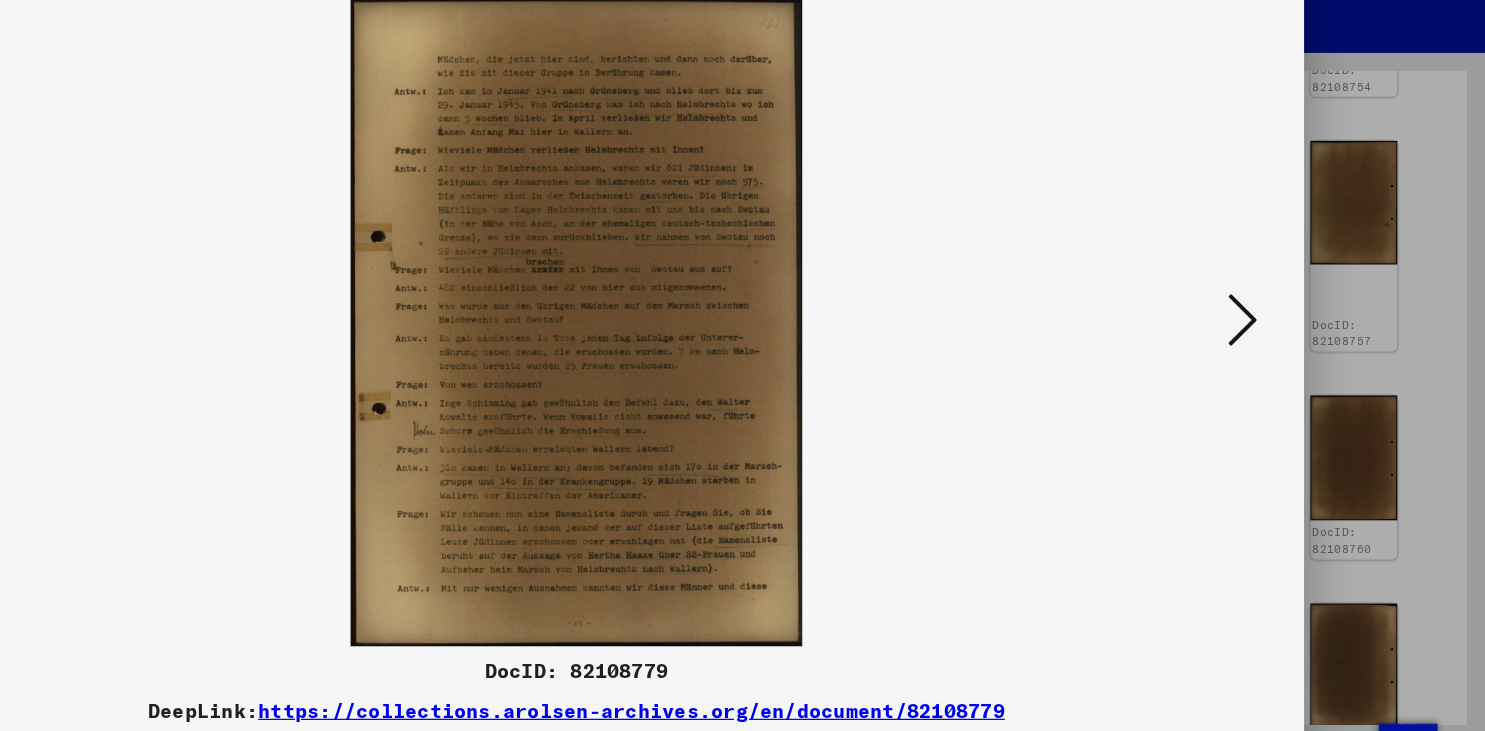 click at bounding box center (1287, 314) 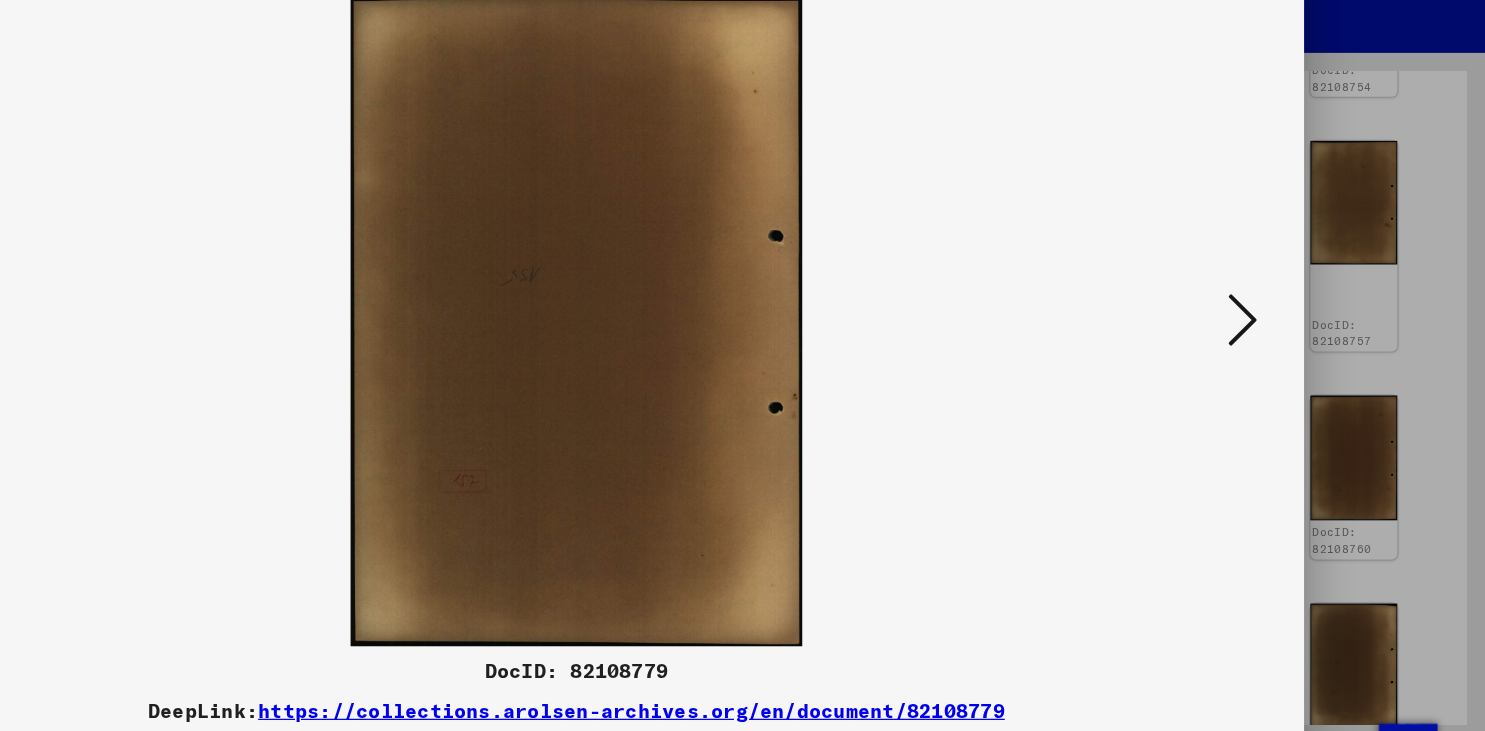 click at bounding box center (1287, 314) 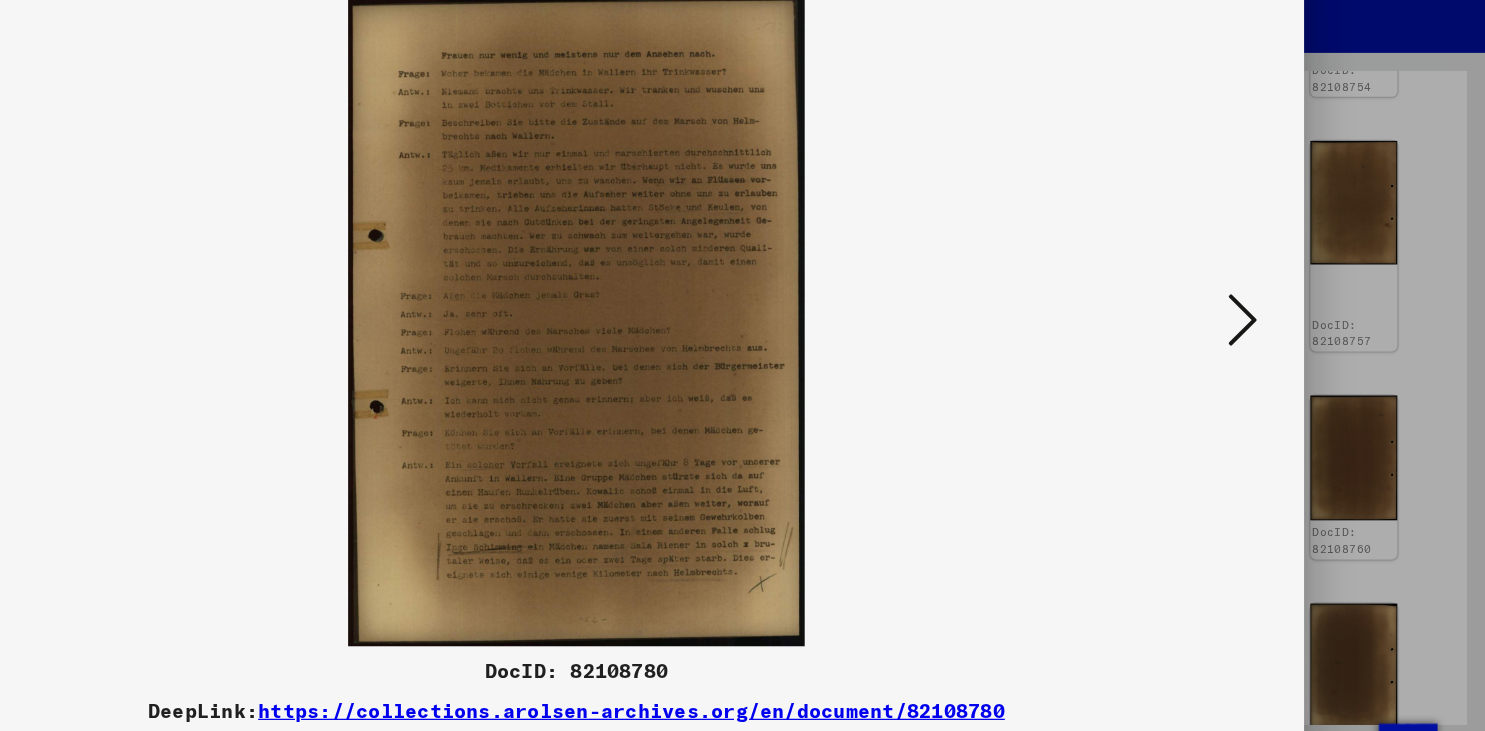 click at bounding box center (1287, 314) 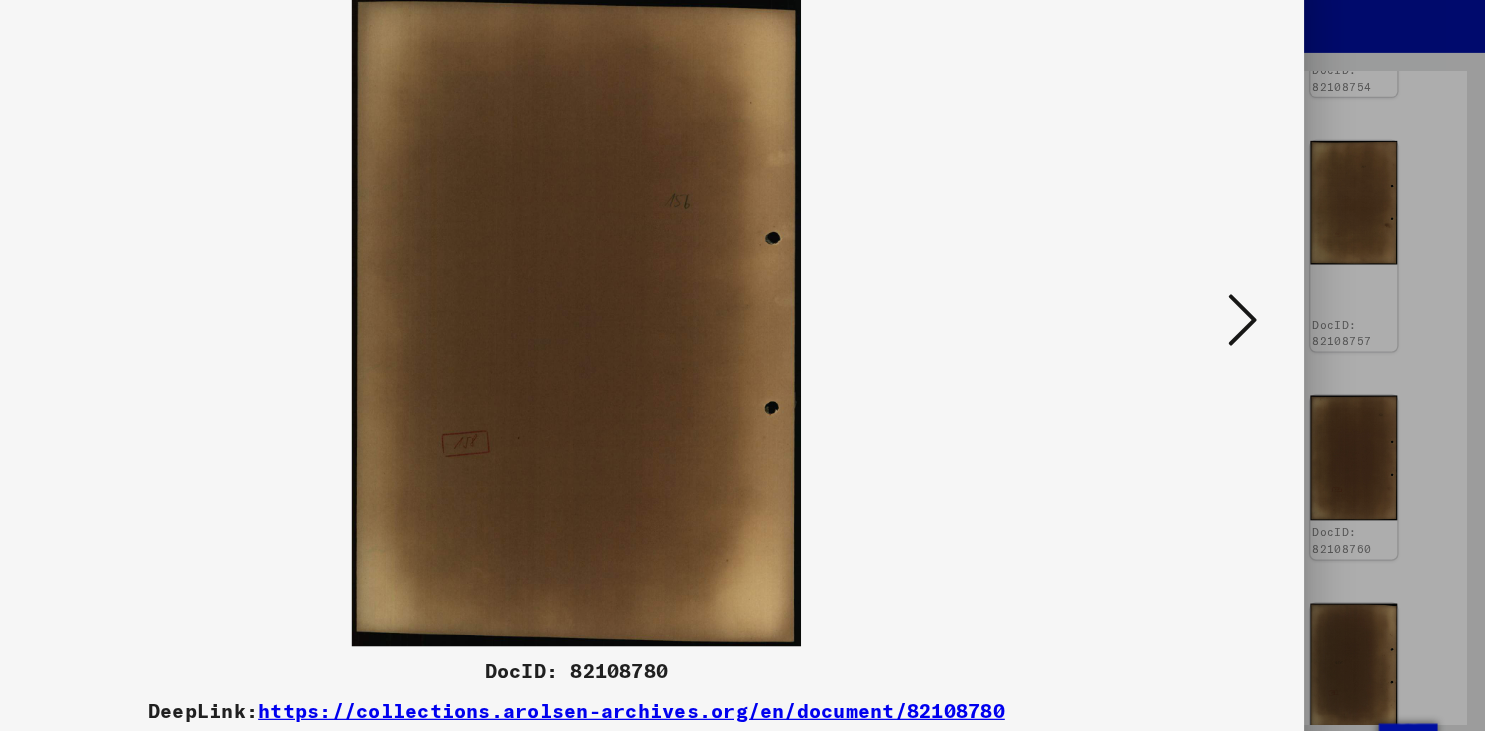 click at bounding box center (1287, 314) 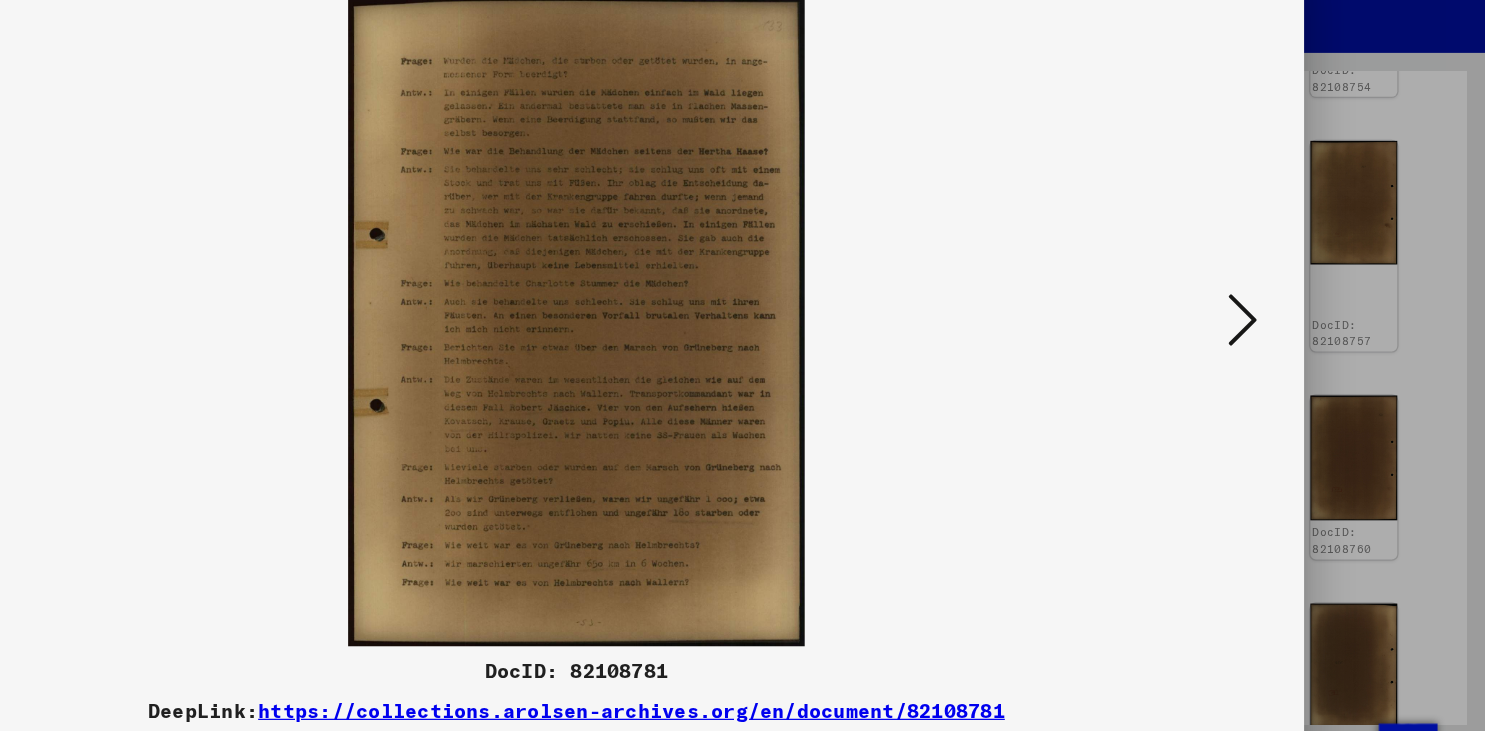 click at bounding box center (1287, 314) 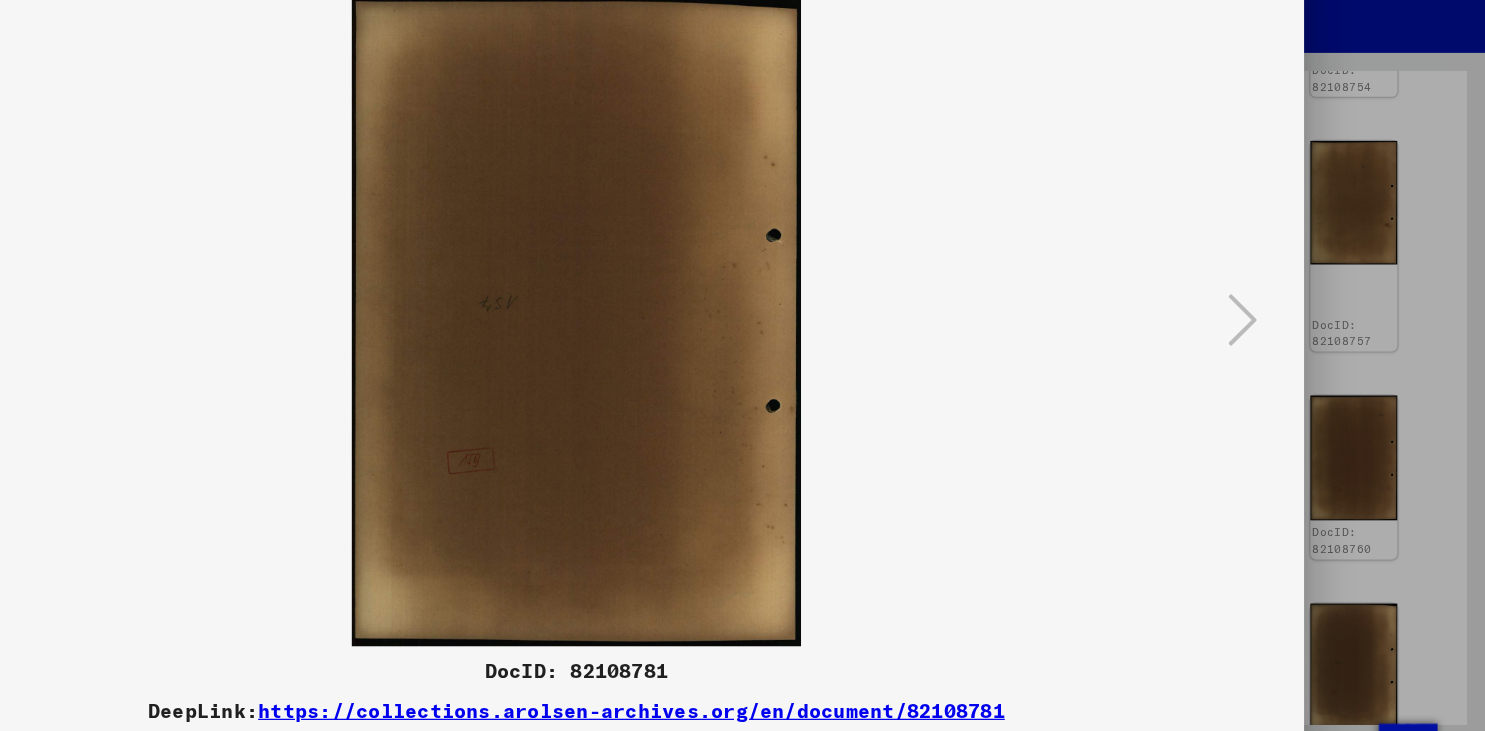 click at bounding box center [742, 365] 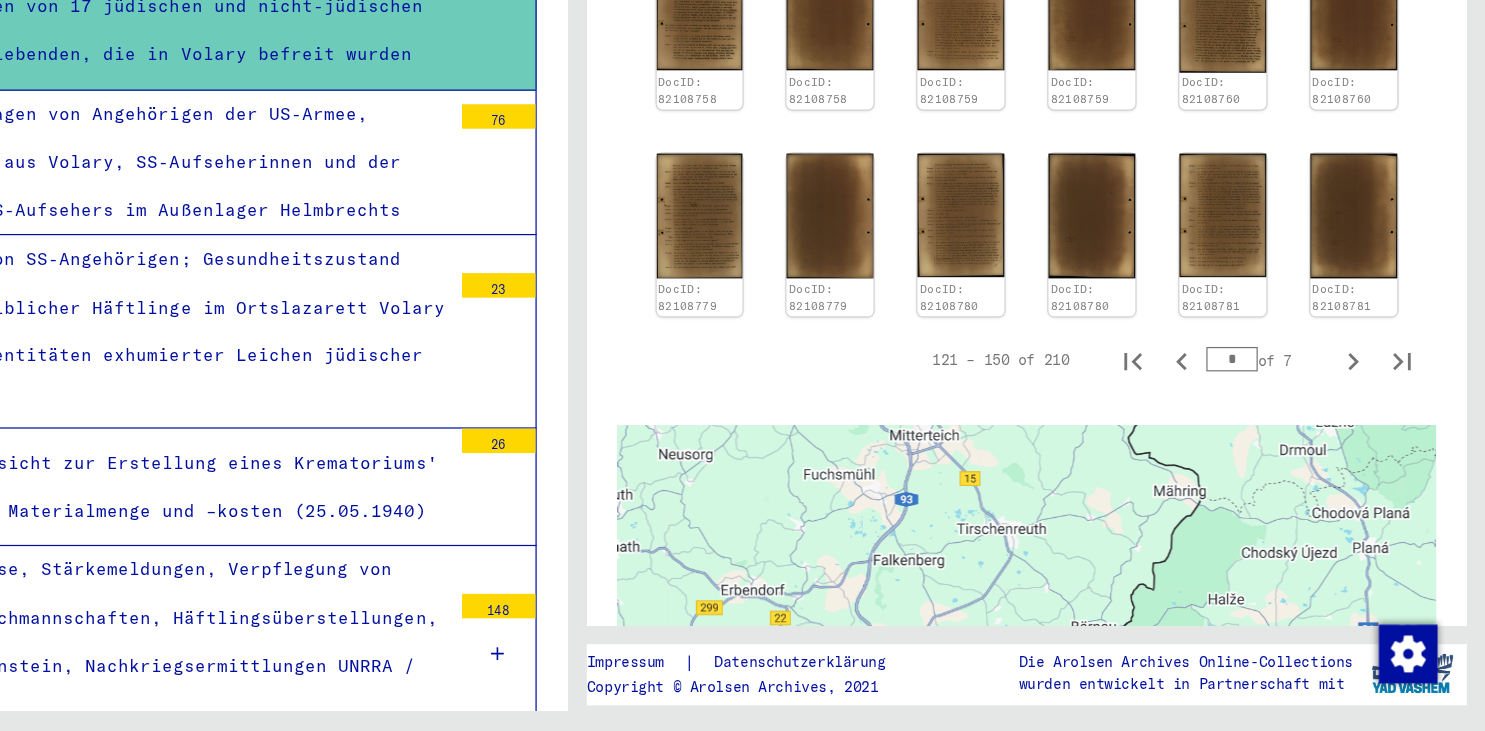 scroll, scrollTop: 2550, scrollLeft: 0, axis: vertical 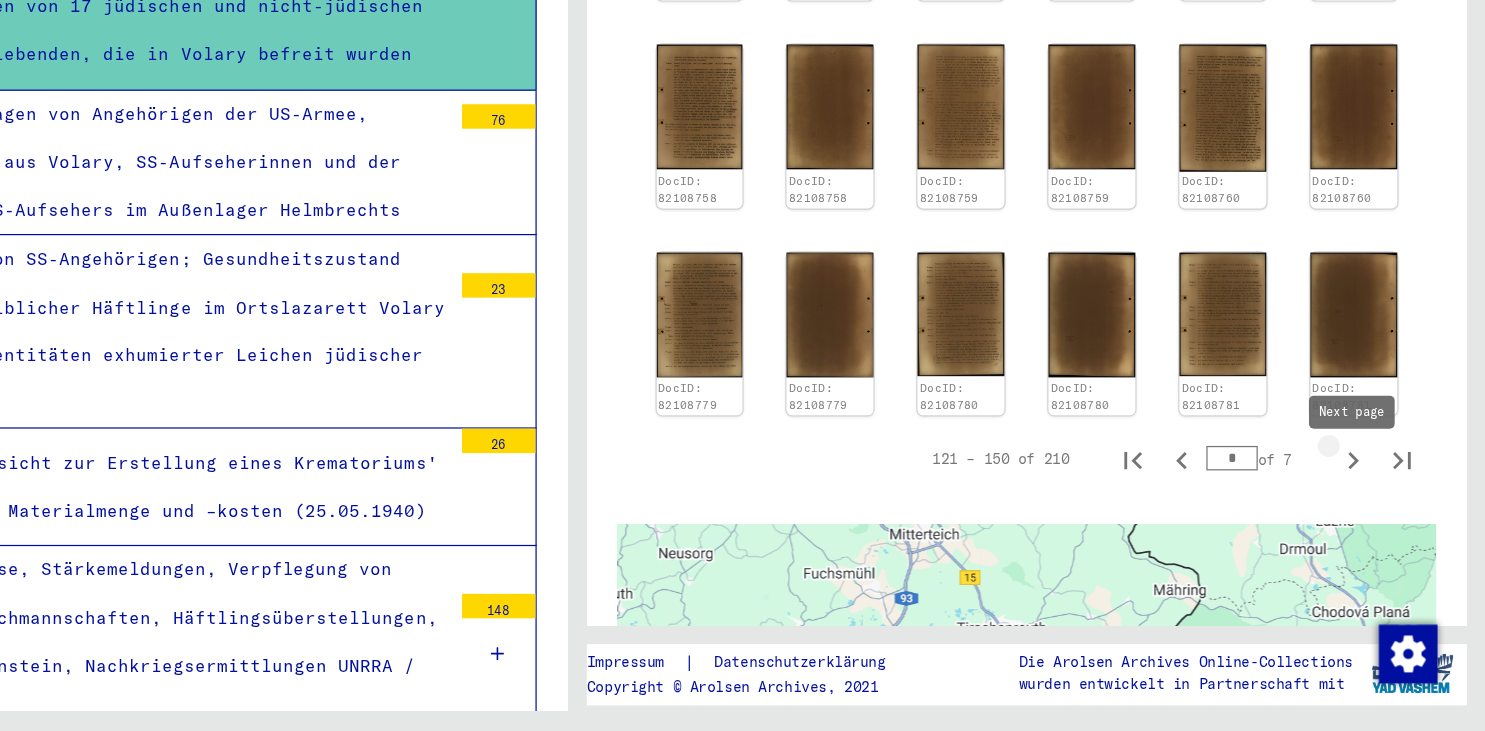 click 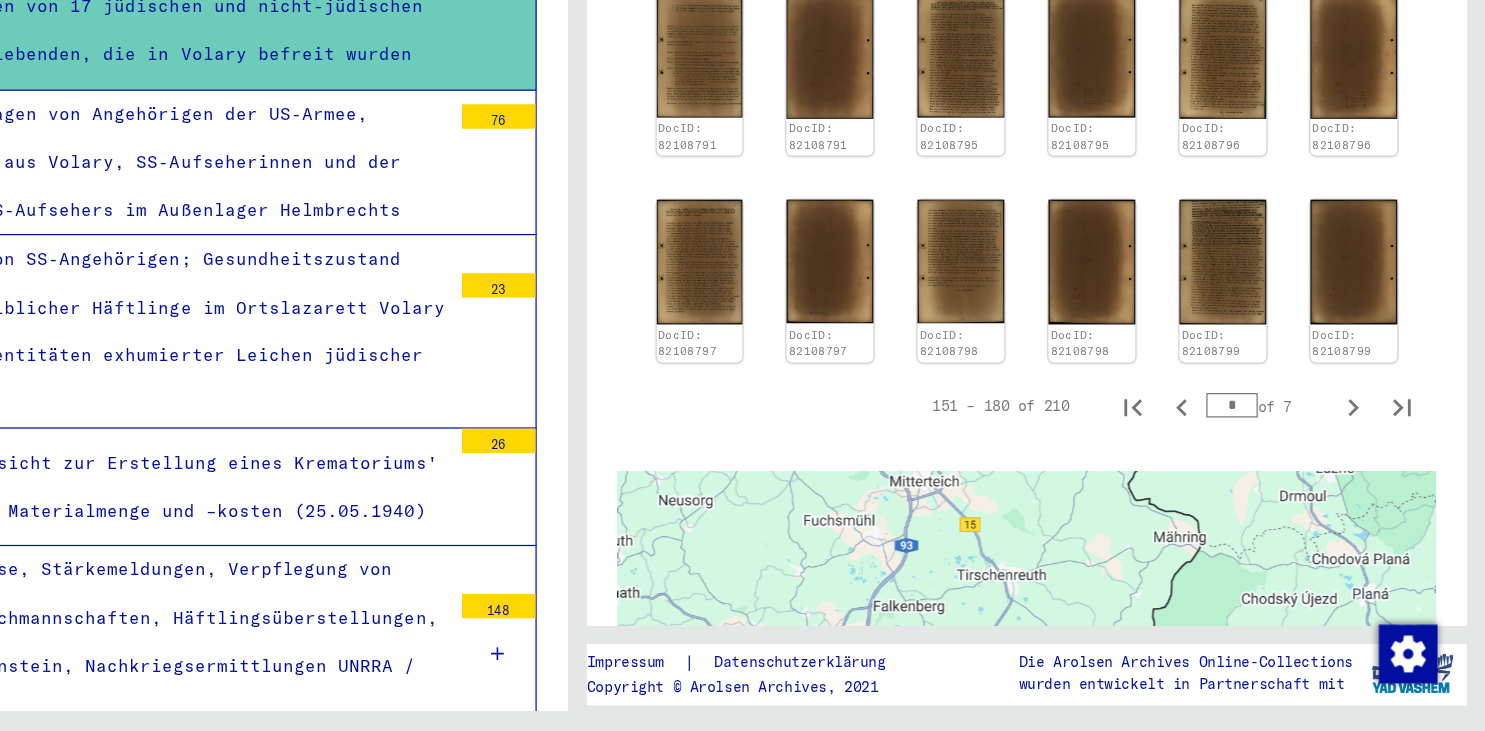 scroll, scrollTop: 2518, scrollLeft: 0, axis: vertical 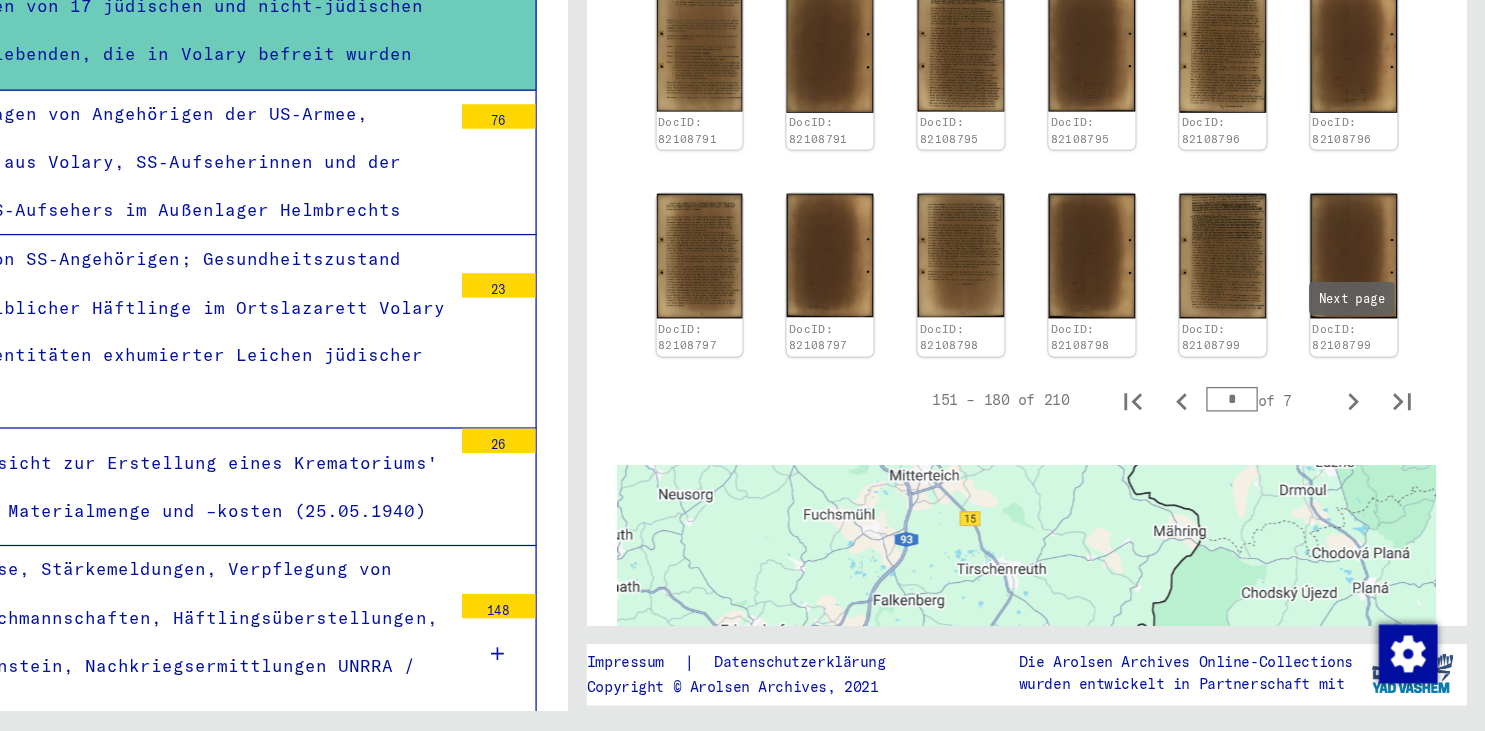 click 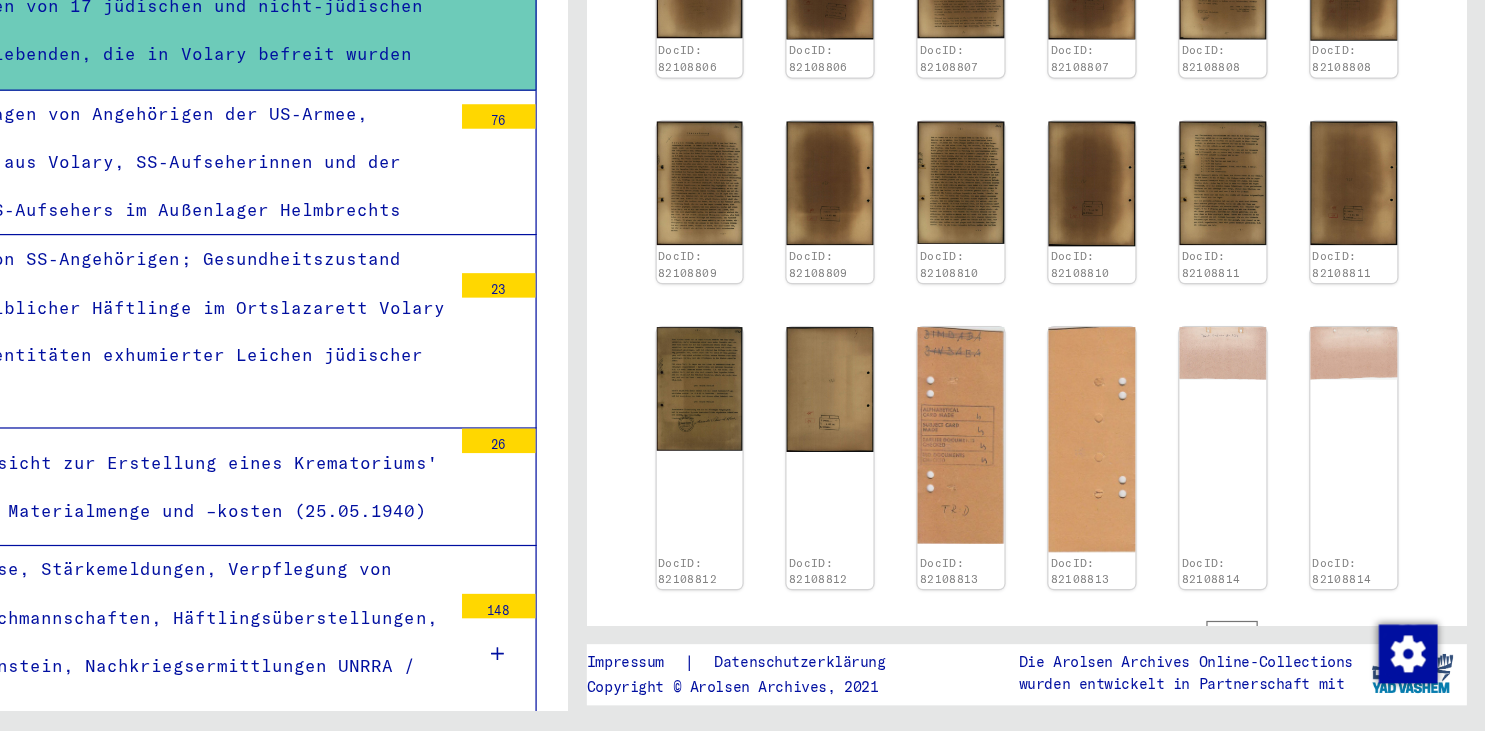scroll, scrollTop: 2366, scrollLeft: 0, axis: vertical 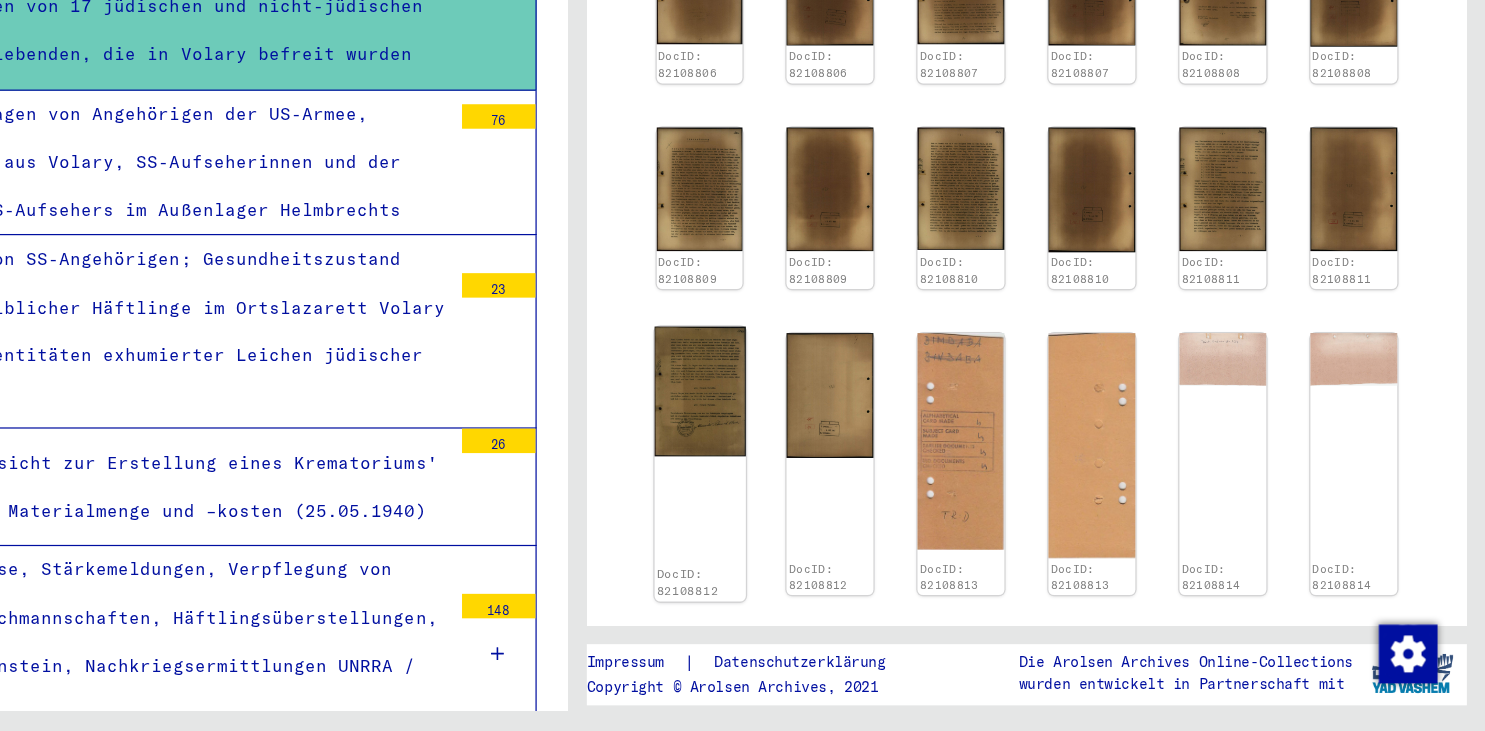 click 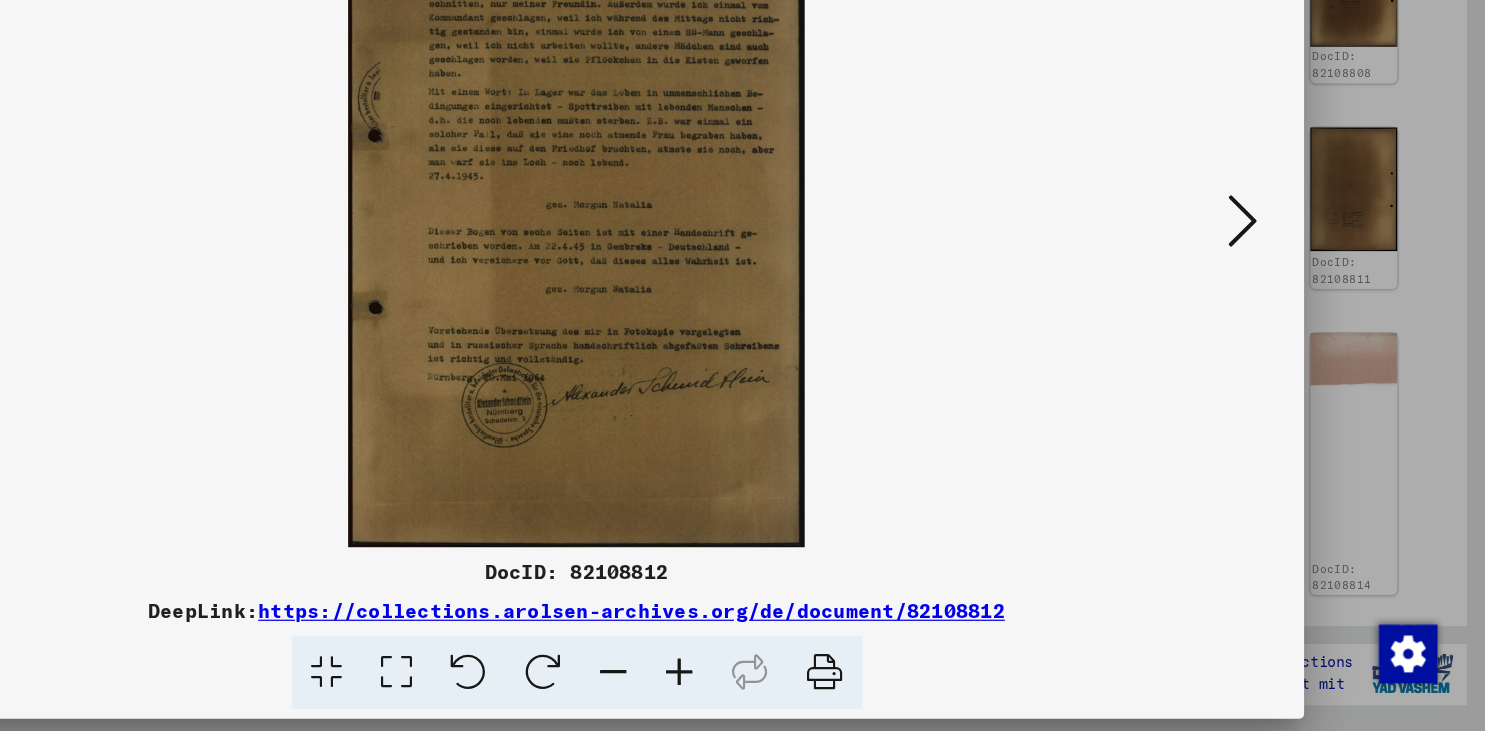 click at bounding box center (742, 365) 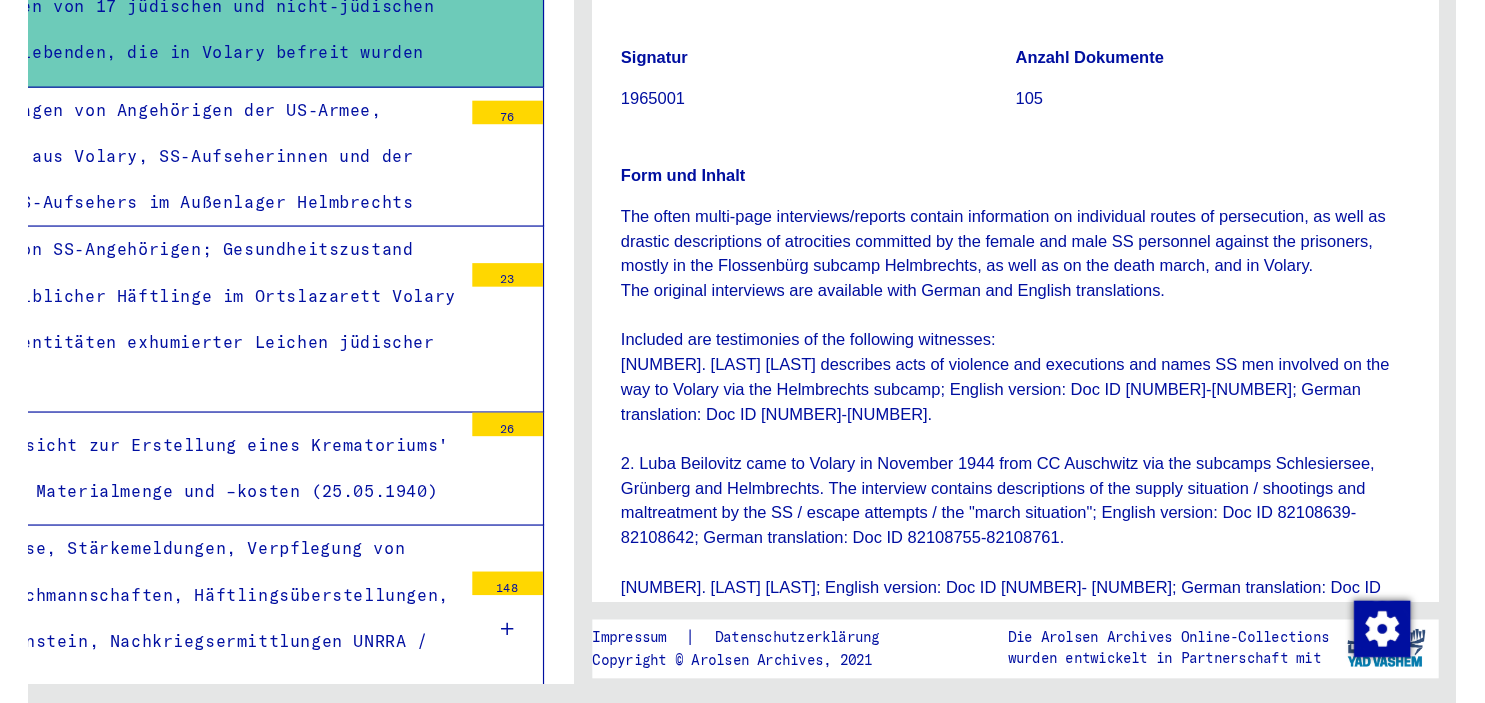 scroll, scrollTop: 0, scrollLeft: 0, axis: both 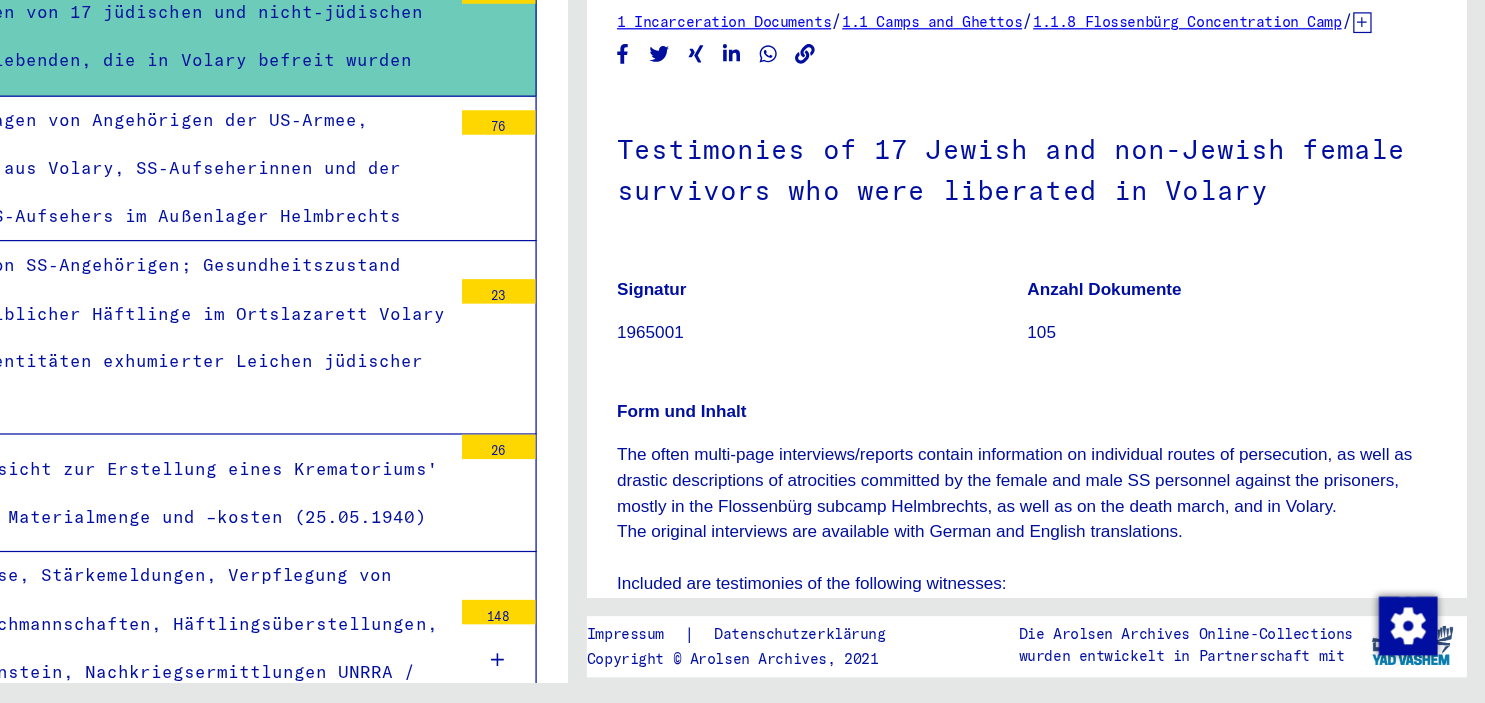 click on "Testimonies of 17 Jewish and non-Jewish female survivors who were      liberated in Volary" 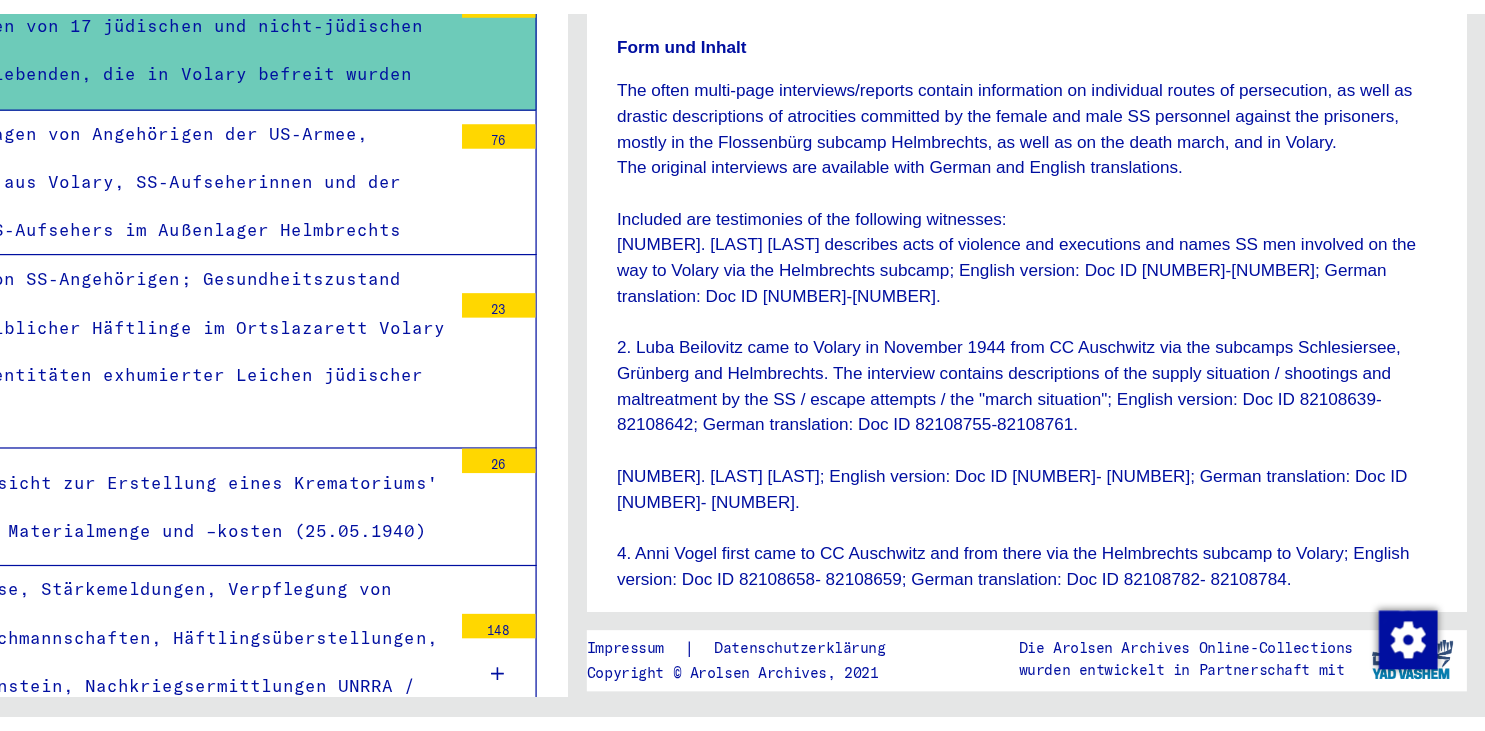 scroll, scrollTop: 331, scrollLeft: 0, axis: vertical 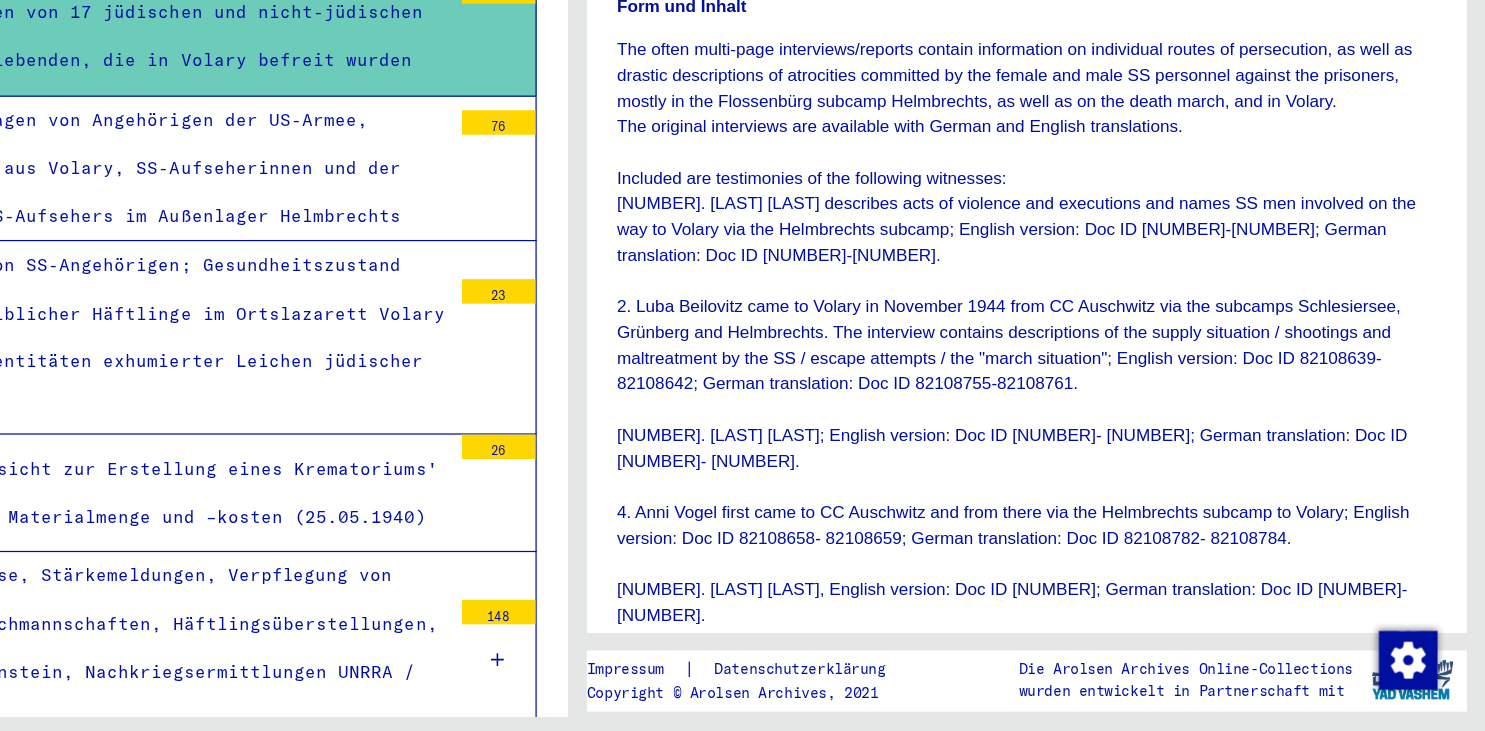 click on "The often multi-page interviews/reports contain information on individual routes of persecution, as well as drastic descriptions of atrocities committed by the female and male SS personnel against the prisoners, mostly in the Flossenbürg subcamp Helmbrechts, as well as on the death march, and in Volary. The original interviews are available with German and English translations. Included are testimonies of the following witnesses: 1. Anni Keller describes acts of violence and executions and names SS men involved on the way to Volary via the Helmbrechts subcamp; English version: Doc ID 82108633-82108638; German translation: Doc ID 82108743-82108752. 3. Minna Singer; English version: Doc ID 82108655- 82108657; German translation: Doc ID 82108778- 82108782. 4. Anni Vogel first came to CC Auschwitz and from there via the Helmbrechts subcamp to Volary; English version: Doc ID 82108658- 82108659; German translation: Doc ID 82108782- 82108784." 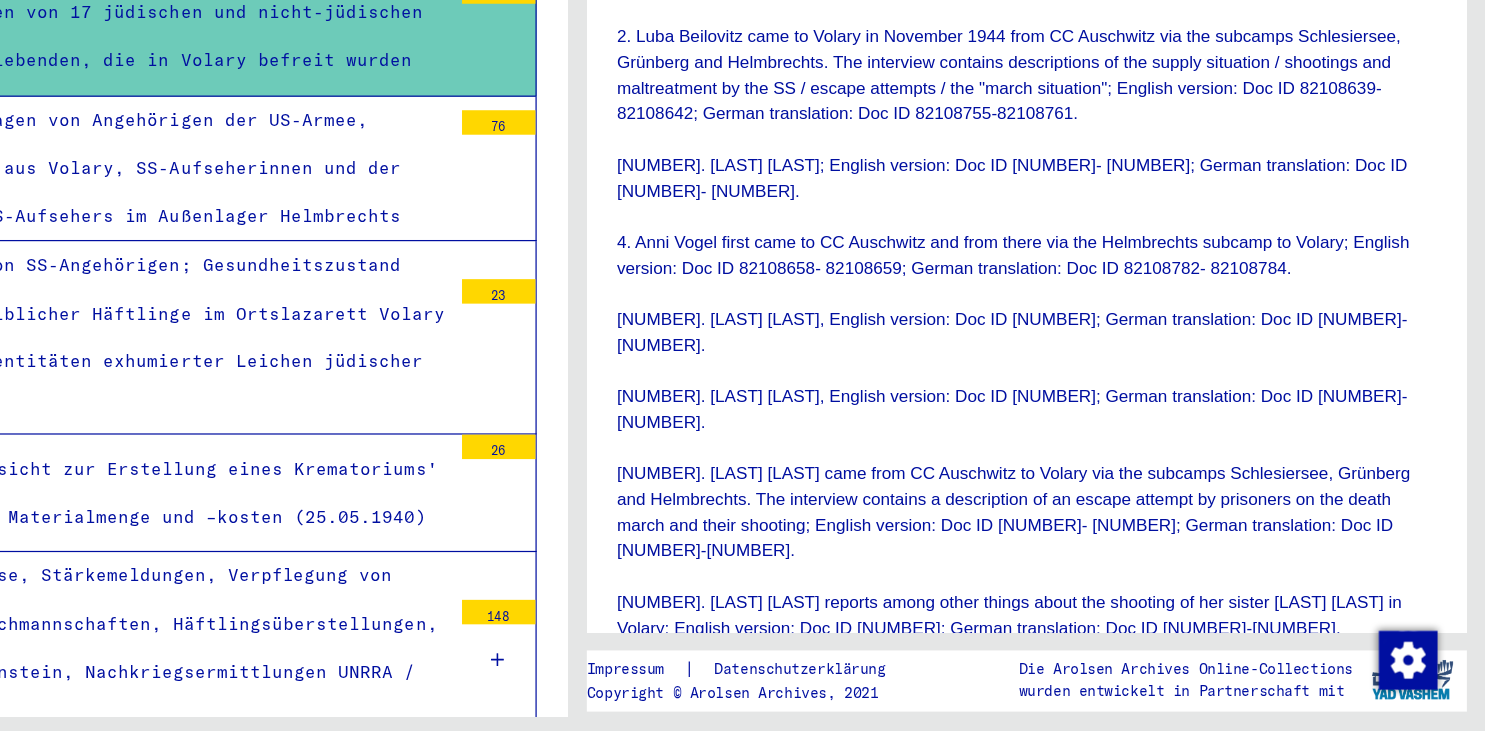 scroll, scrollTop: 496, scrollLeft: 0, axis: vertical 